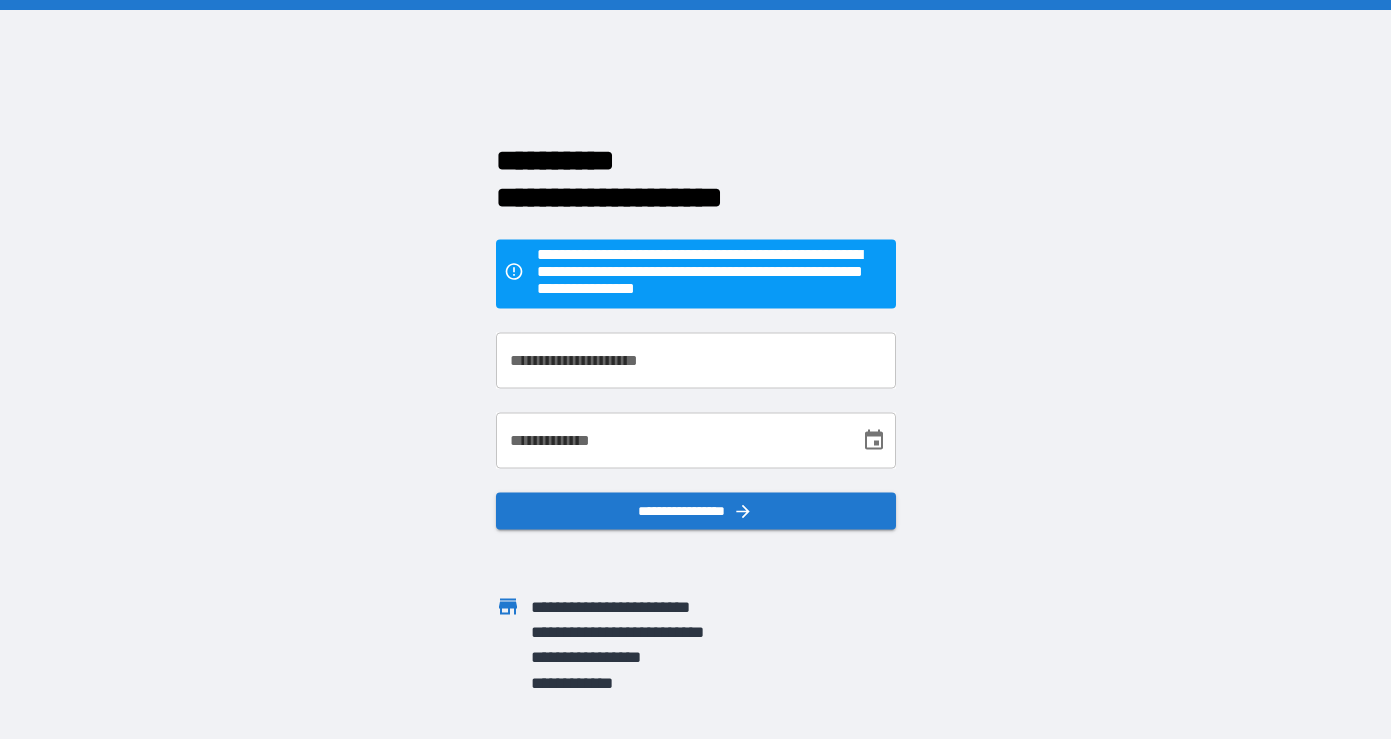 scroll, scrollTop: 0, scrollLeft: 0, axis: both 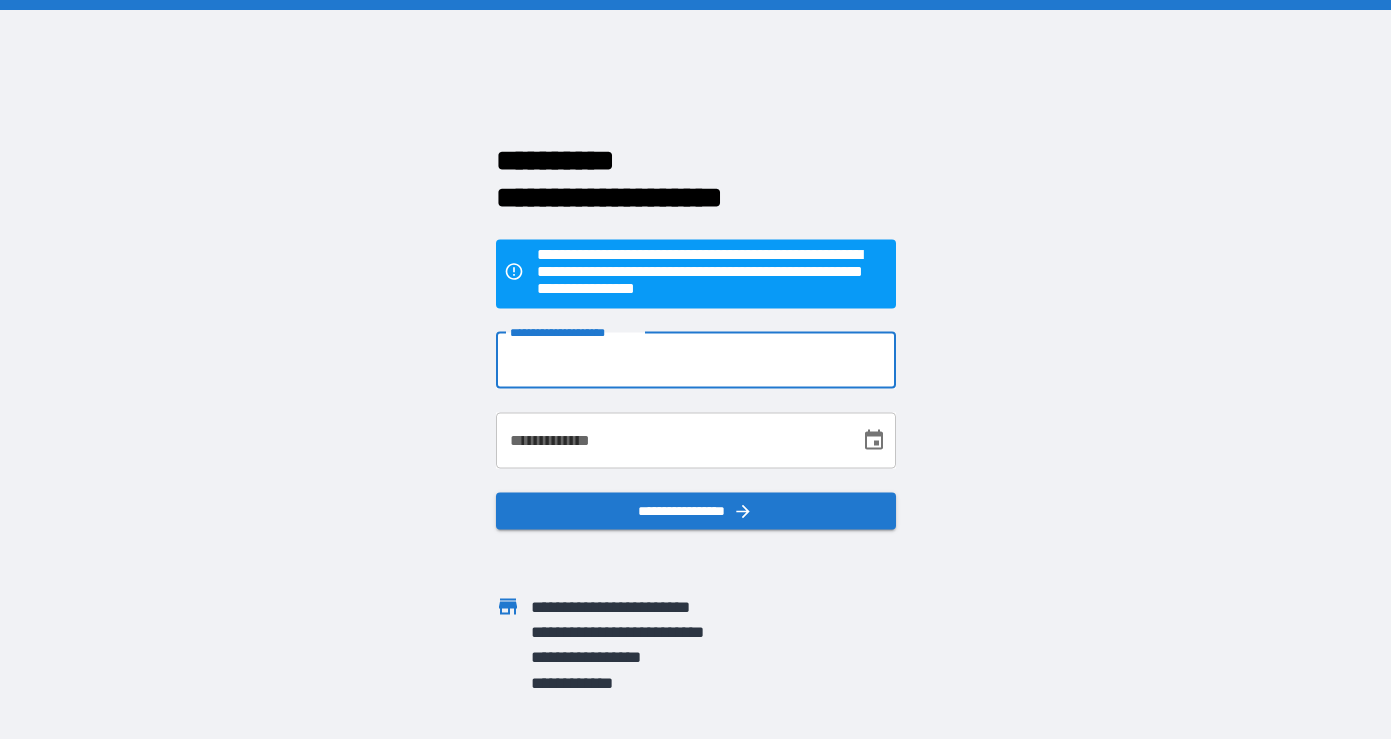 click on "**********" at bounding box center [695, 369] 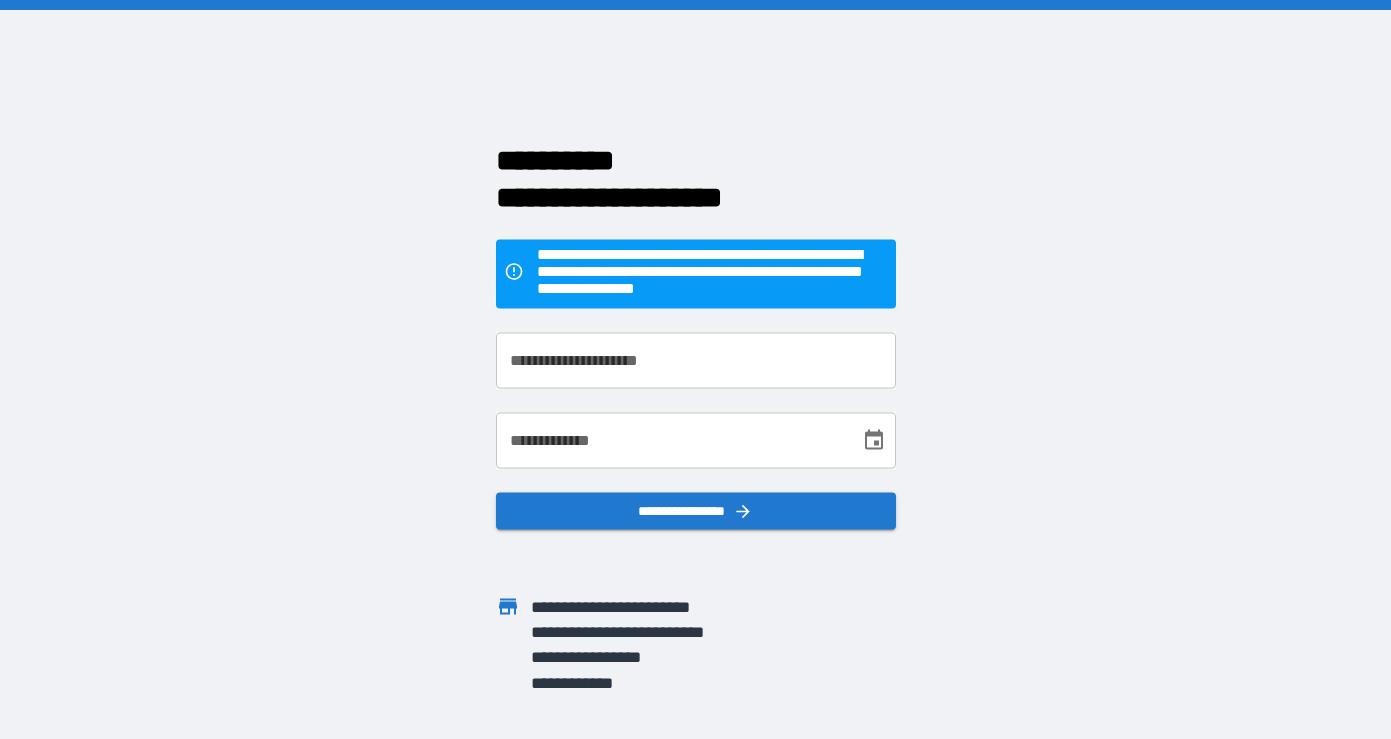 click on "**********" at bounding box center [696, 360] 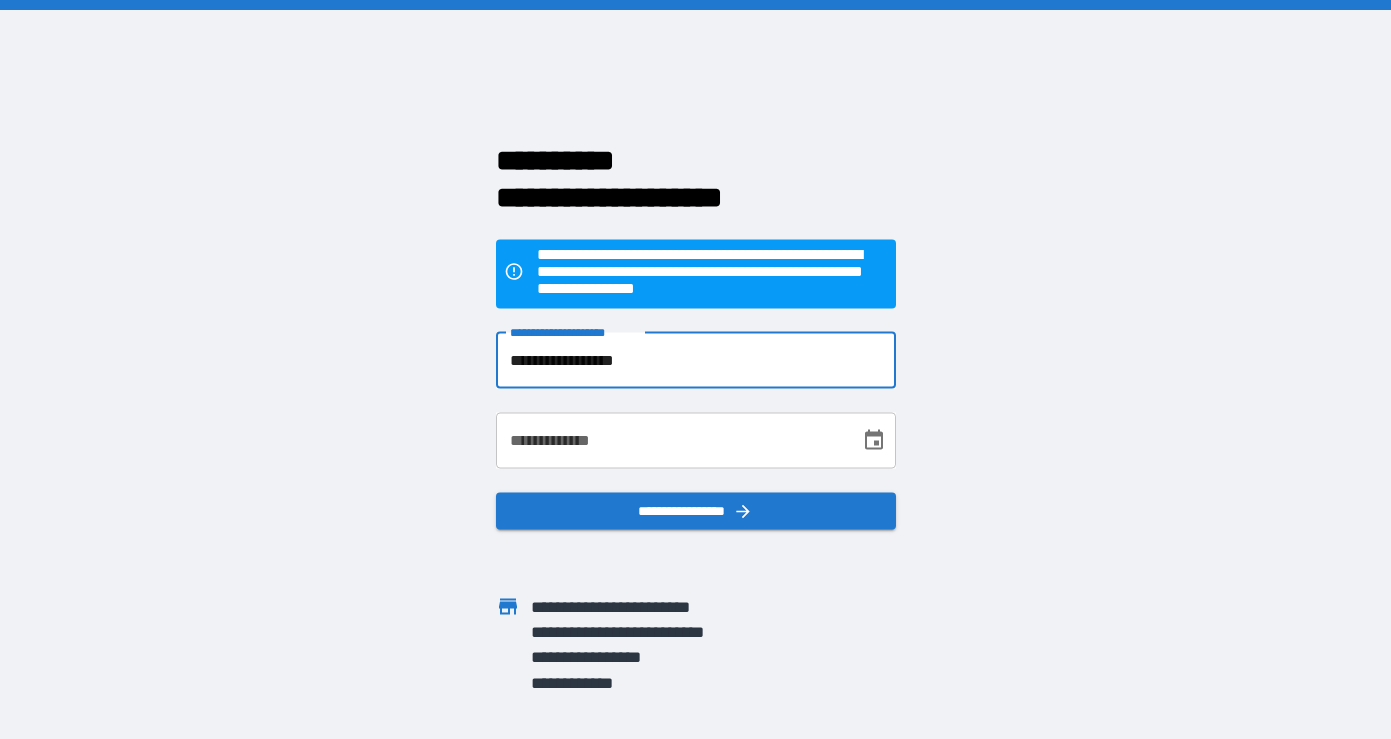 type on "**********" 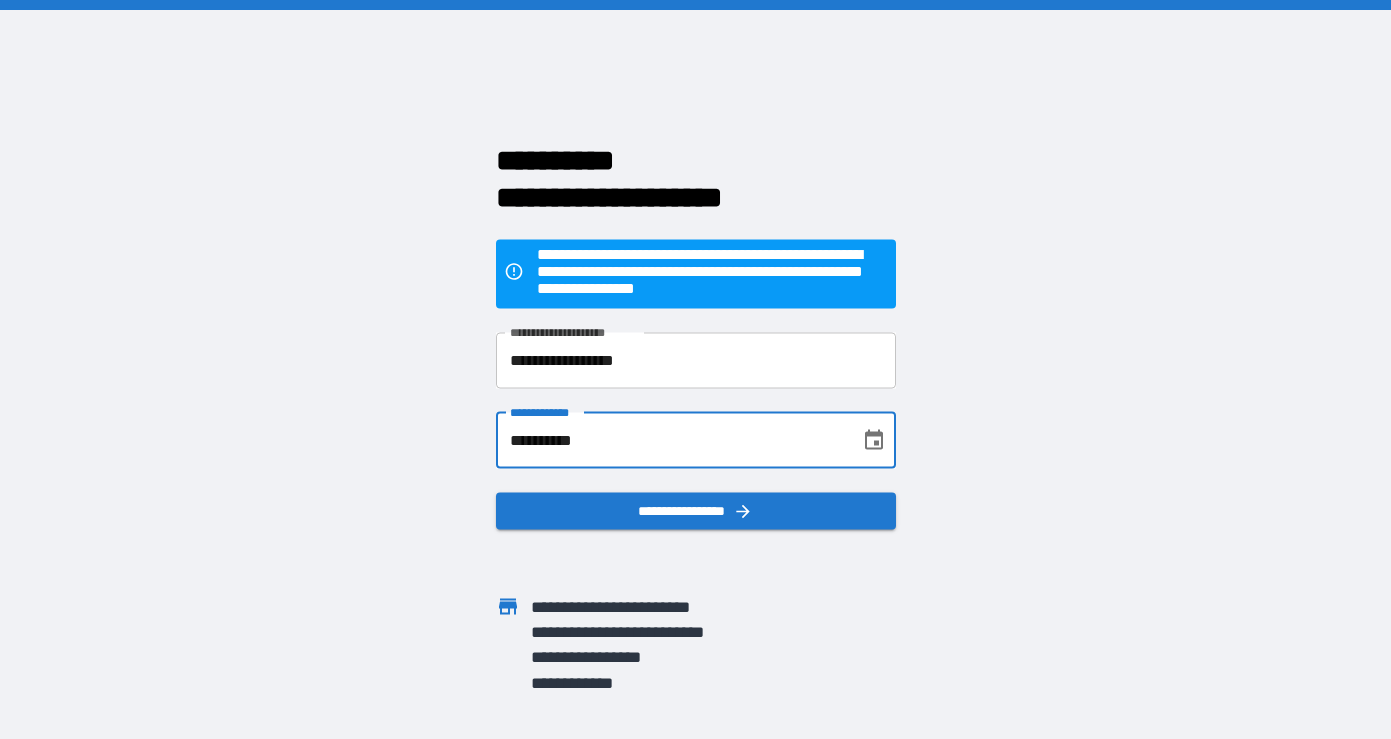 type on "**********" 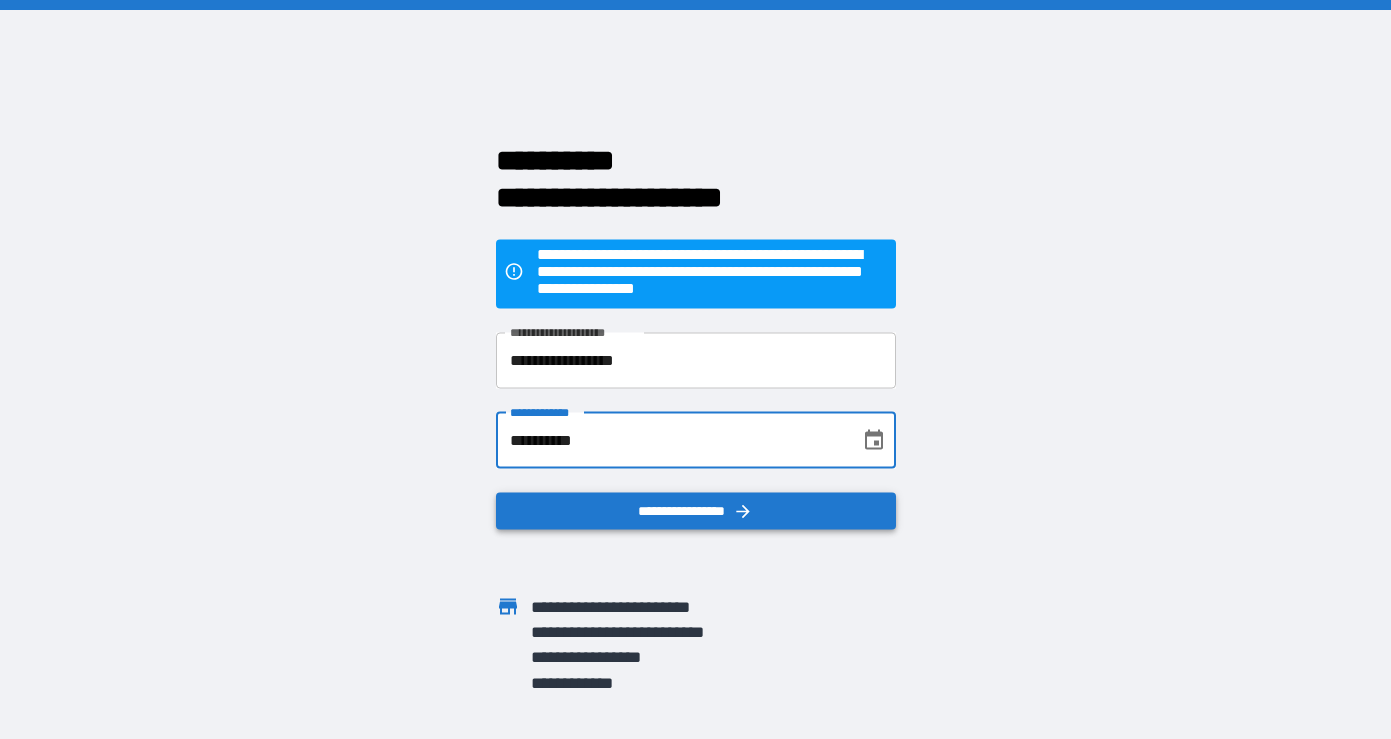 click on "**********" at bounding box center (696, 510) 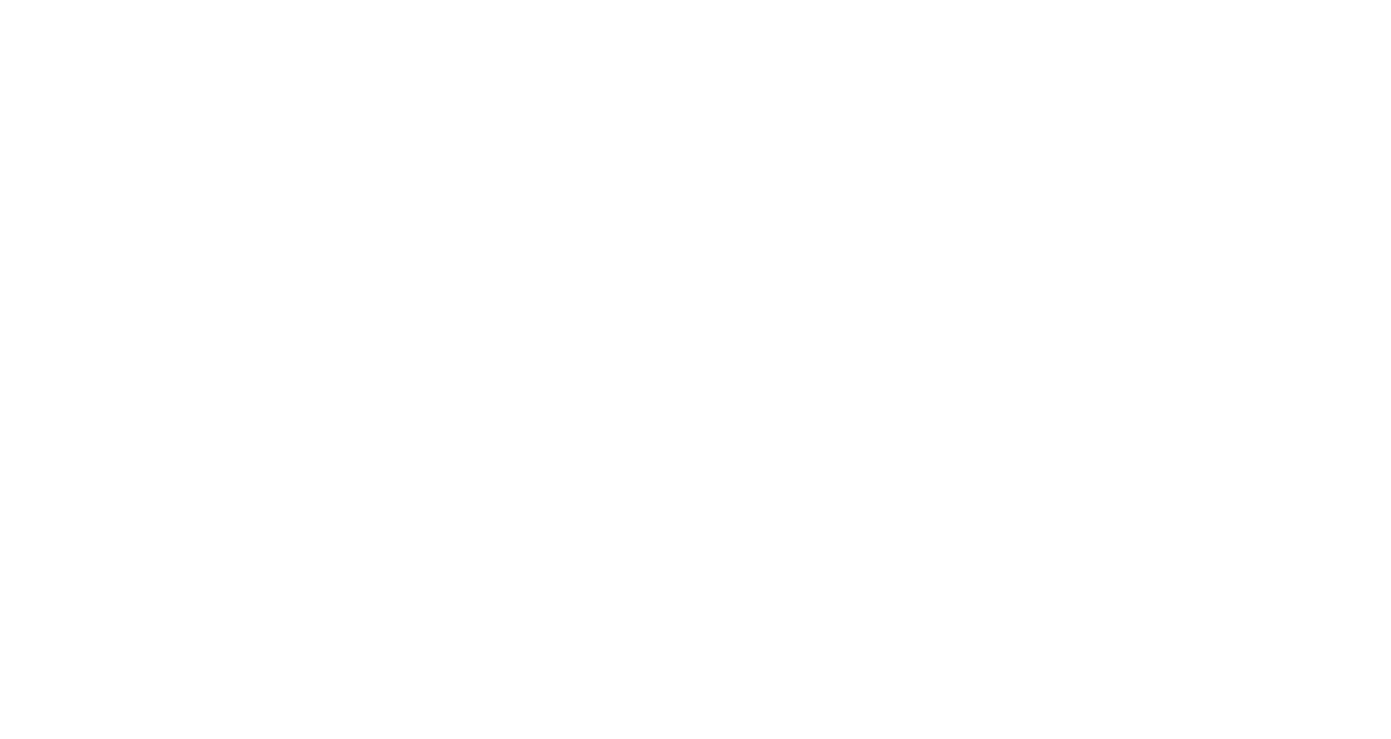 scroll, scrollTop: 0, scrollLeft: 0, axis: both 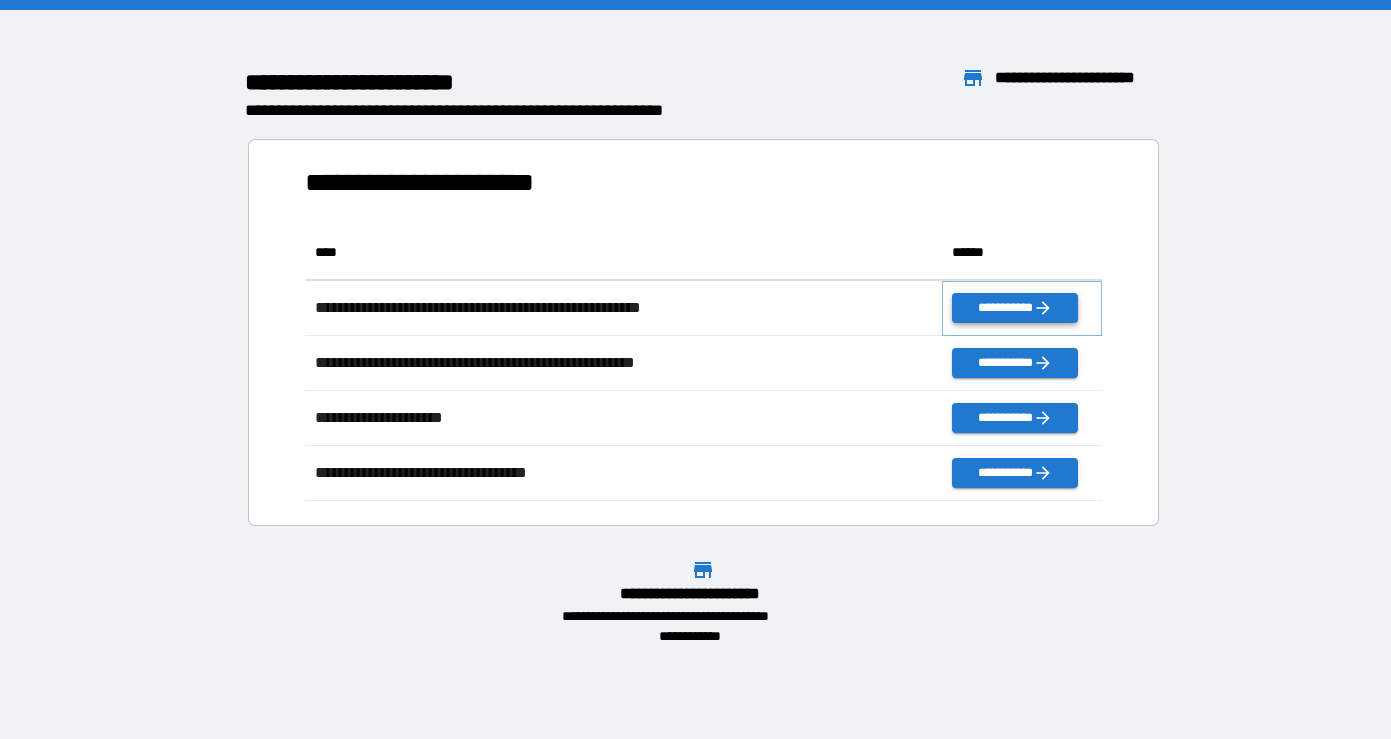 click on "**********" at bounding box center (1014, 308) 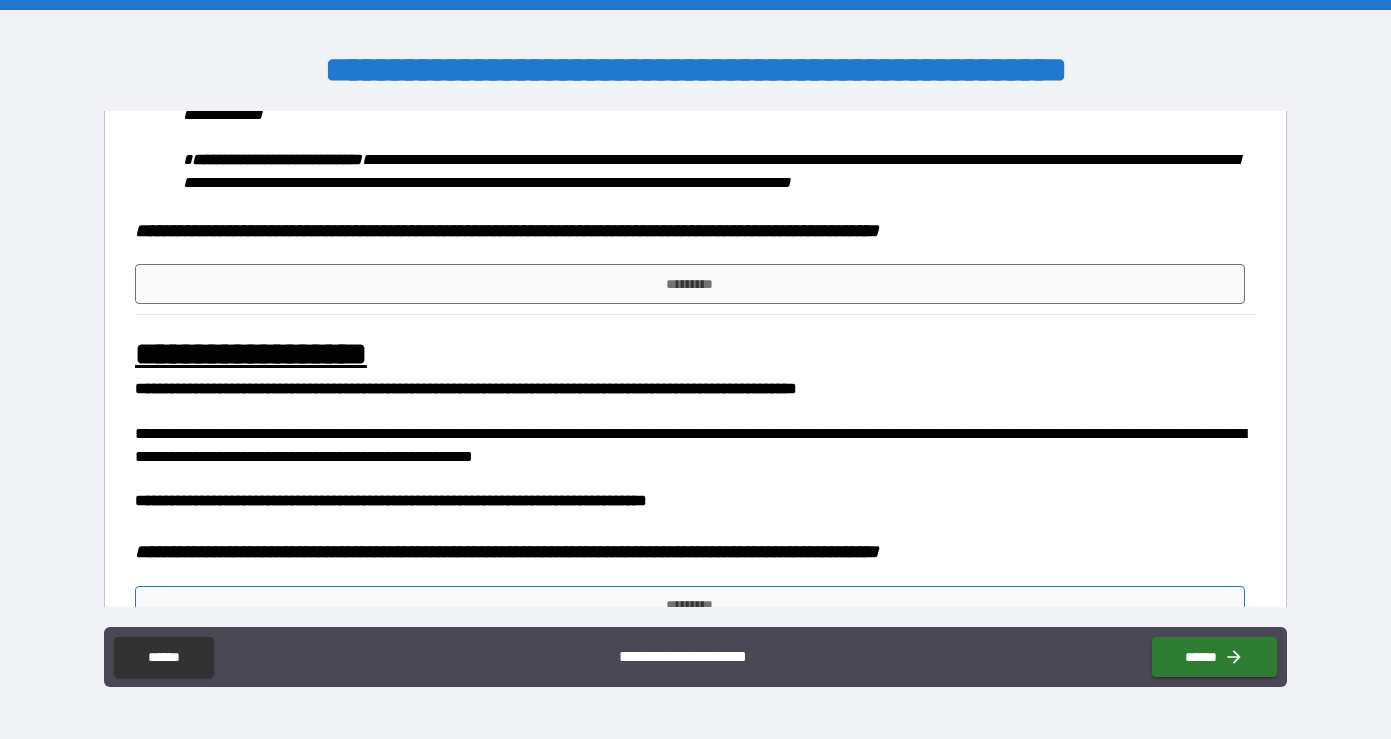 scroll, scrollTop: 876, scrollLeft: 0, axis: vertical 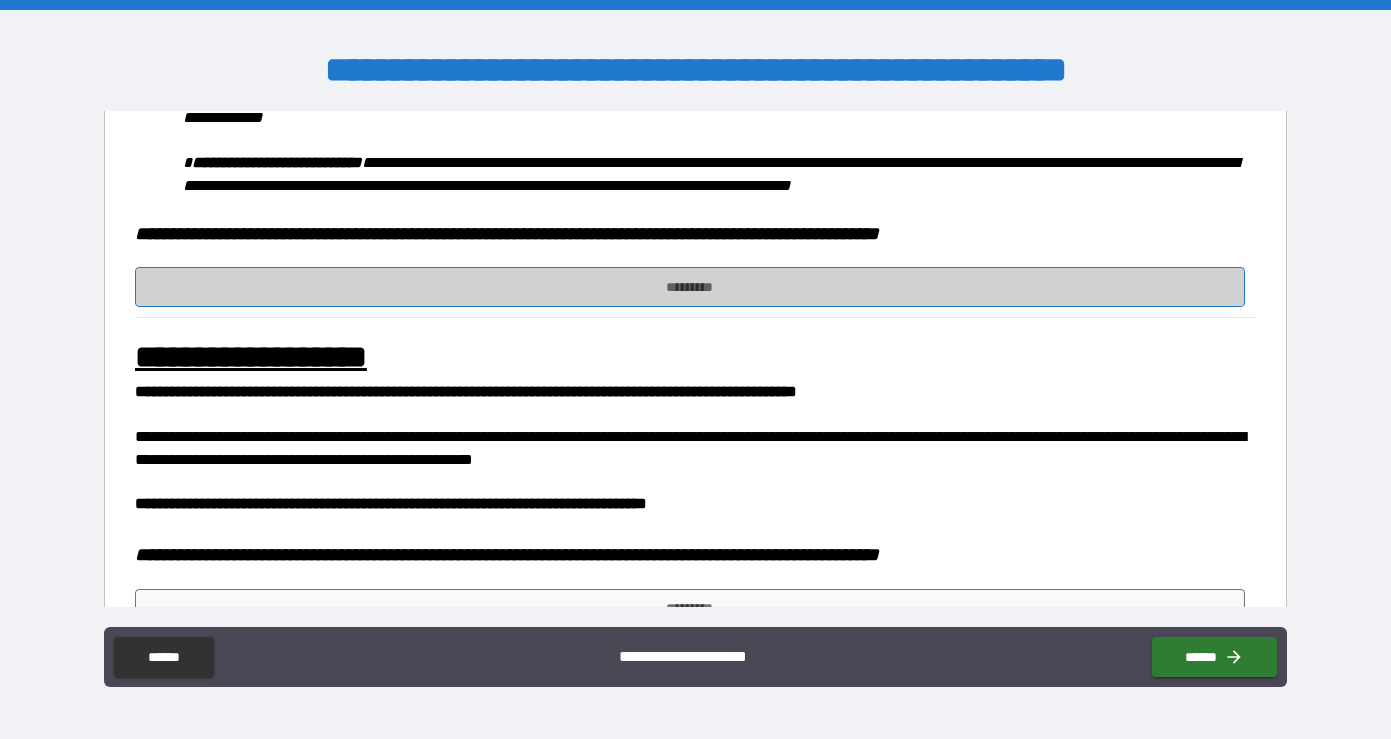 click on "*********" at bounding box center [690, 287] 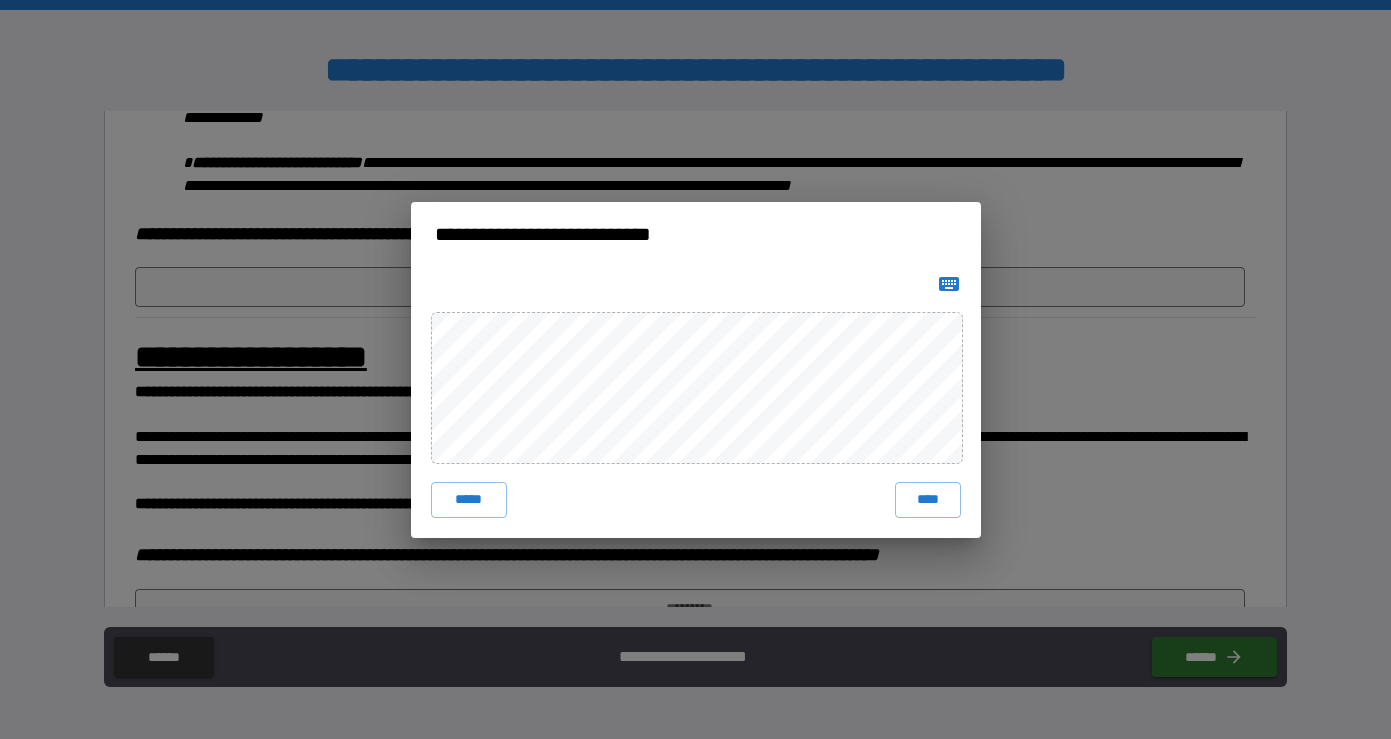 click 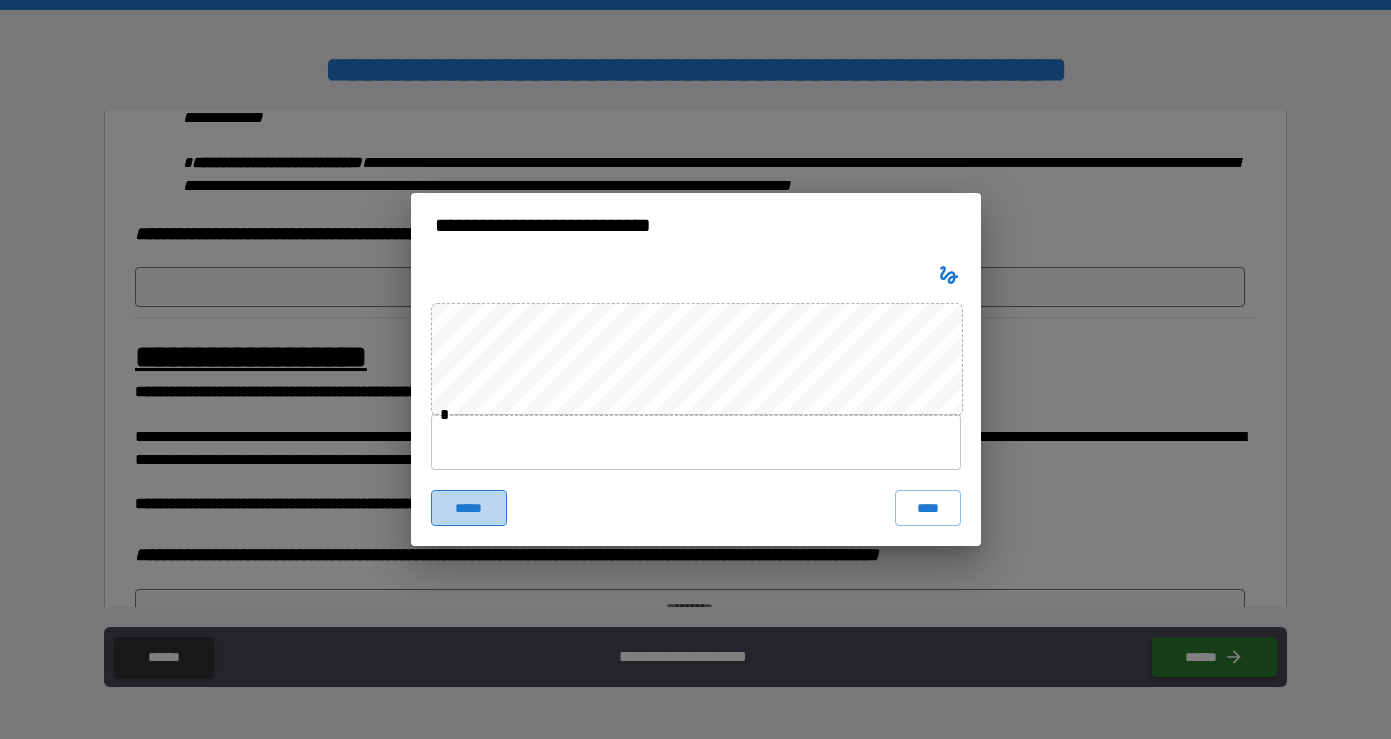 click on "*****" at bounding box center (469, 508) 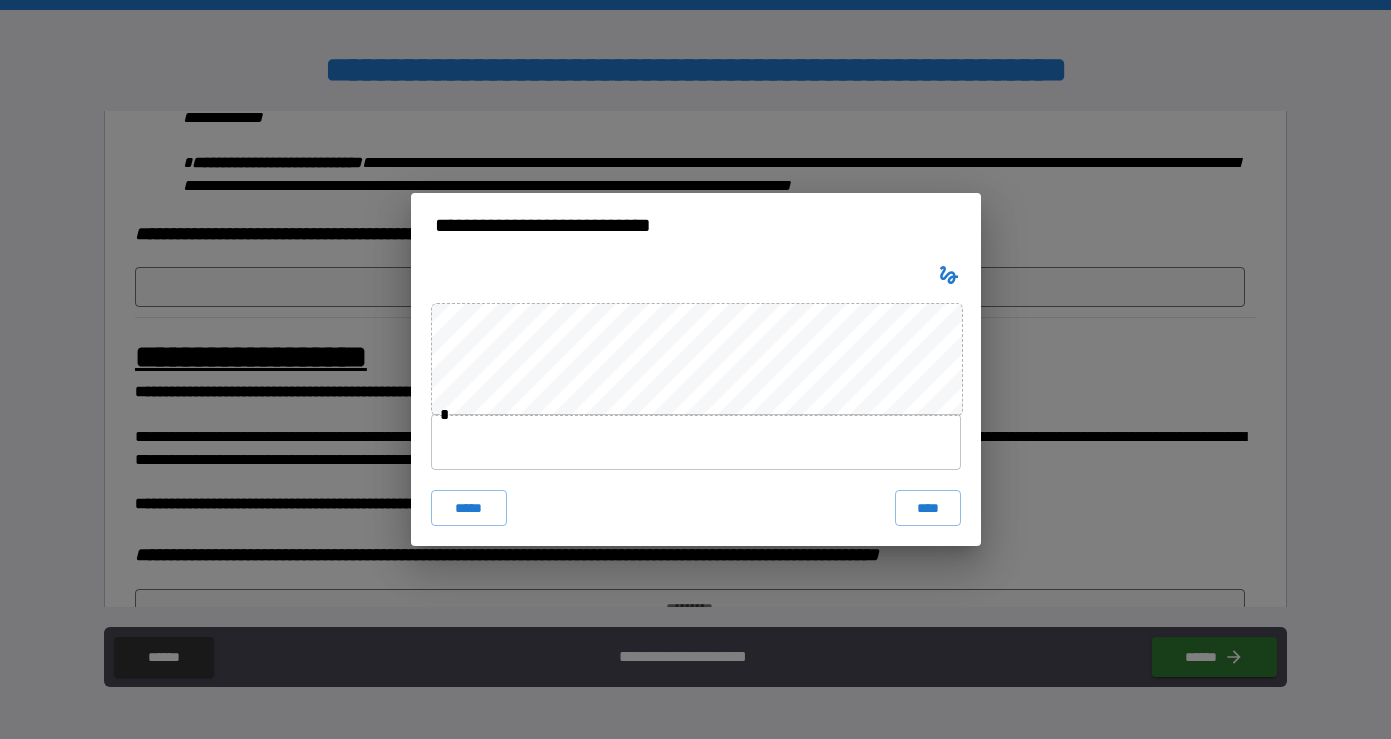 click 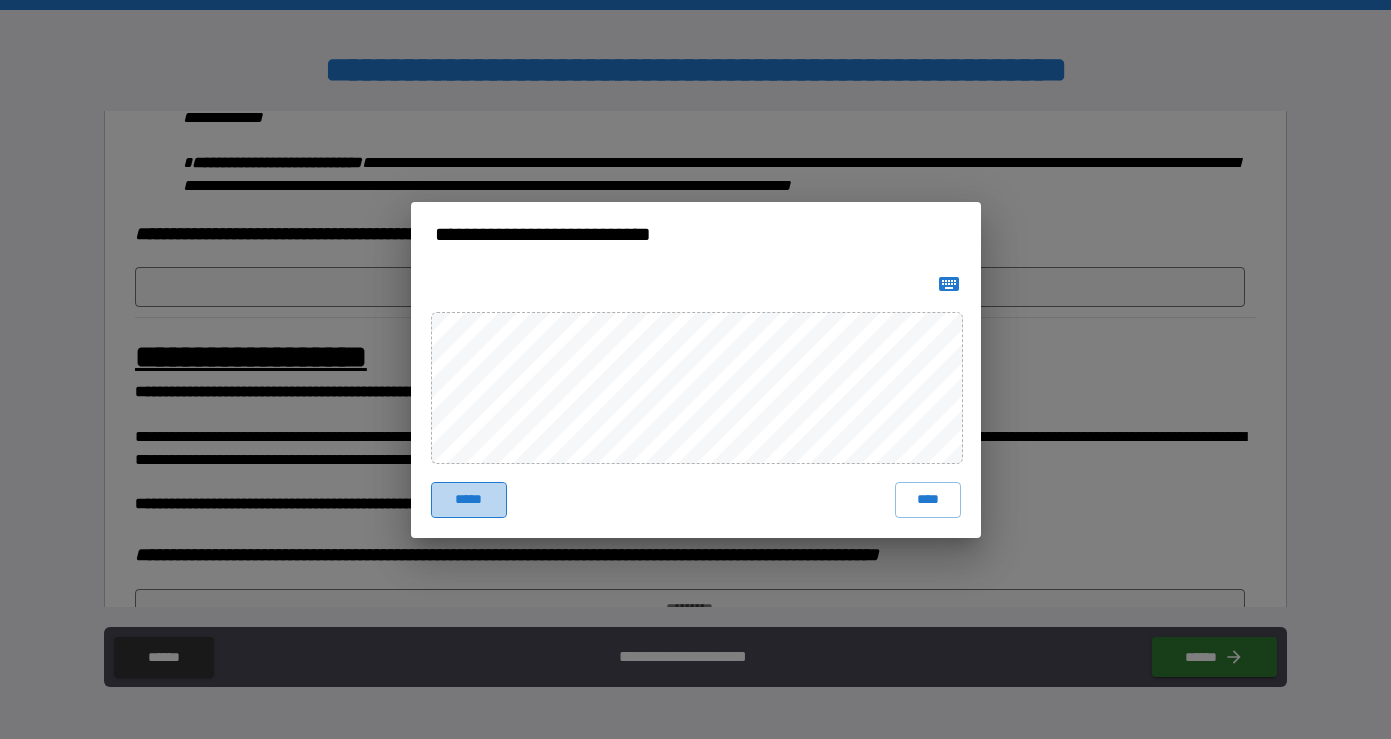 click on "*****" at bounding box center (469, 500) 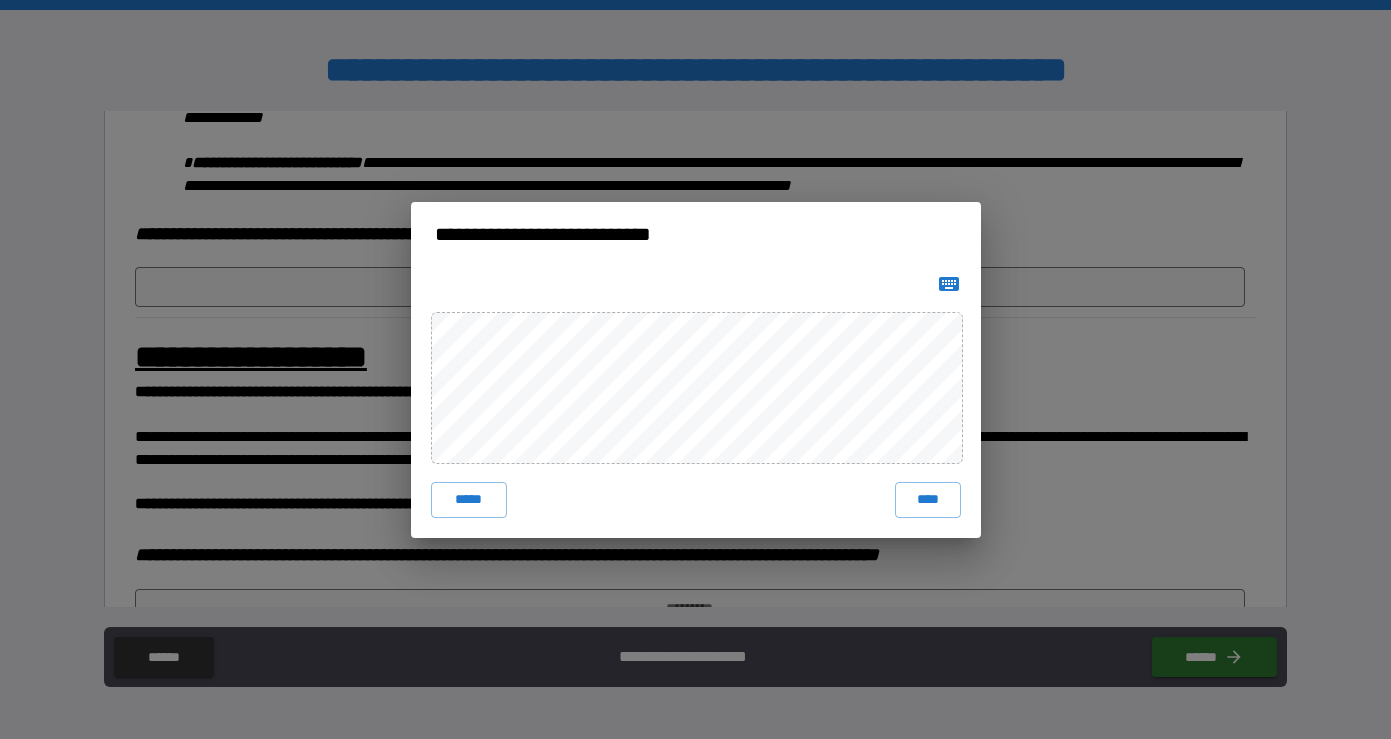 type 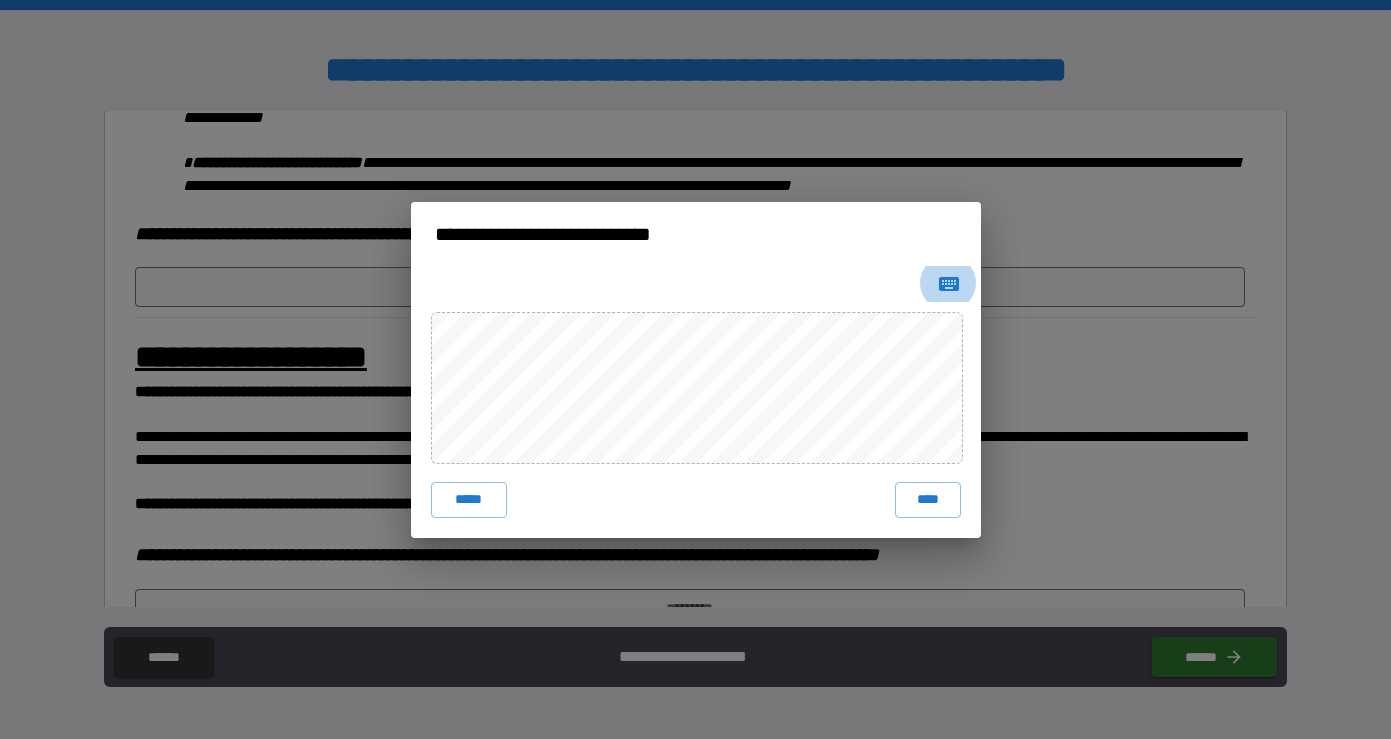 type 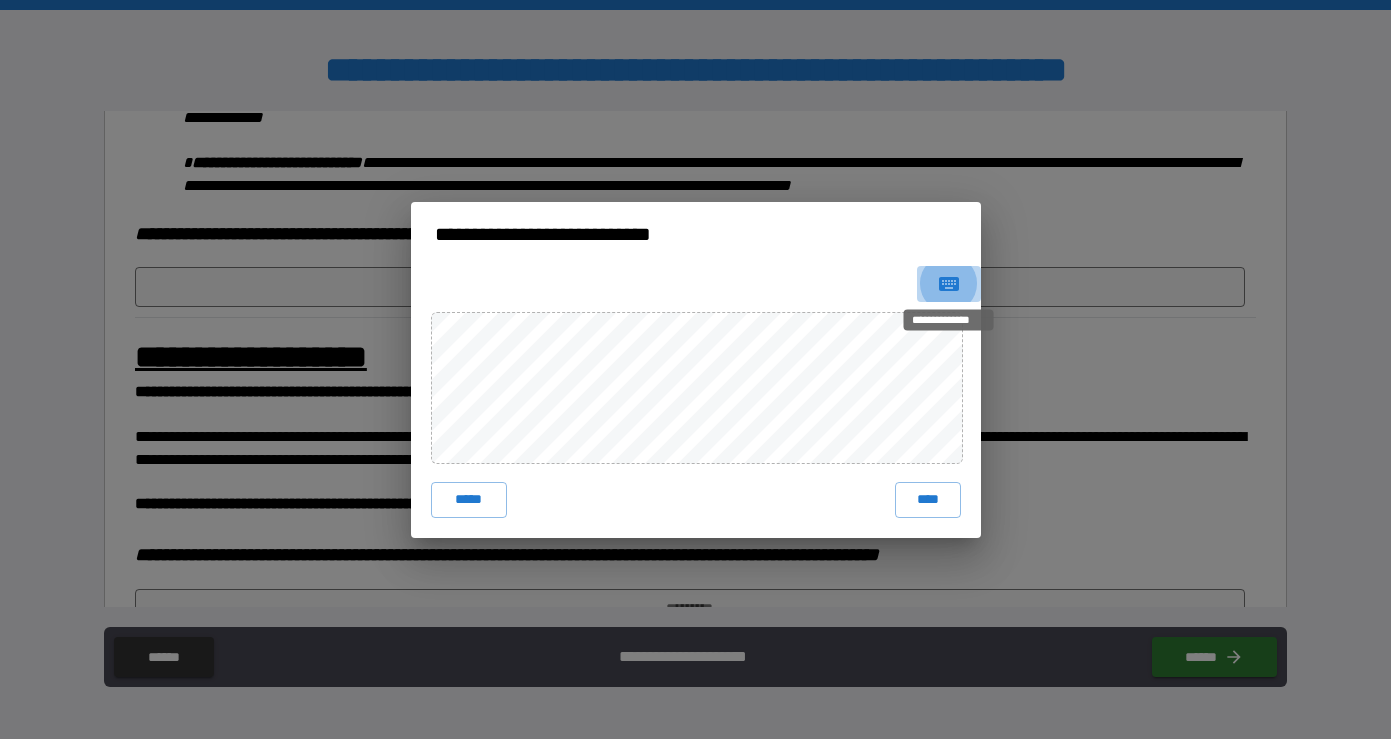 click 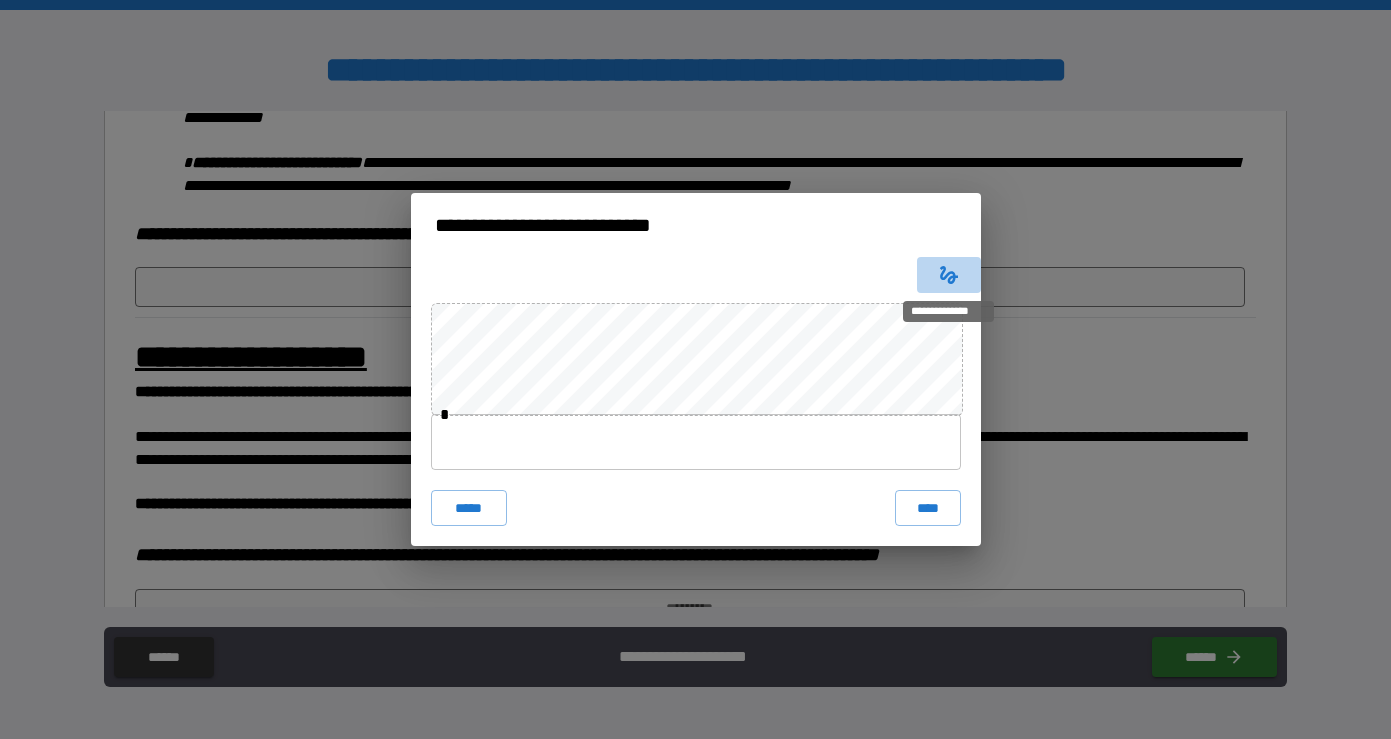 click 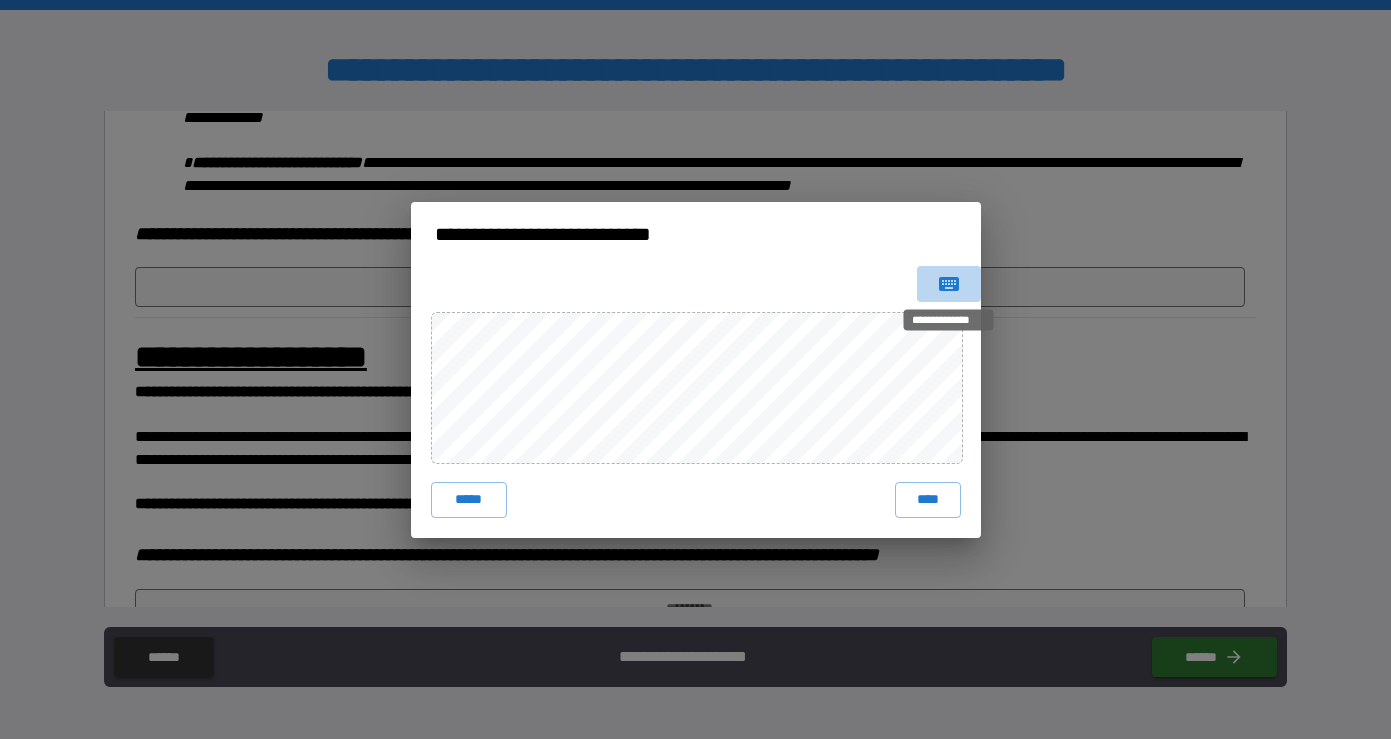 click 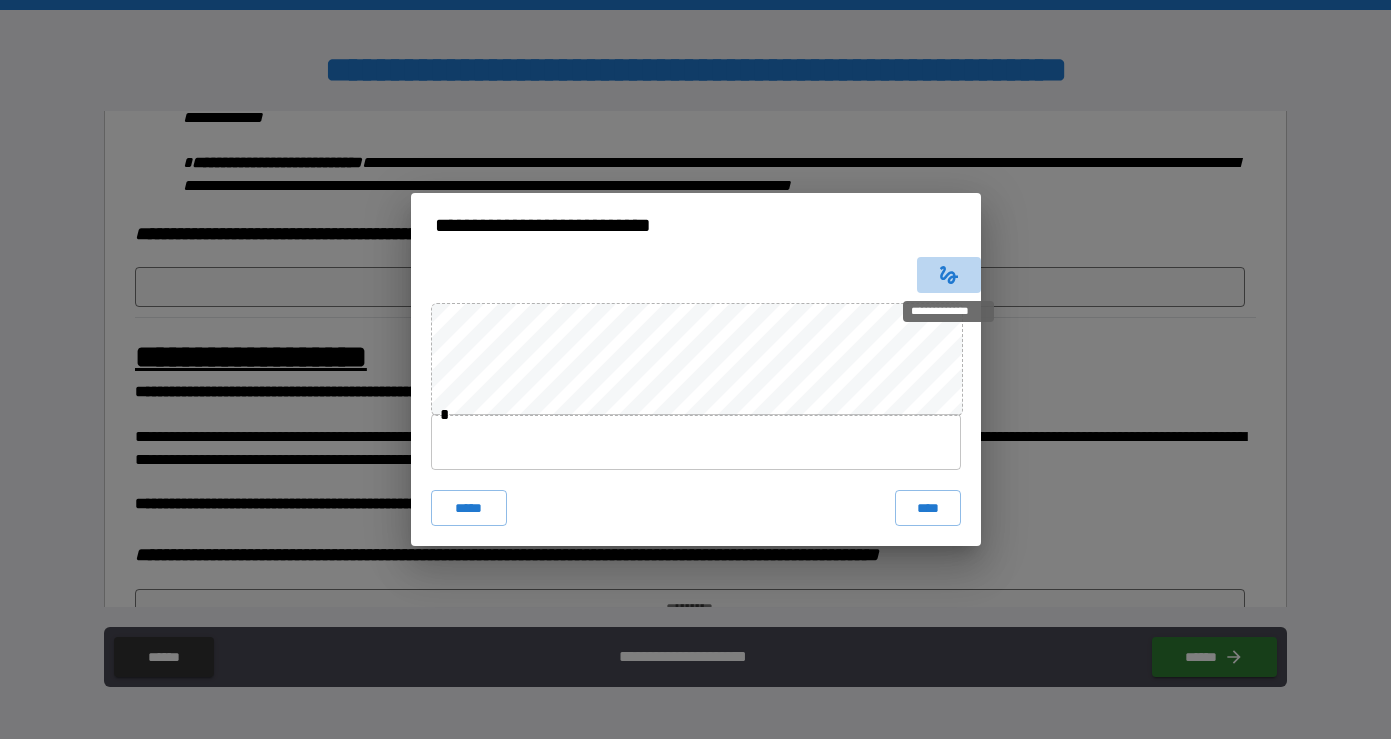 click 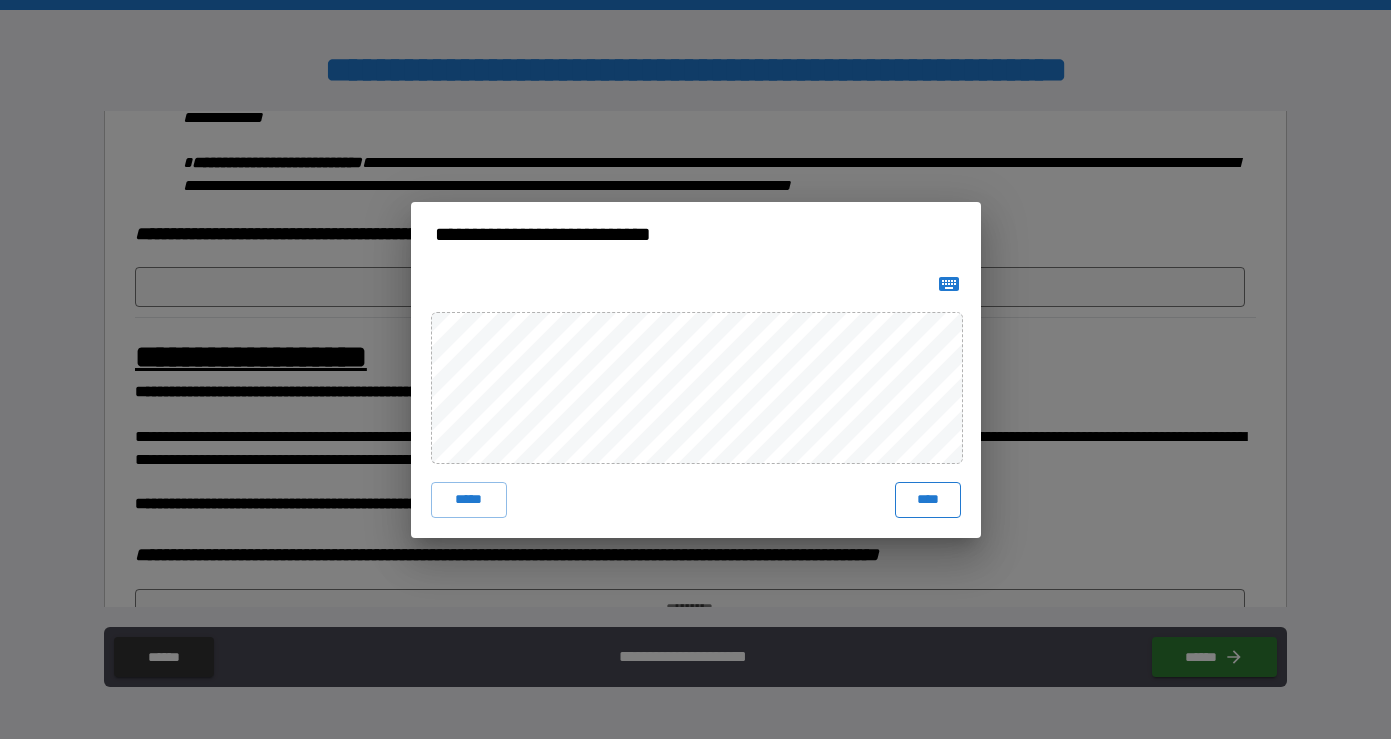 click on "****" at bounding box center [928, 500] 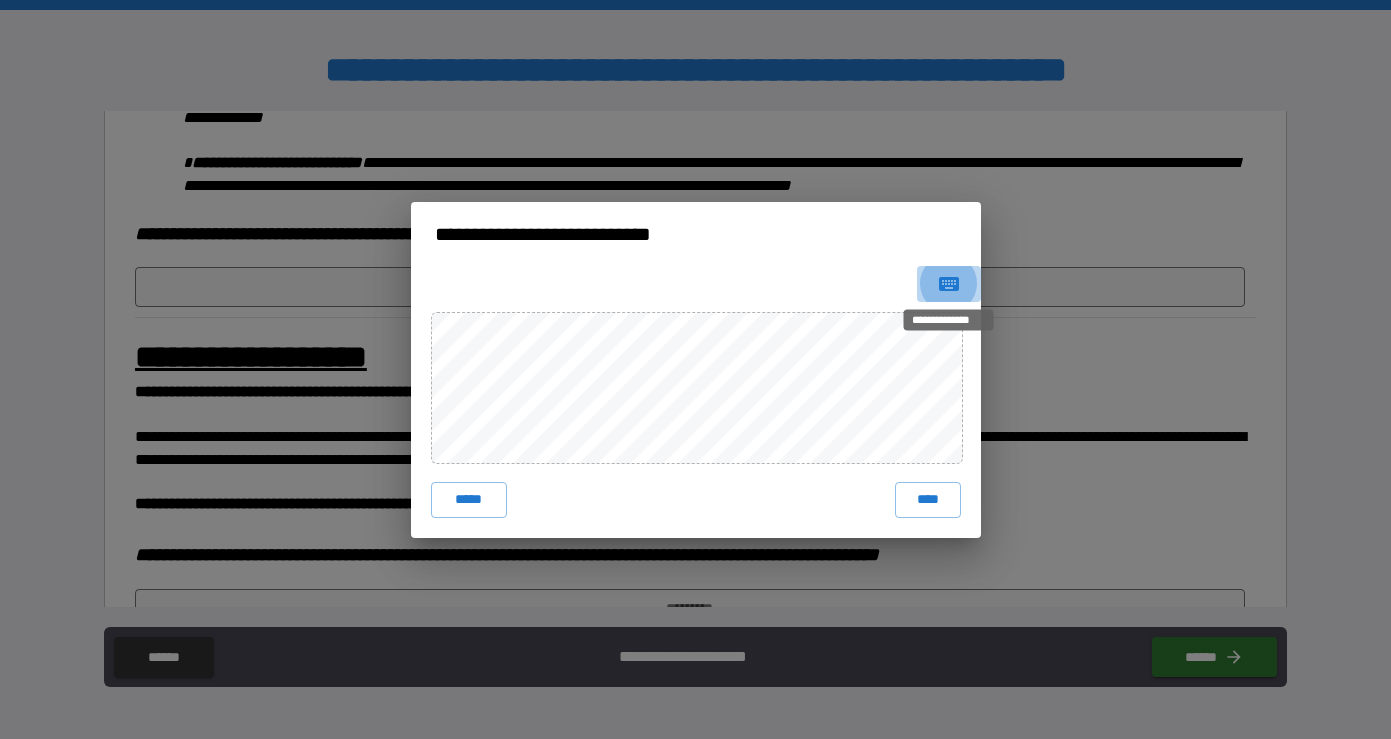 click 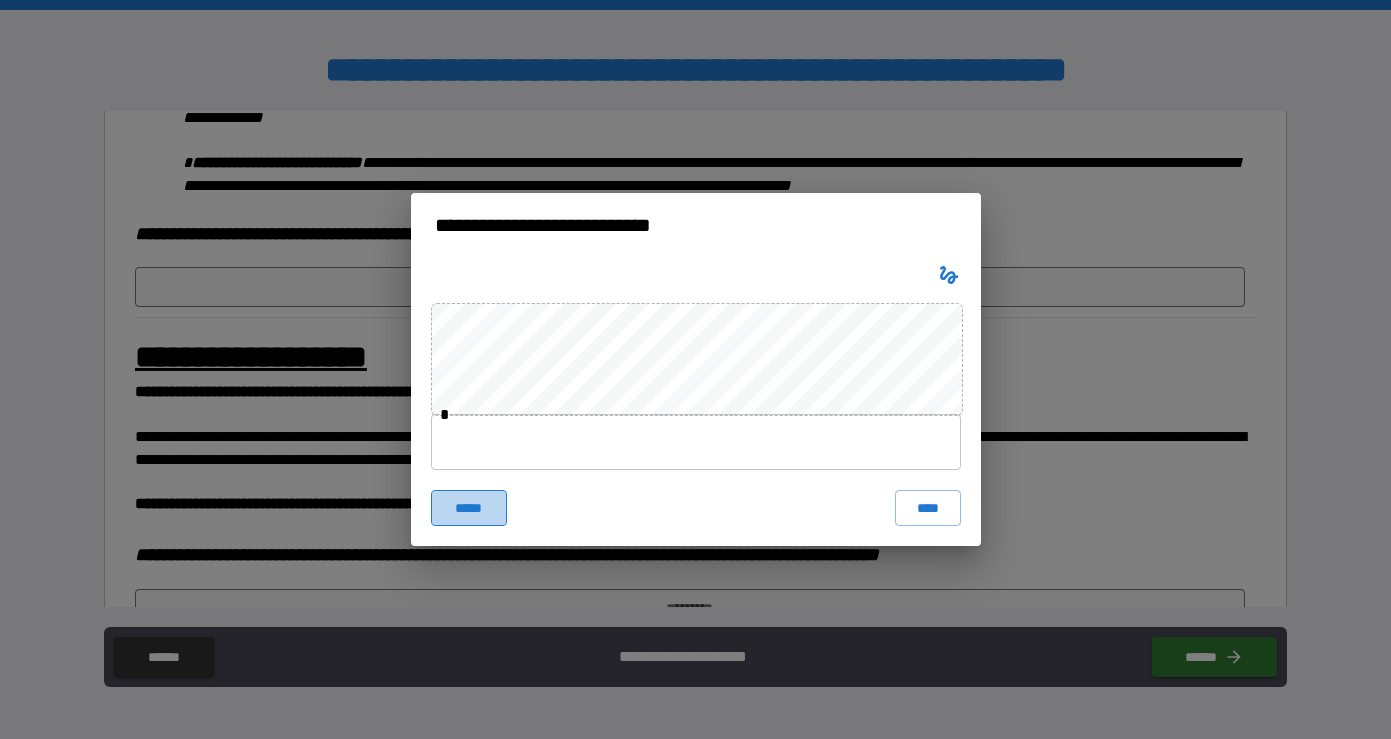 click on "*****" at bounding box center (469, 508) 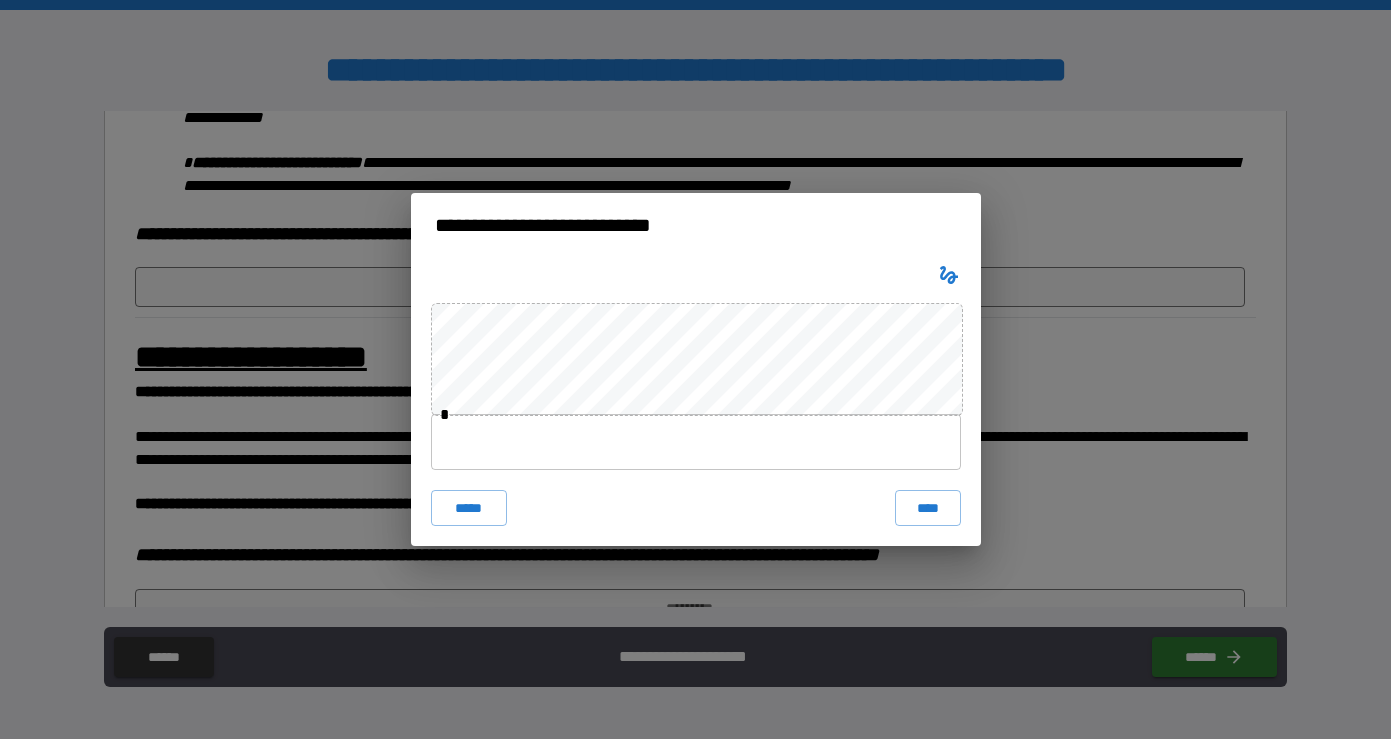 click on "**********" at bounding box center [695, 369] 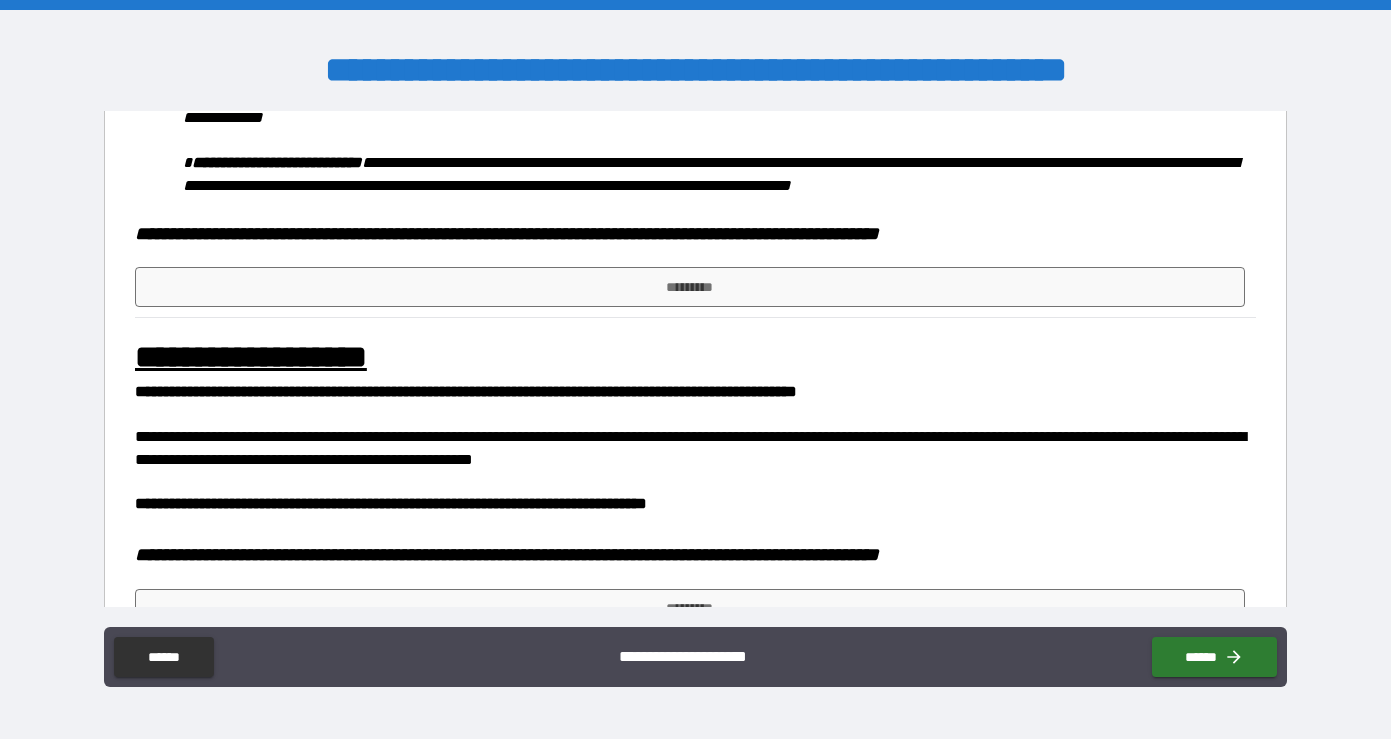 click on "**********" at bounding box center [695, 357] 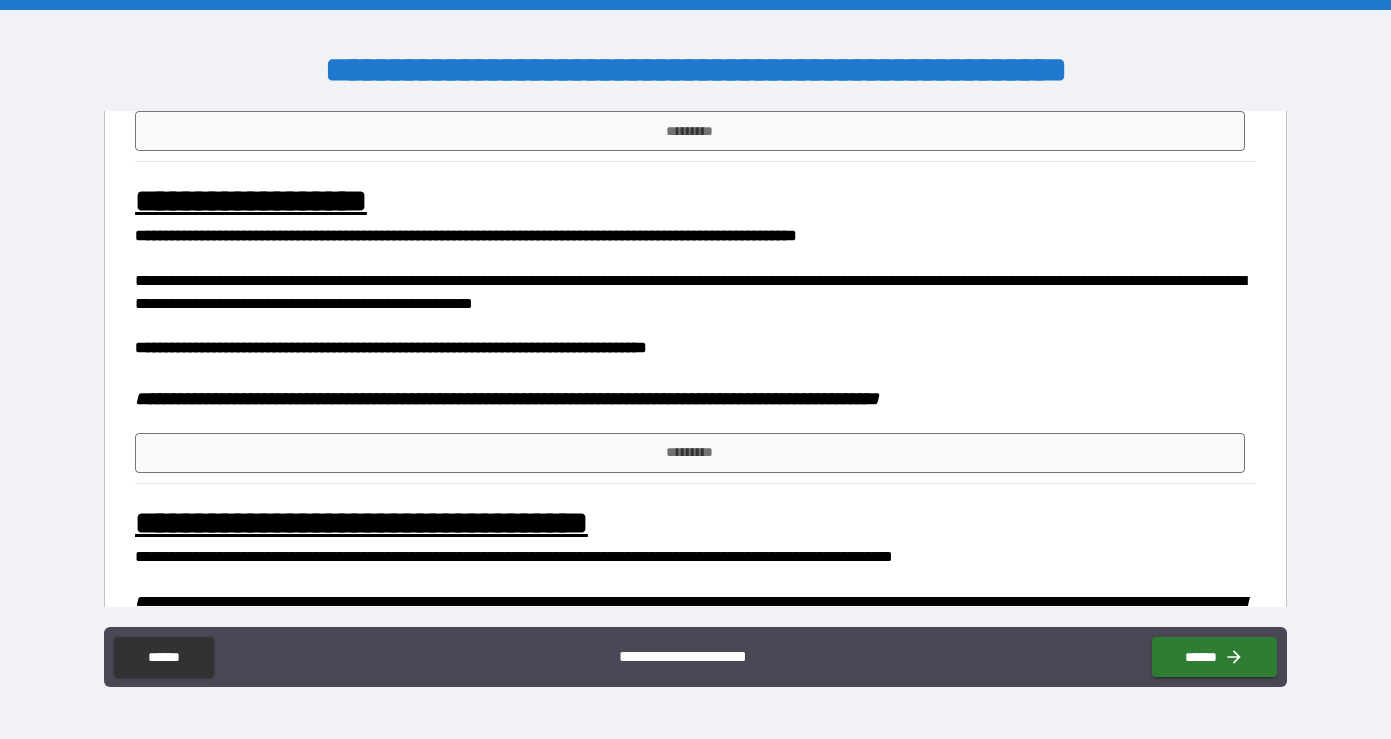 scroll, scrollTop: 1064, scrollLeft: 0, axis: vertical 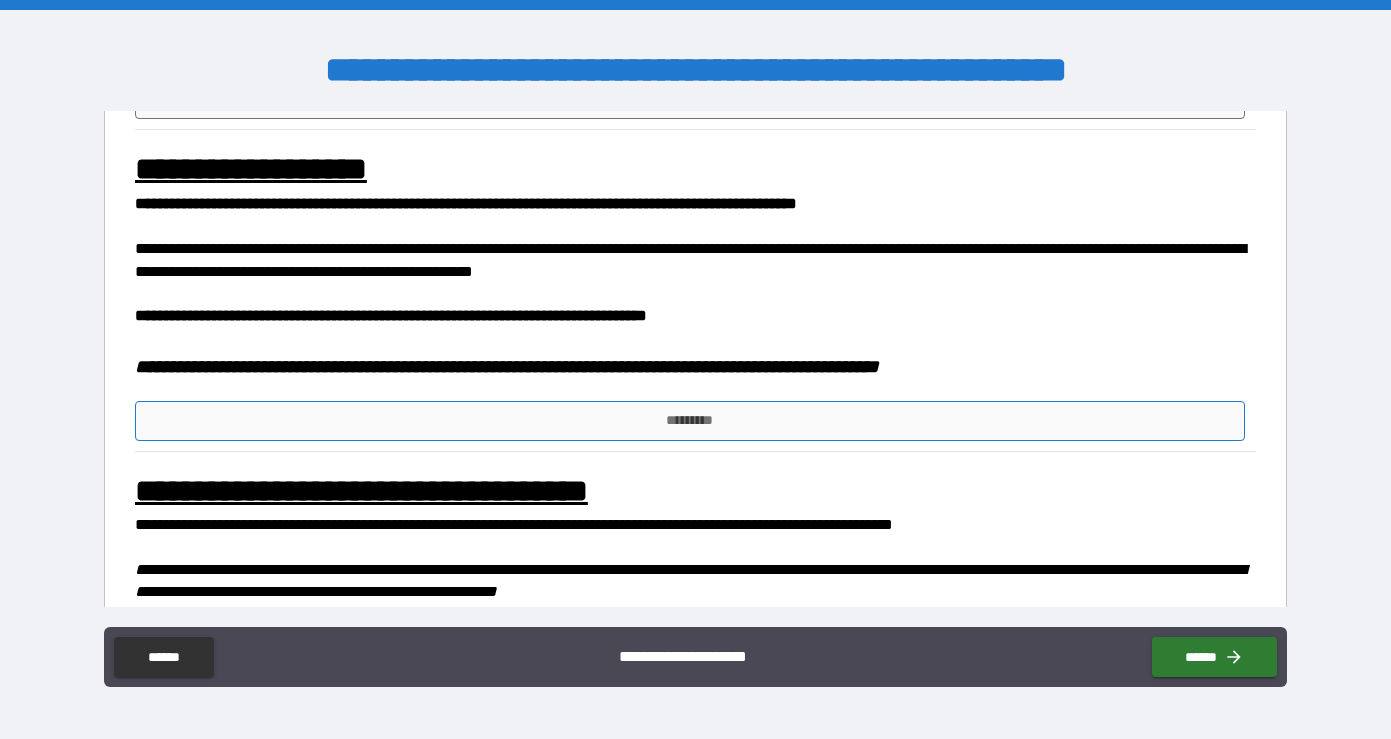 click on "*********" at bounding box center [690, 421] 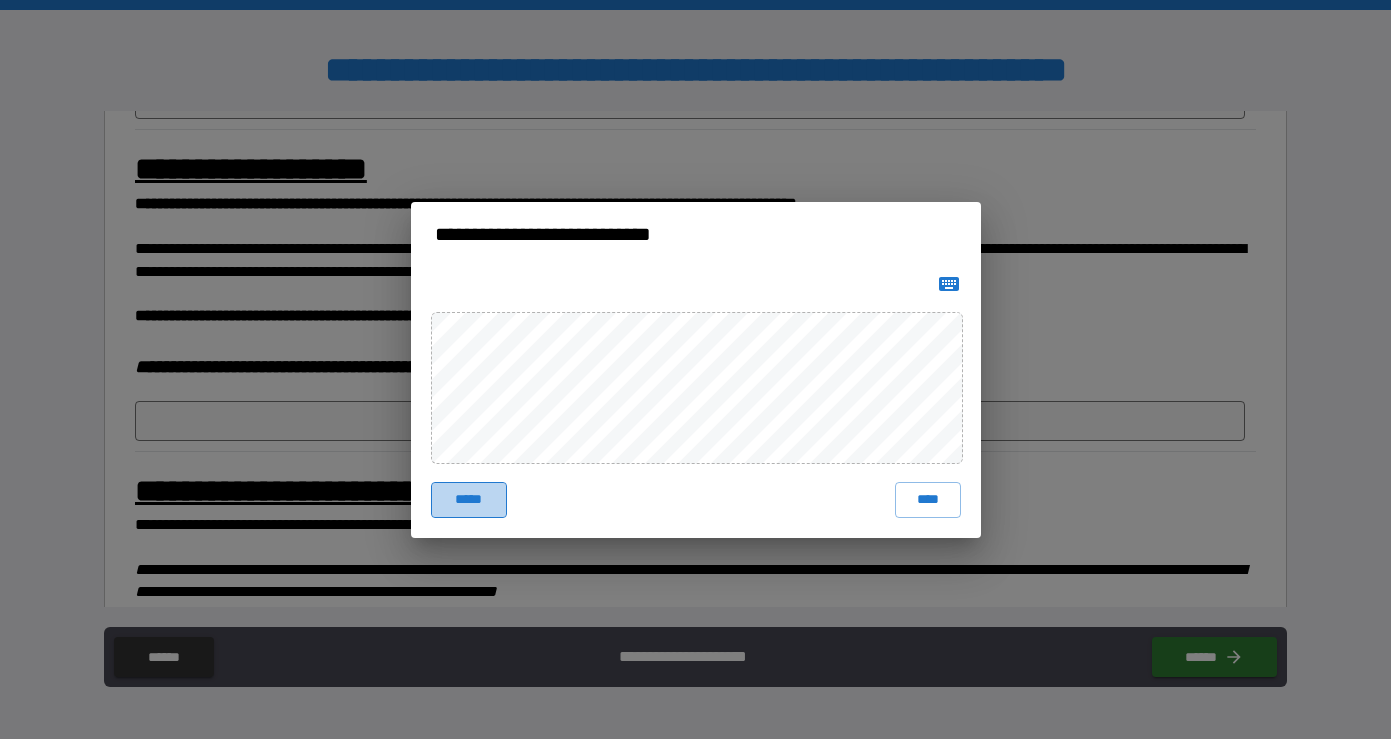 click on "*****" at bounding box center (469, 500) 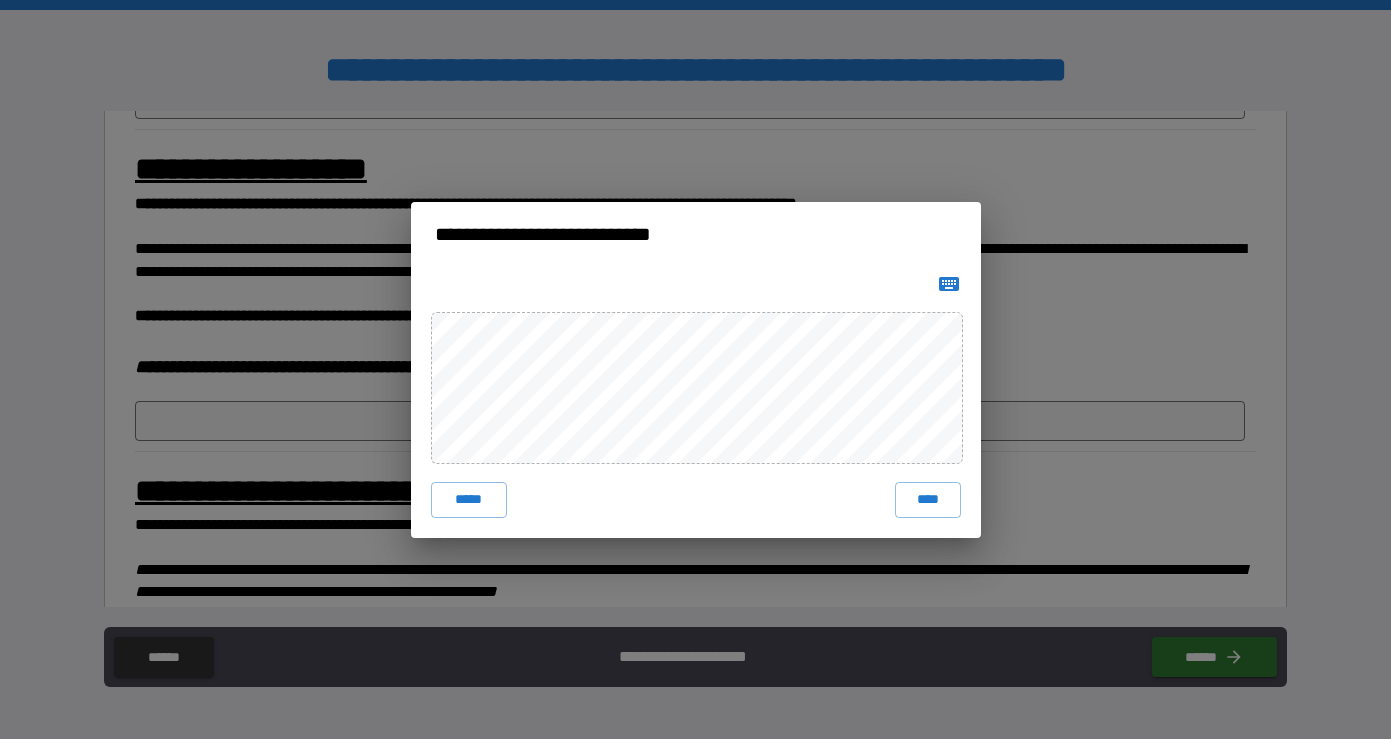 click on "****" at bounding box center (928, 500) 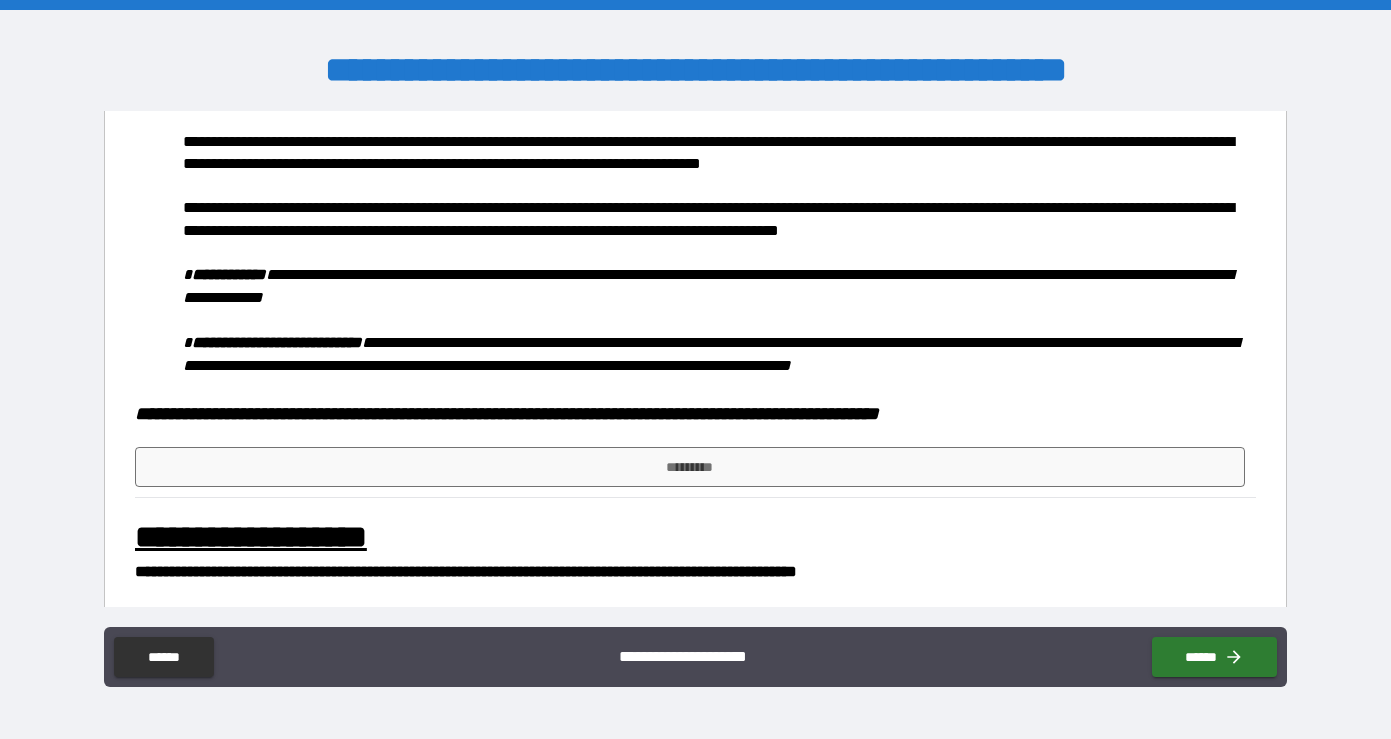 scroll, scrollTop: 693, scrollLeft: 0, axis: vertical 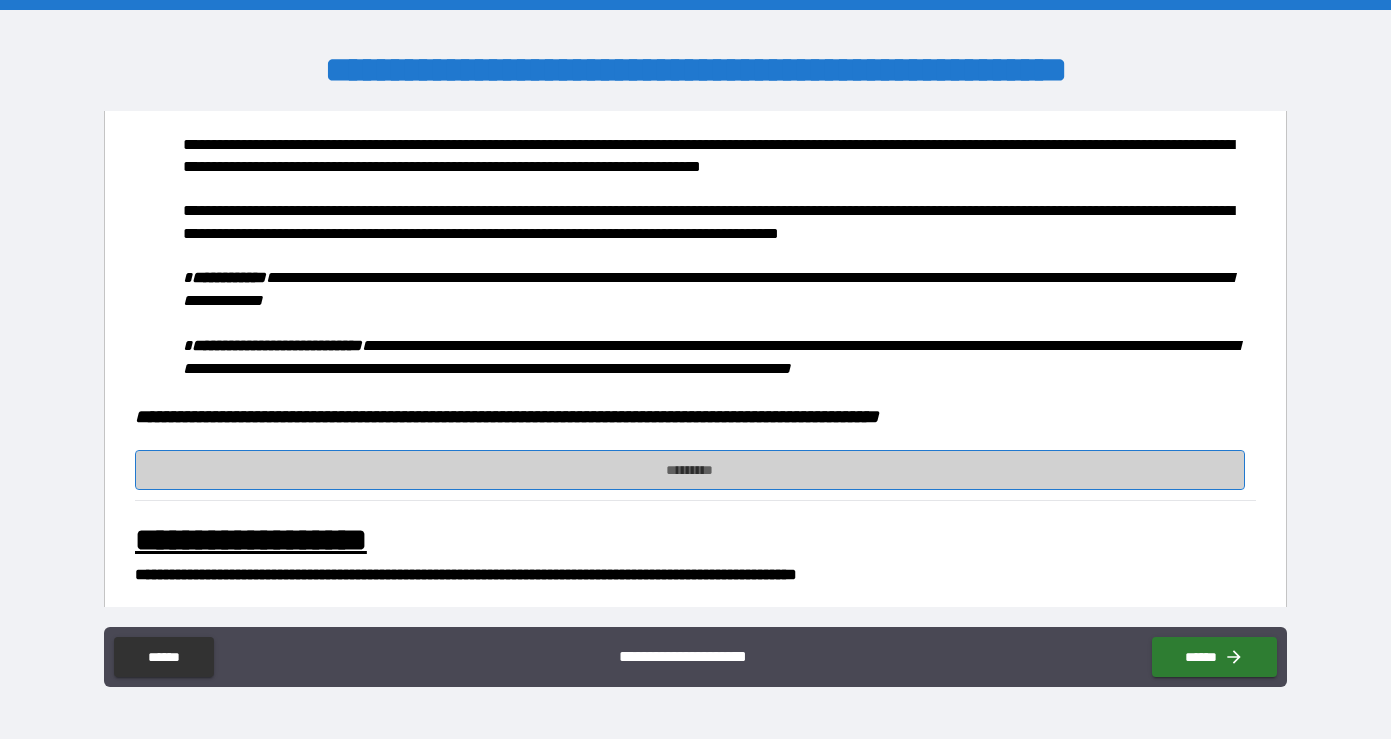 click on "*********" at bounding box center [690, 470] 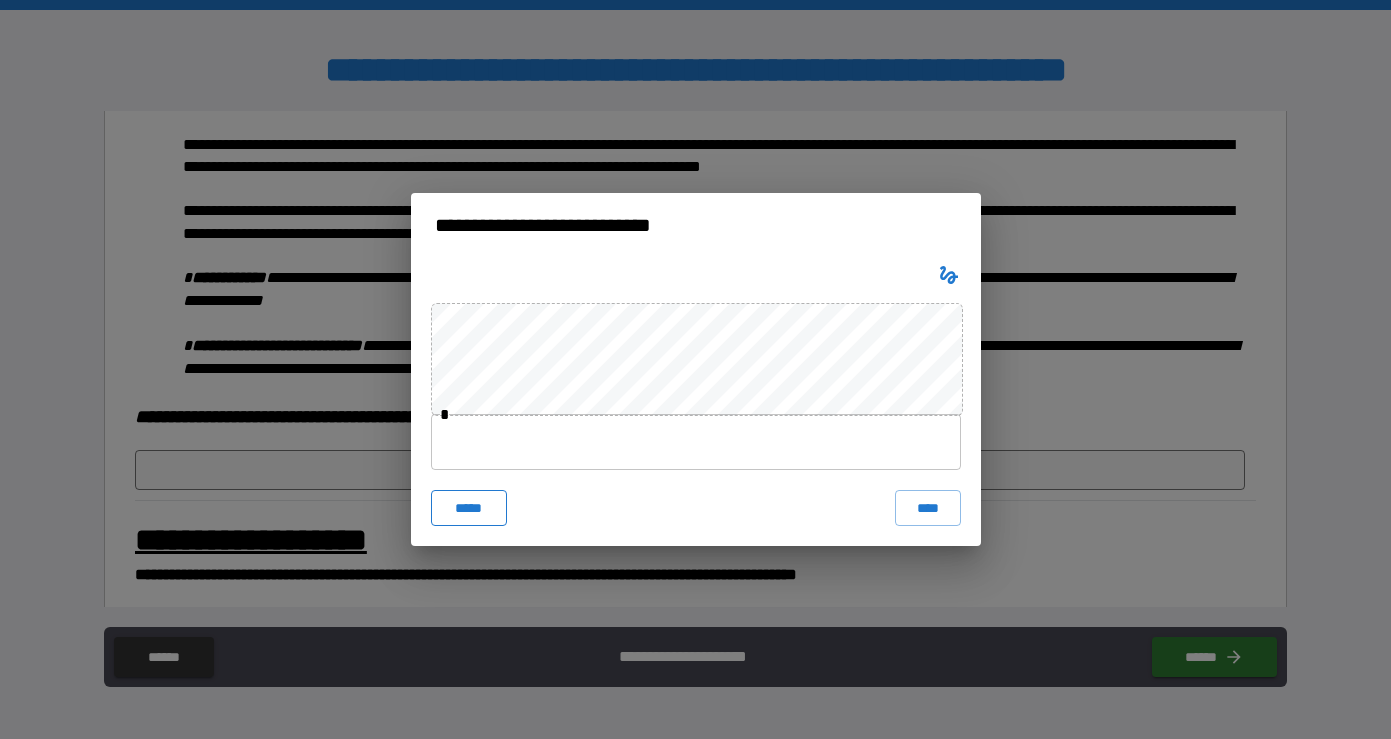 click on "*****" at bounding box center [469, 508] 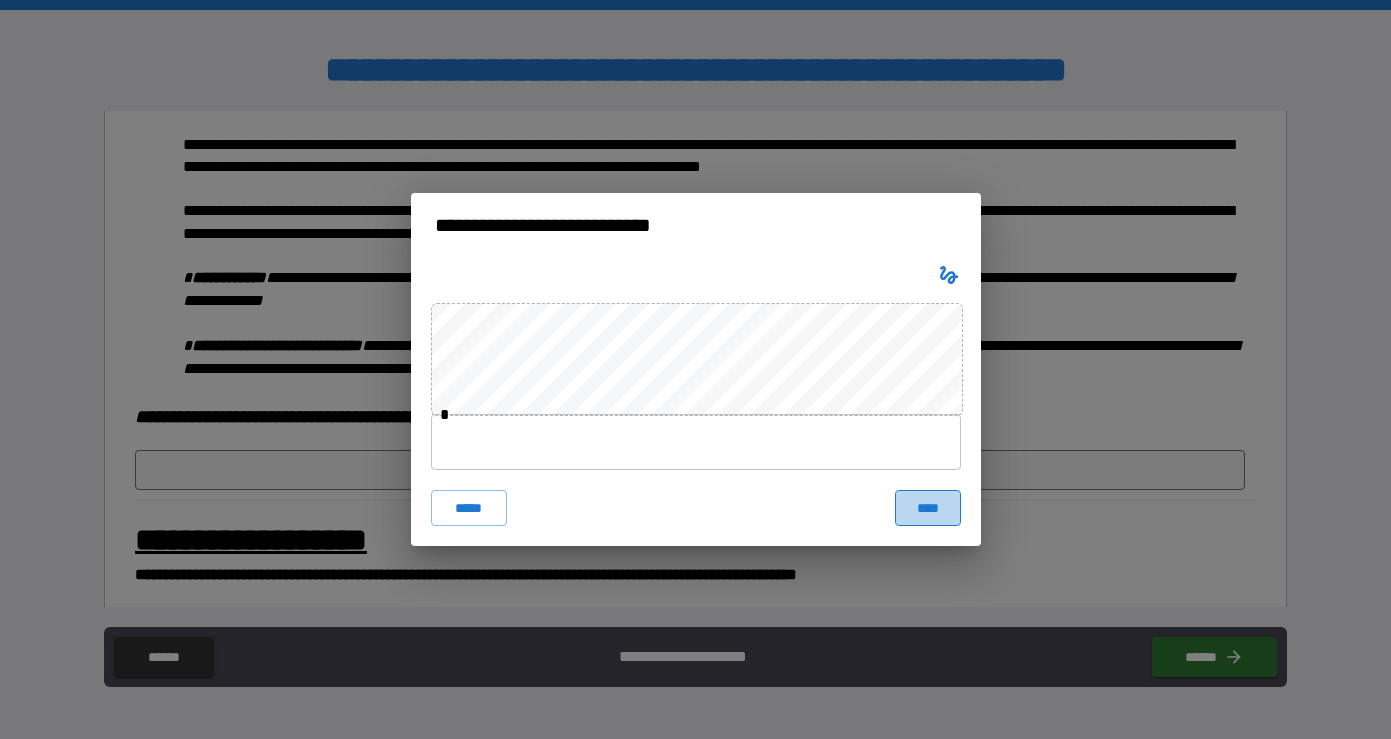 click on "****" at bounding box center (928, 508) 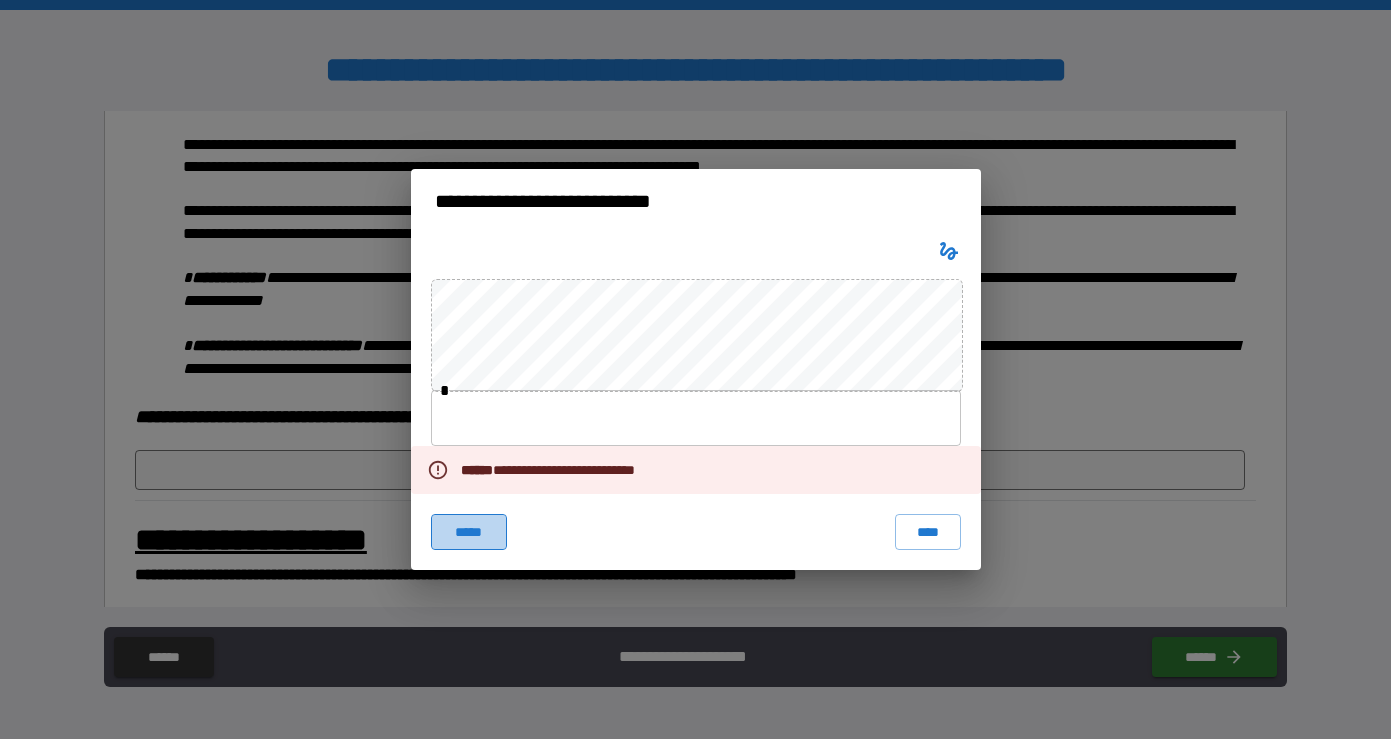 click on "*****" at bounding box center (469, 532) 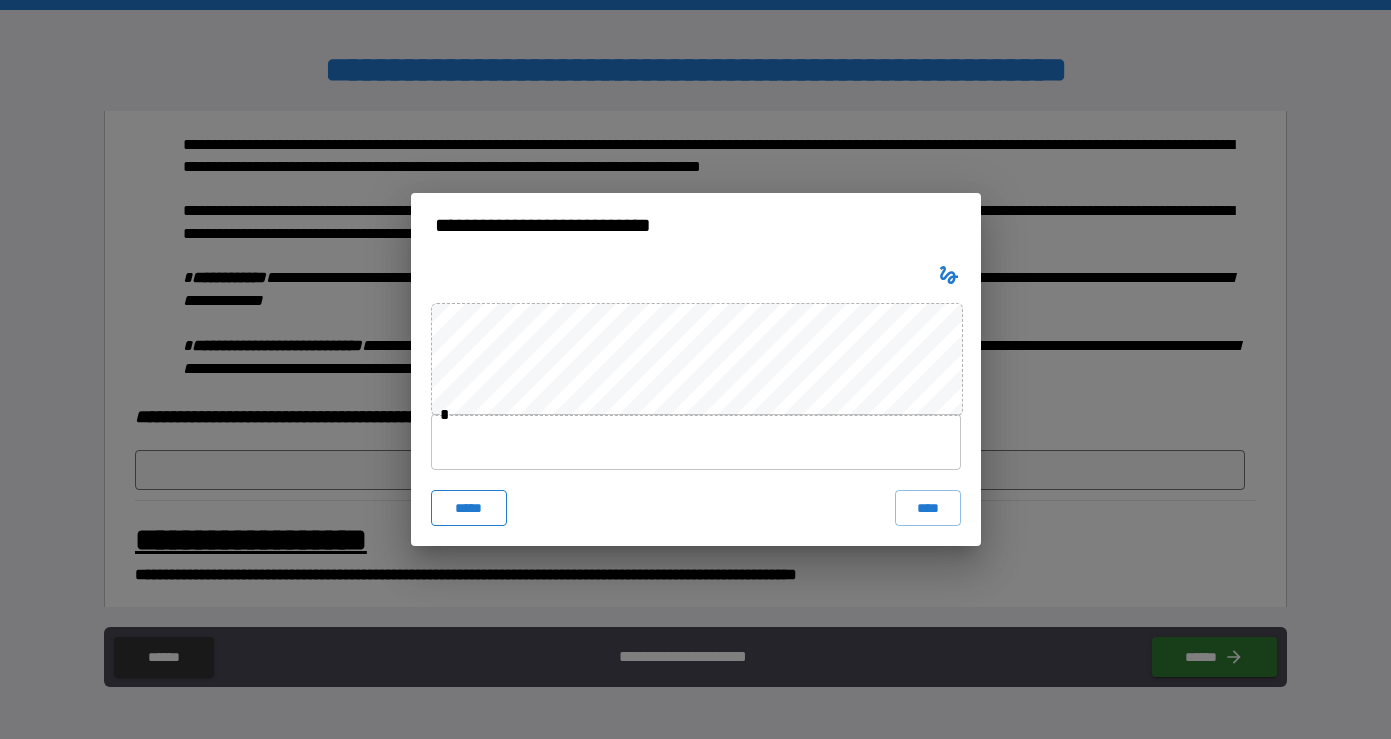 click on "*****" at bounding box center (469, 508) 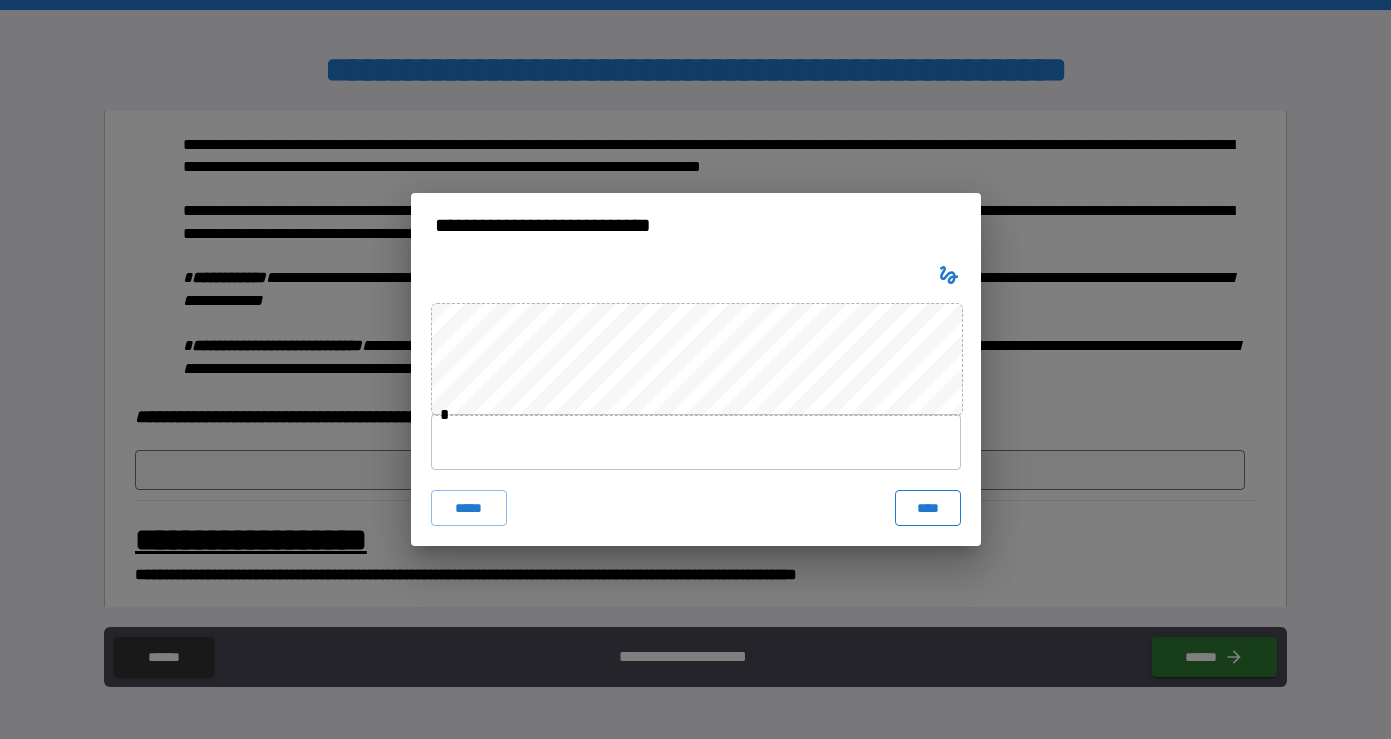 click on "****" at bounding box center [928, 508] 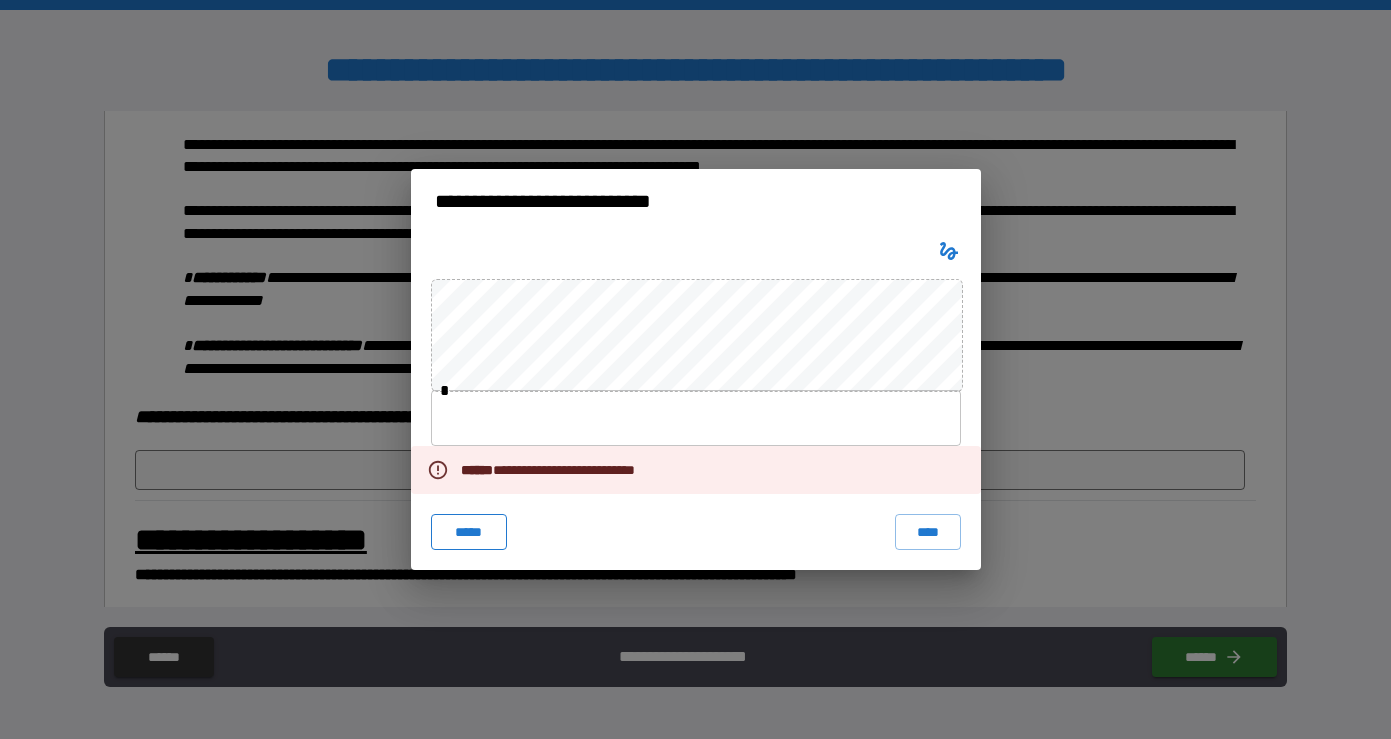 click on "*****" at bounding box center [469, 532] 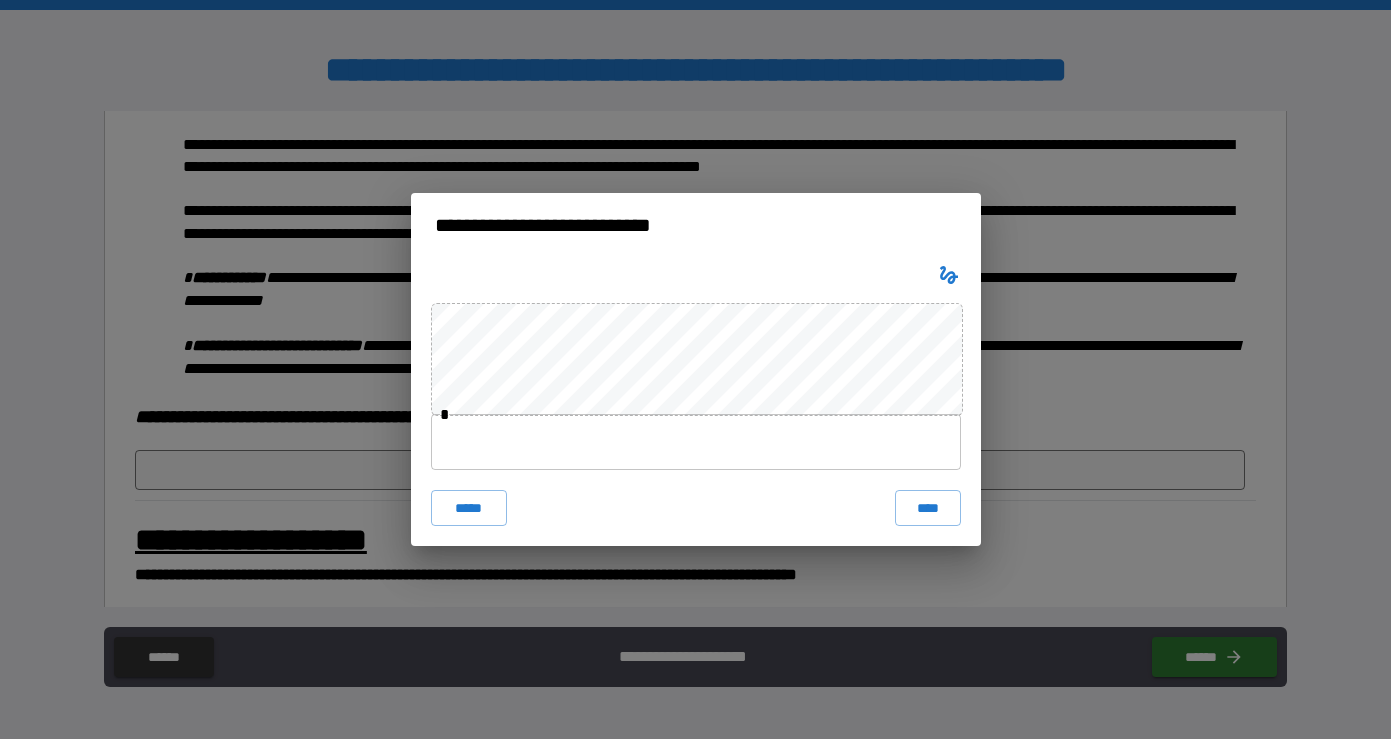 click at bounding box center [696, 442] 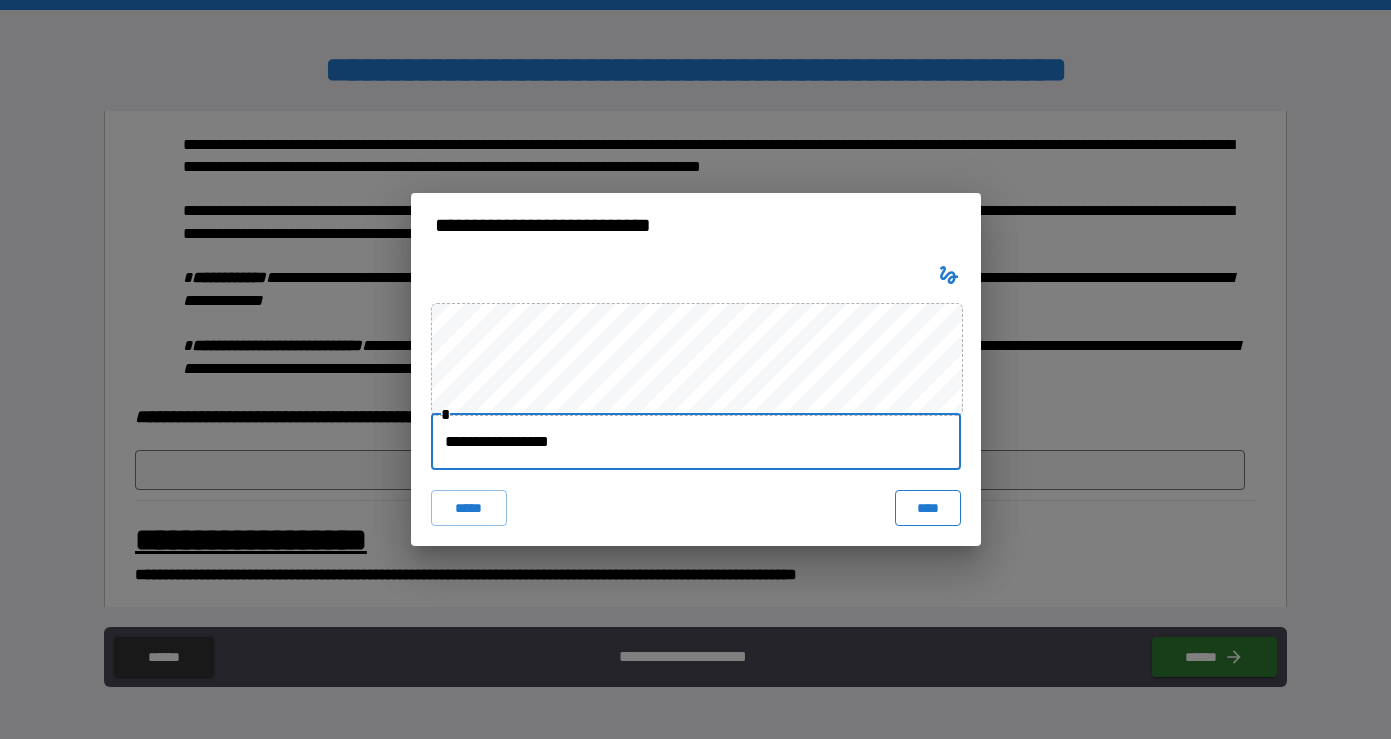 type on "**********" 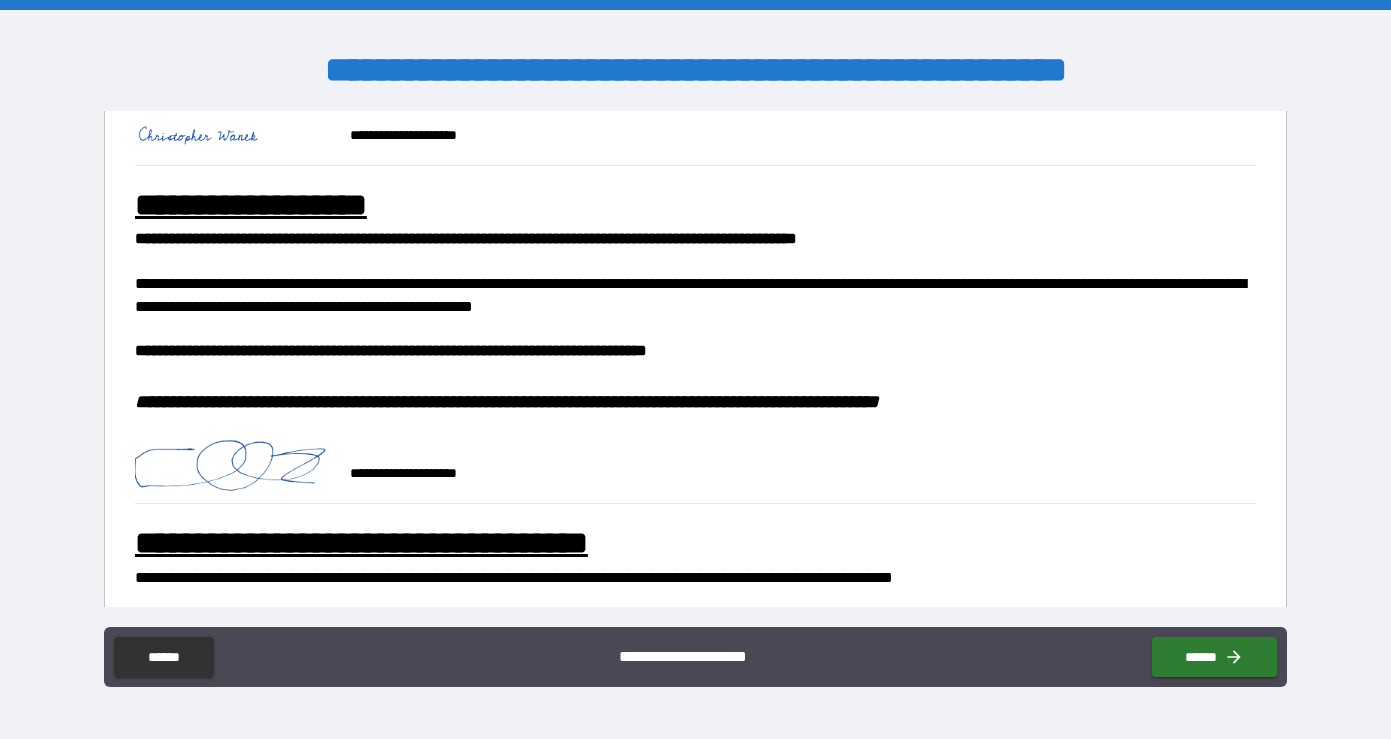 scroll, scrollTop: 1075, scrollLeft: 0, axis: vertical 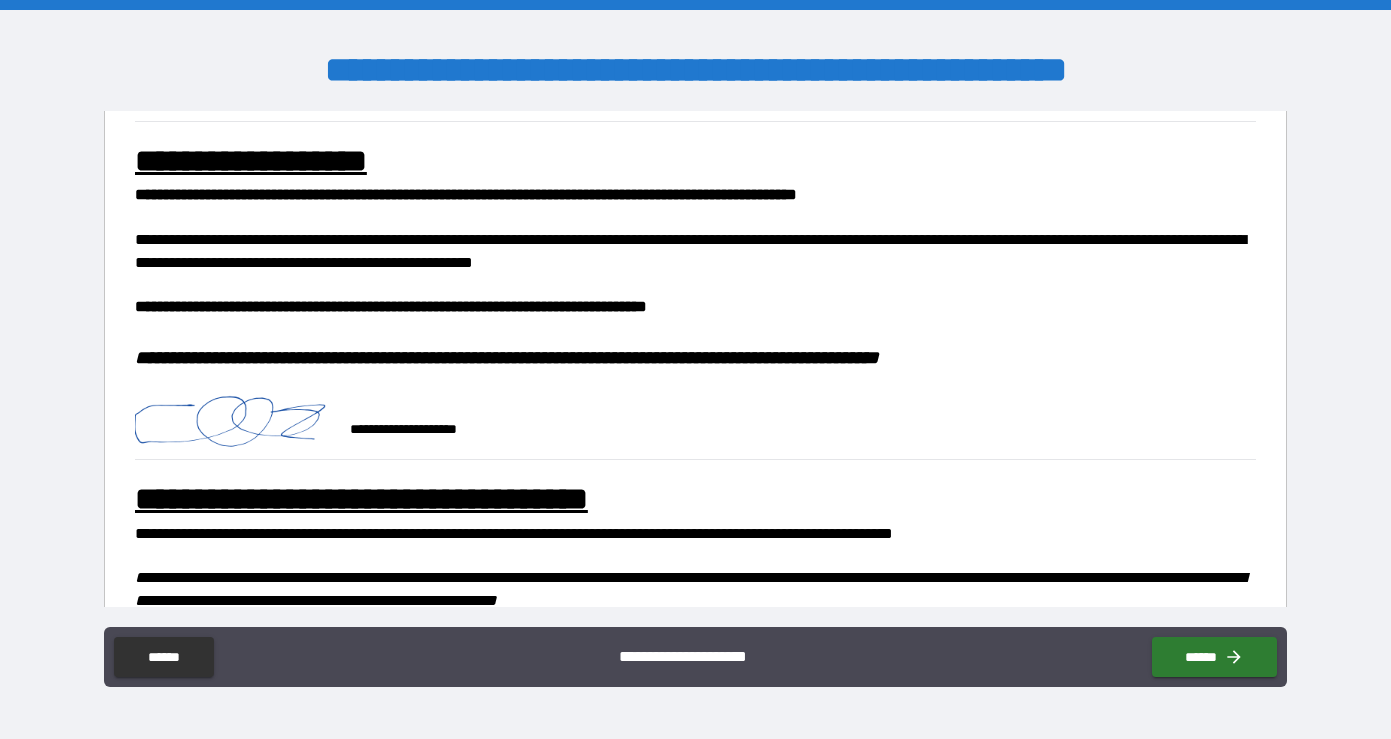 click at bounding box center (235, 420) 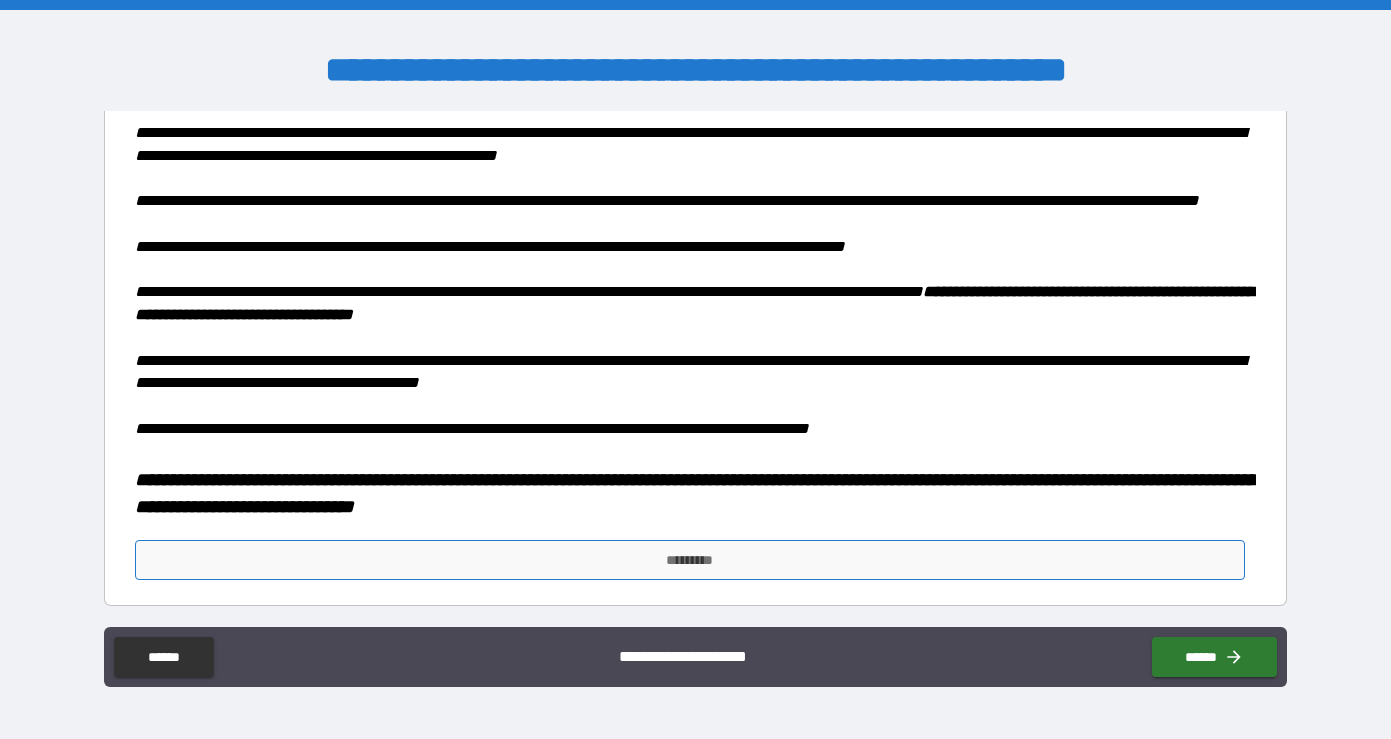 scroll, scrollTop: 1518, scrollLeft: 0, axis: vertical 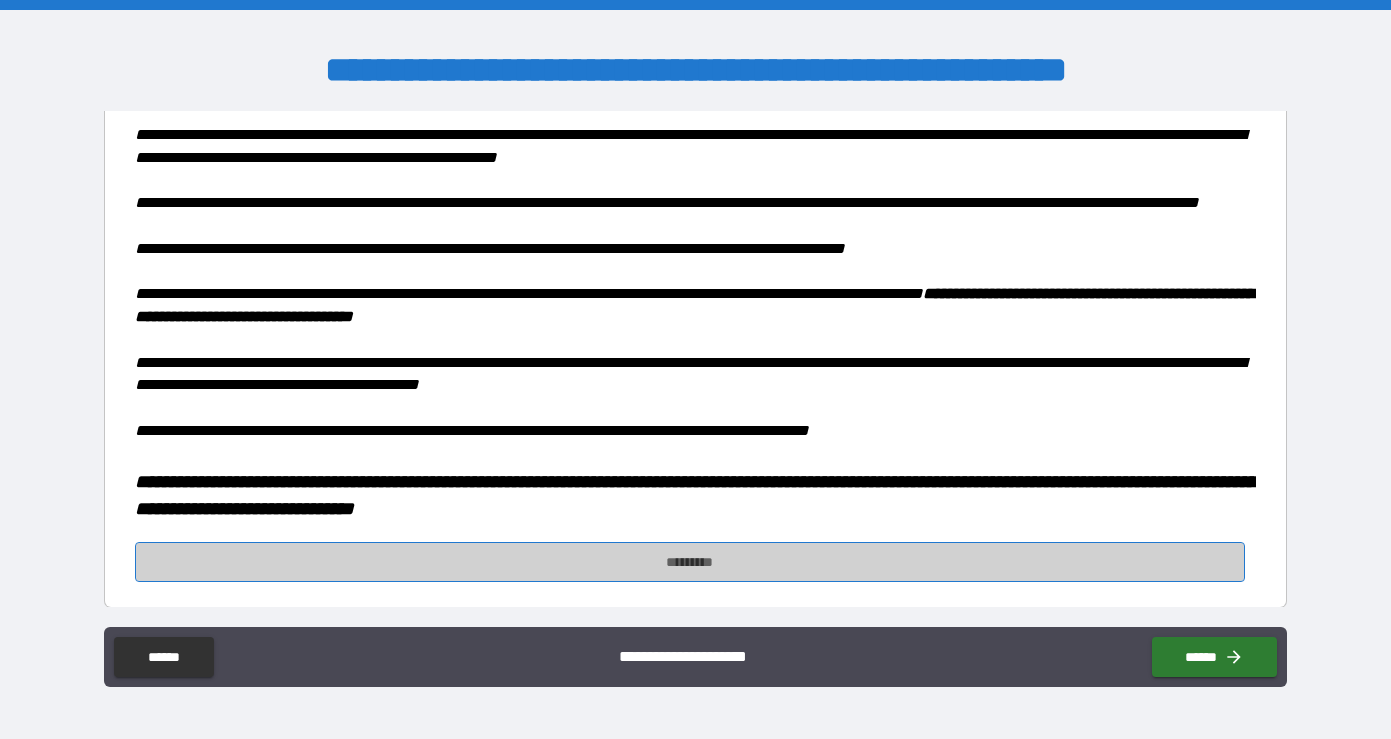 click on "*********" at bounding box center [690, 562] 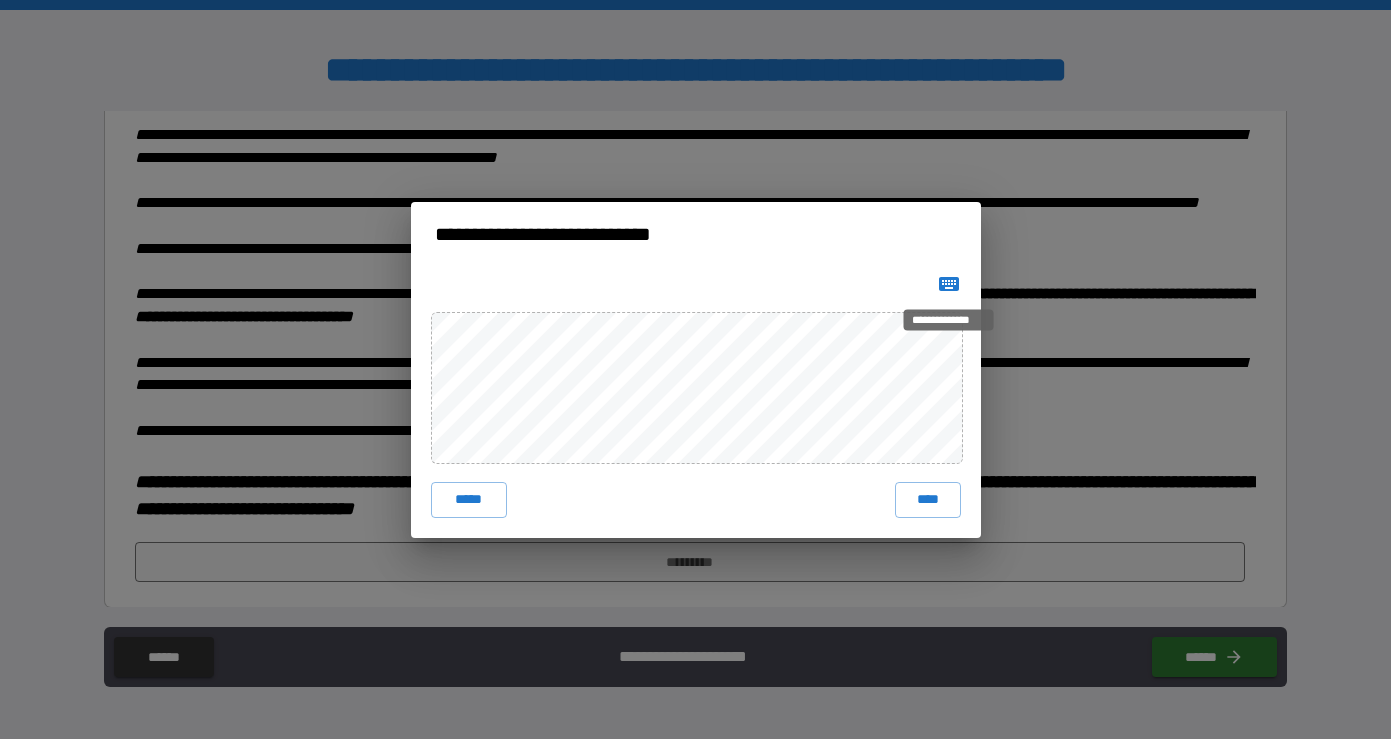 click 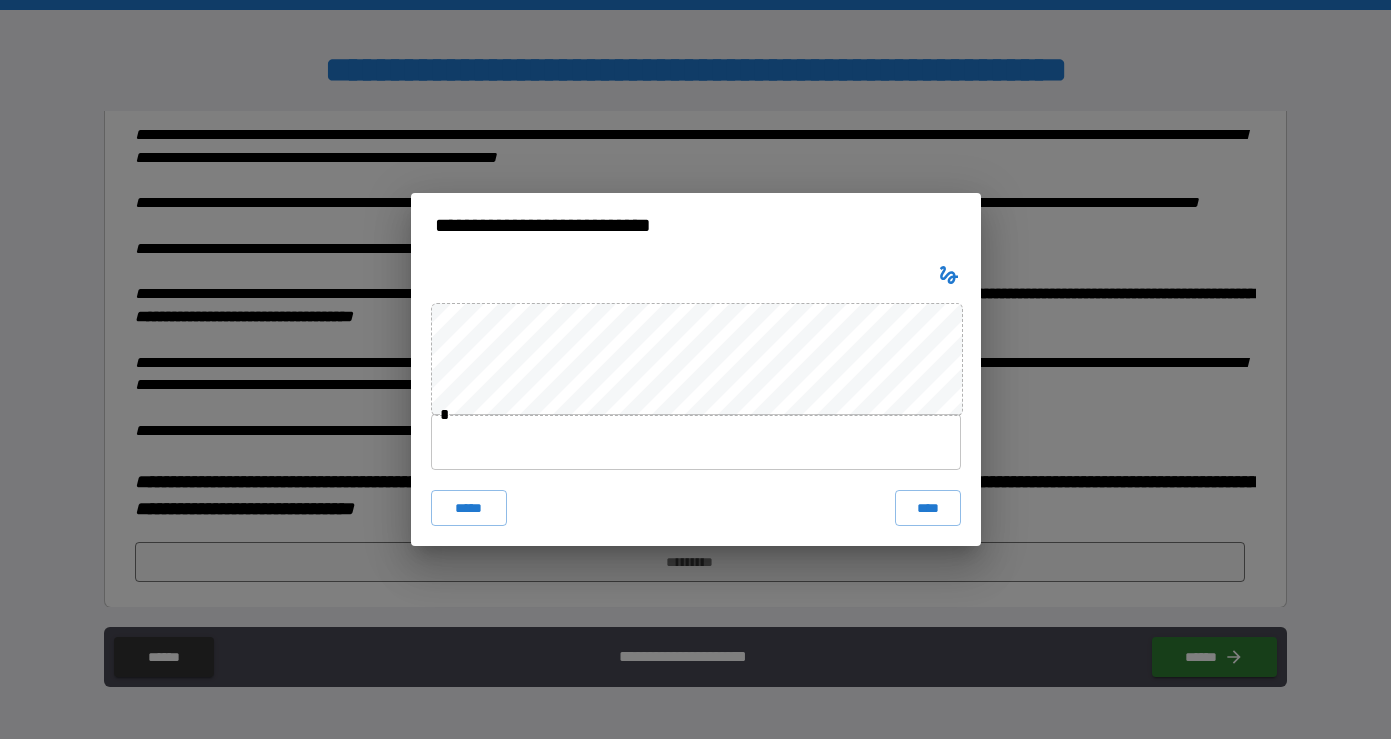 click at bounding box center (696, 442) 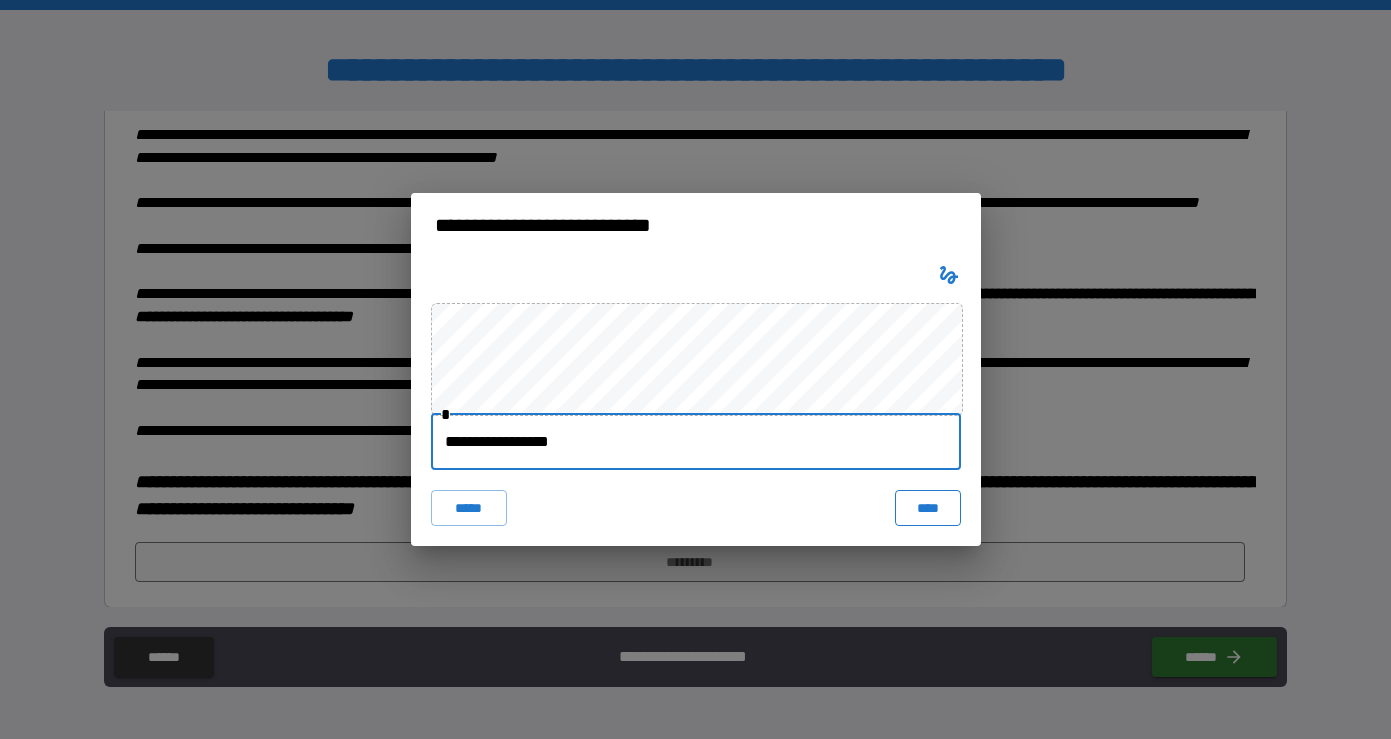 type on "**********" 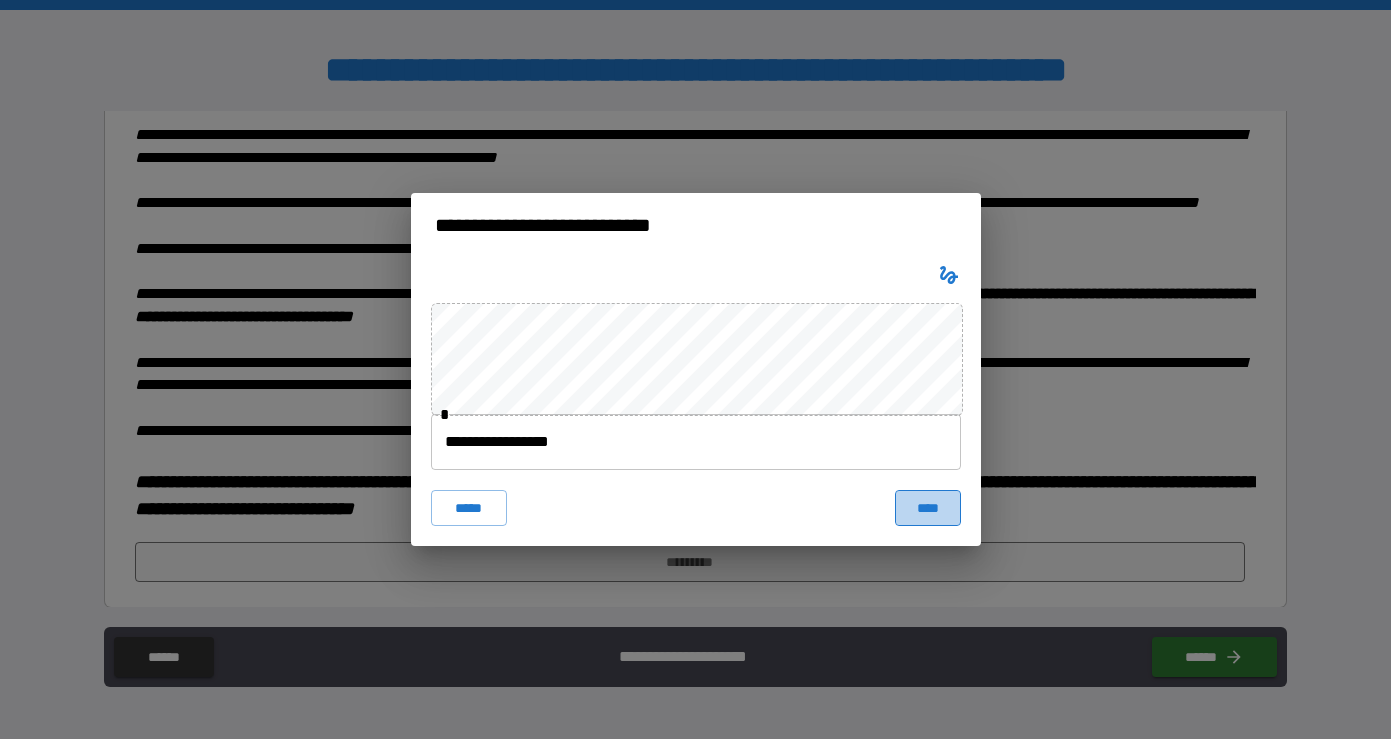 click on "****" at bounding box center [928, 508] 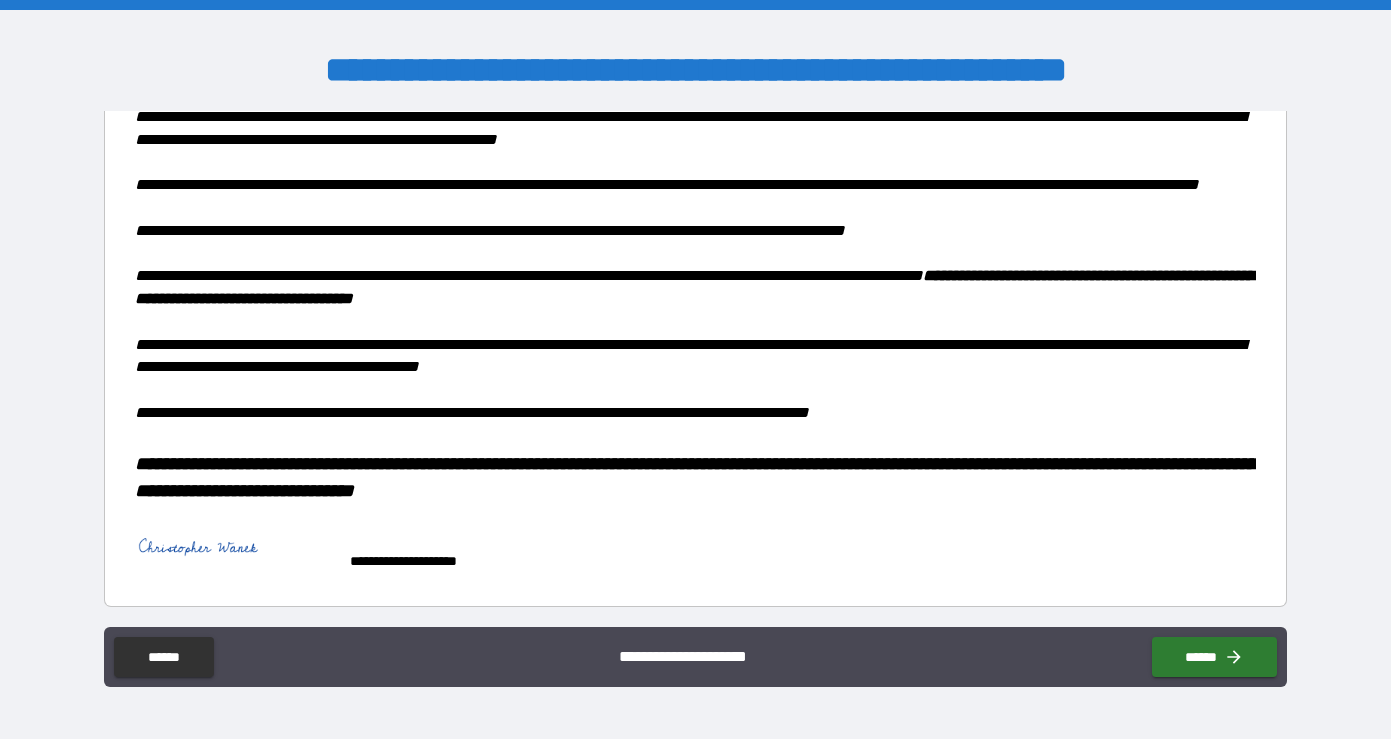 scroll, scrollTop: 1535, scrollLeft: 0, axis: vertical 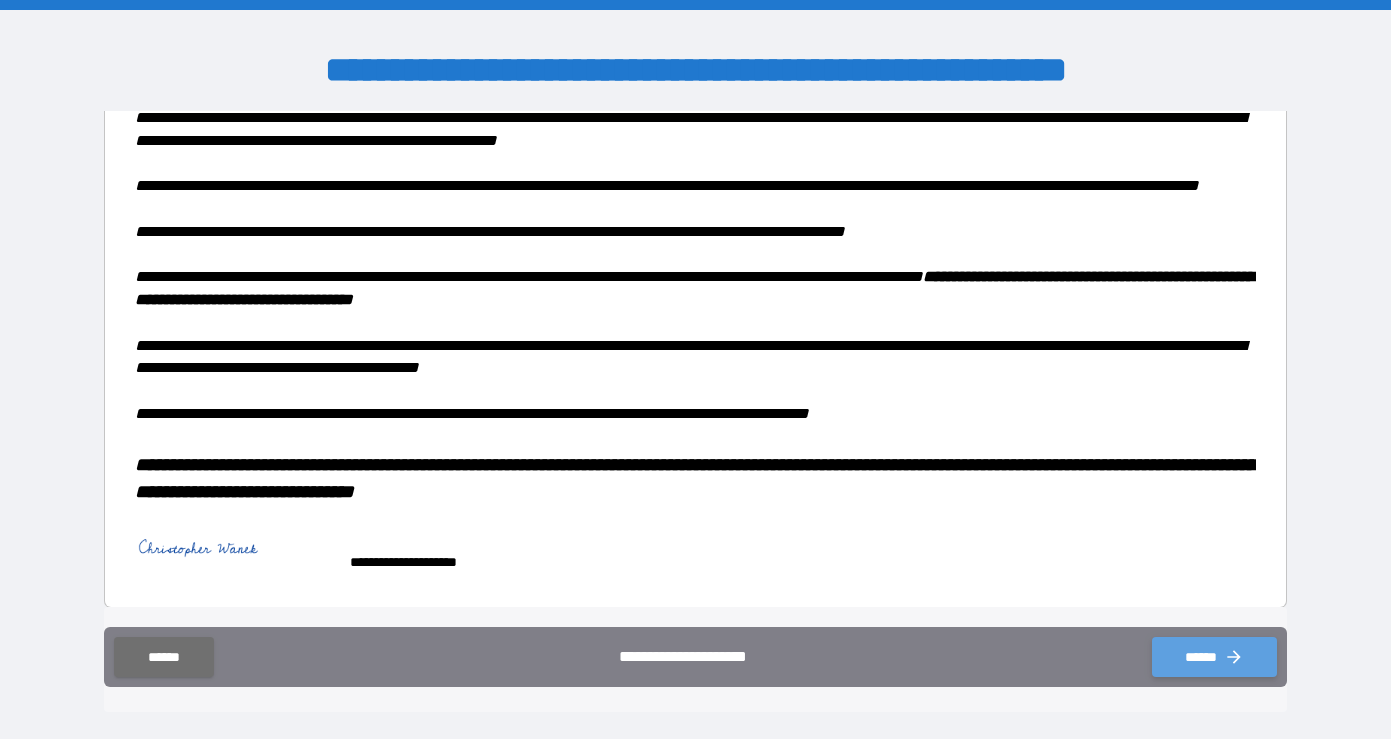 click on "******" at bounding box center [1214, 657] 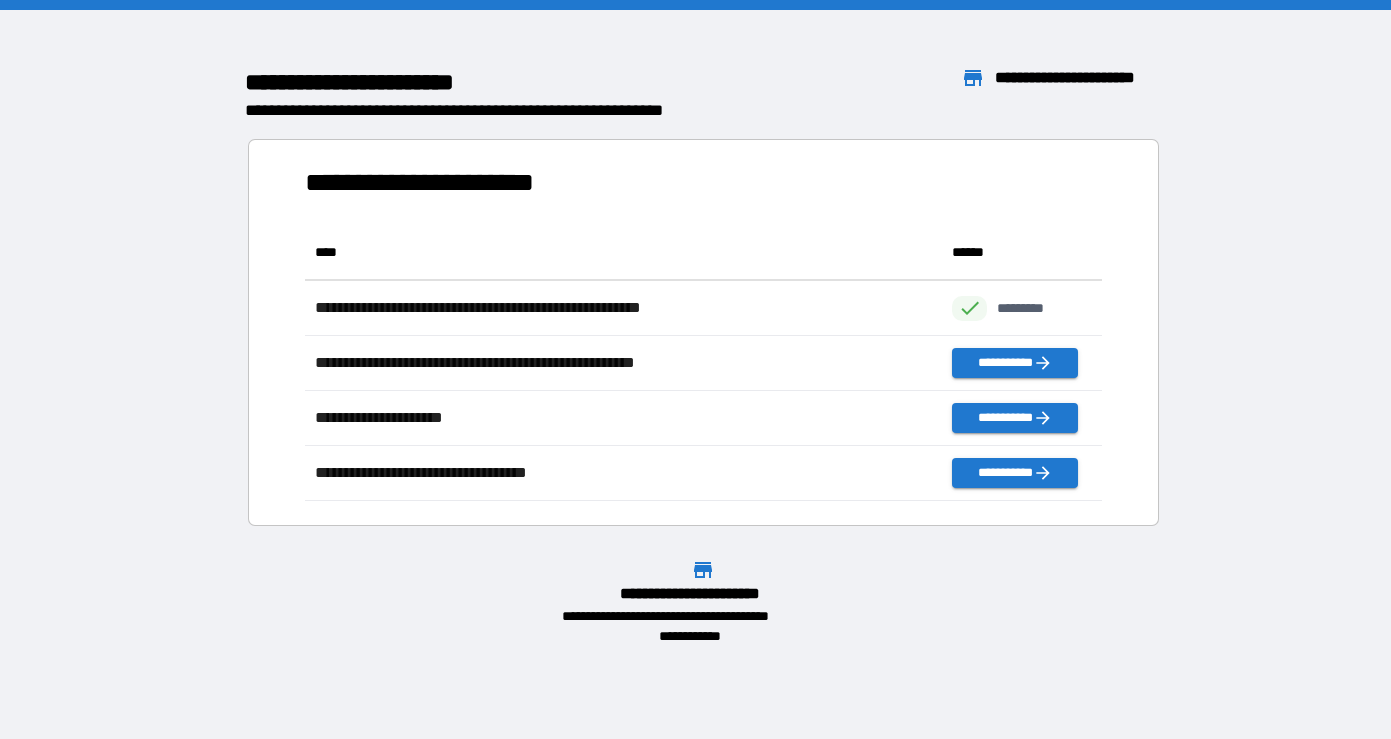scroll, scrollTop: 1, scrollLeft: 1, axis: both 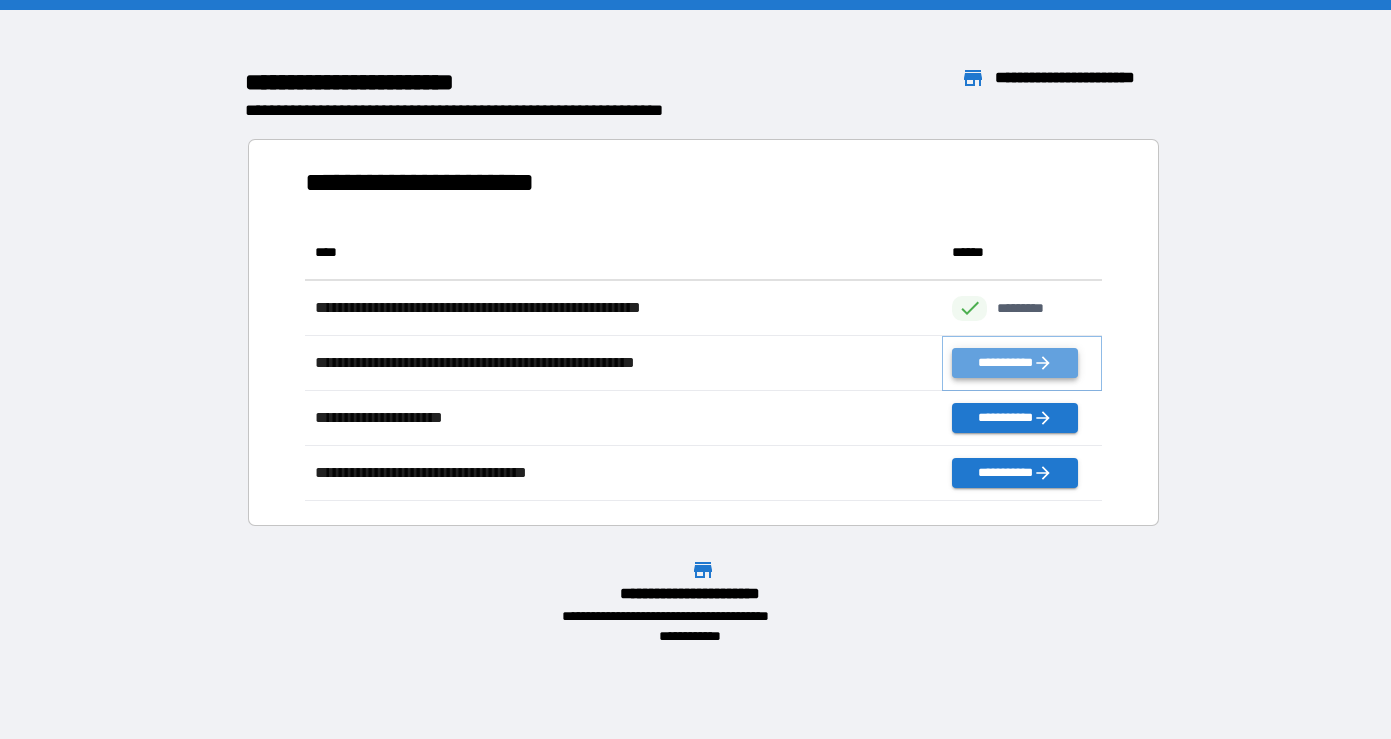 click 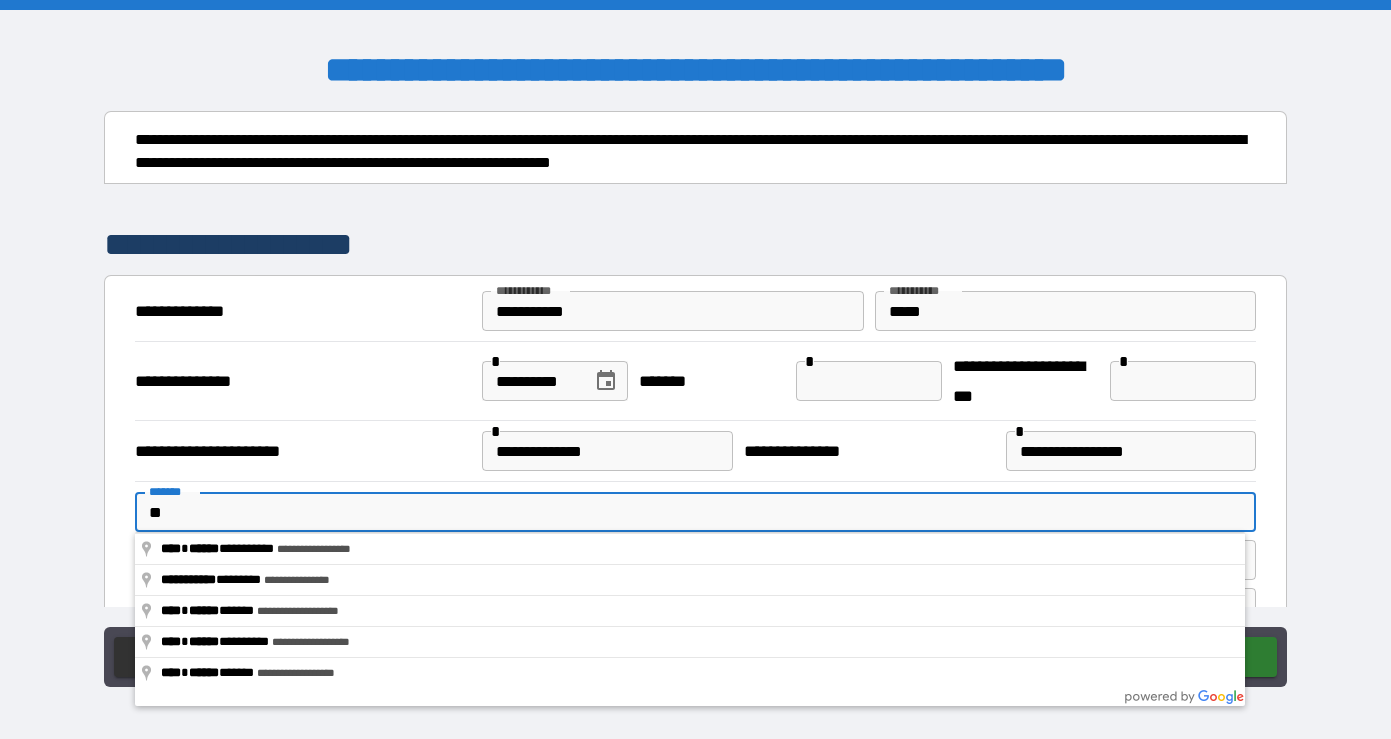 type on "*" 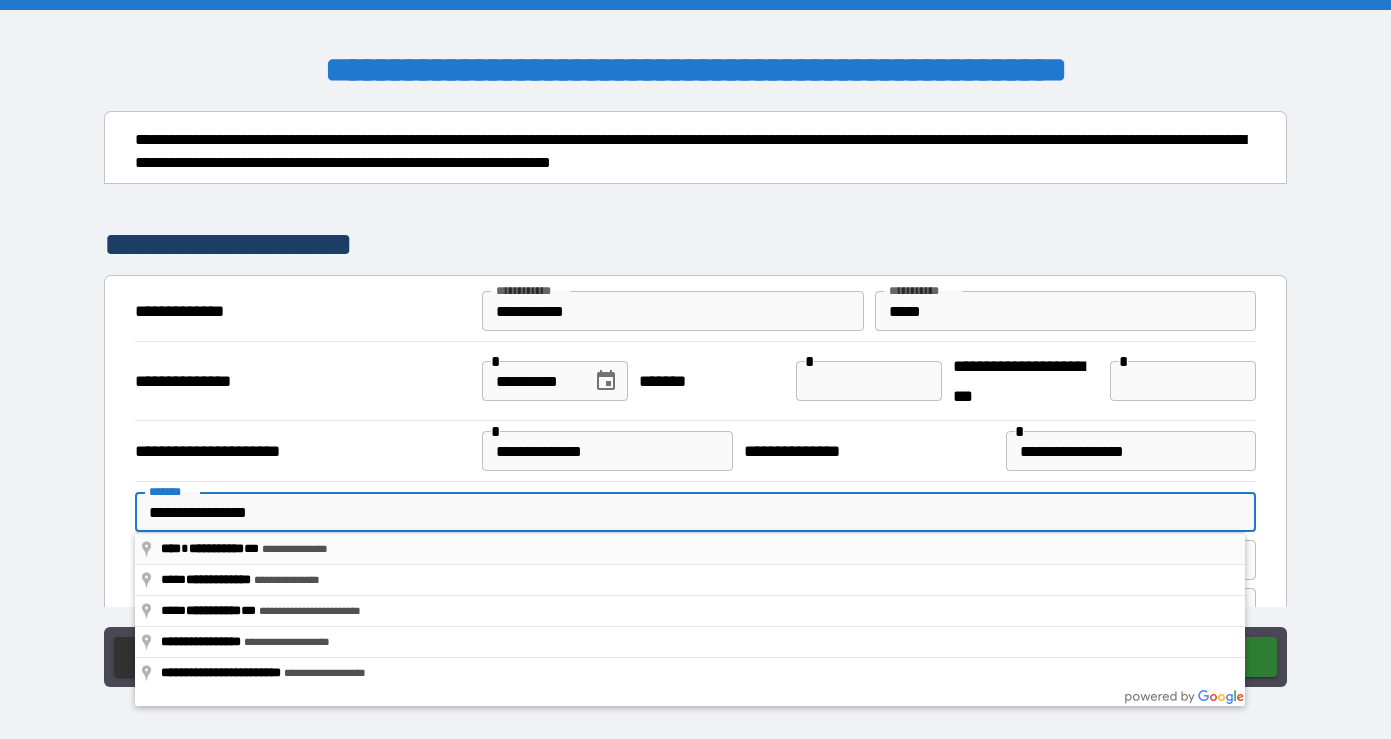 type on "**********" 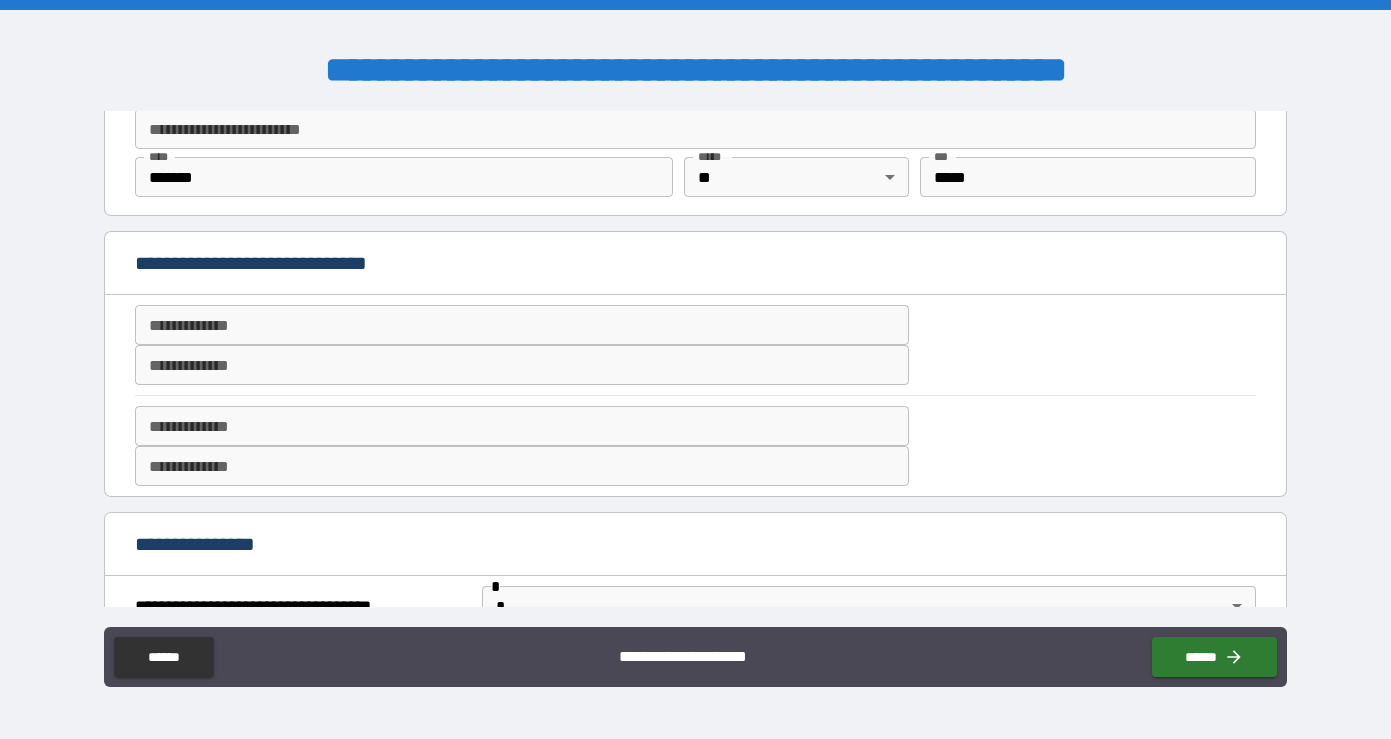 scroll, scrollTop: 439, scrollLeft: 0, axis: vertical 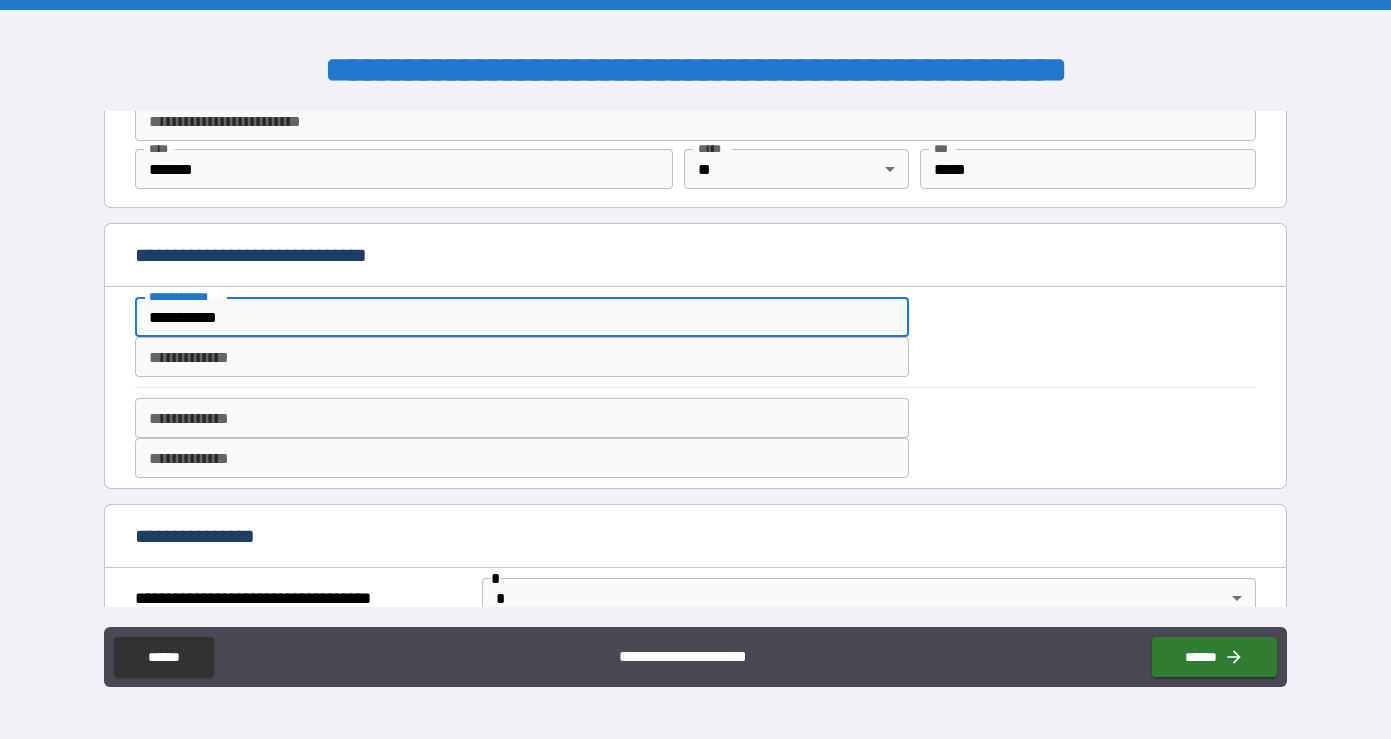 type on "**********" 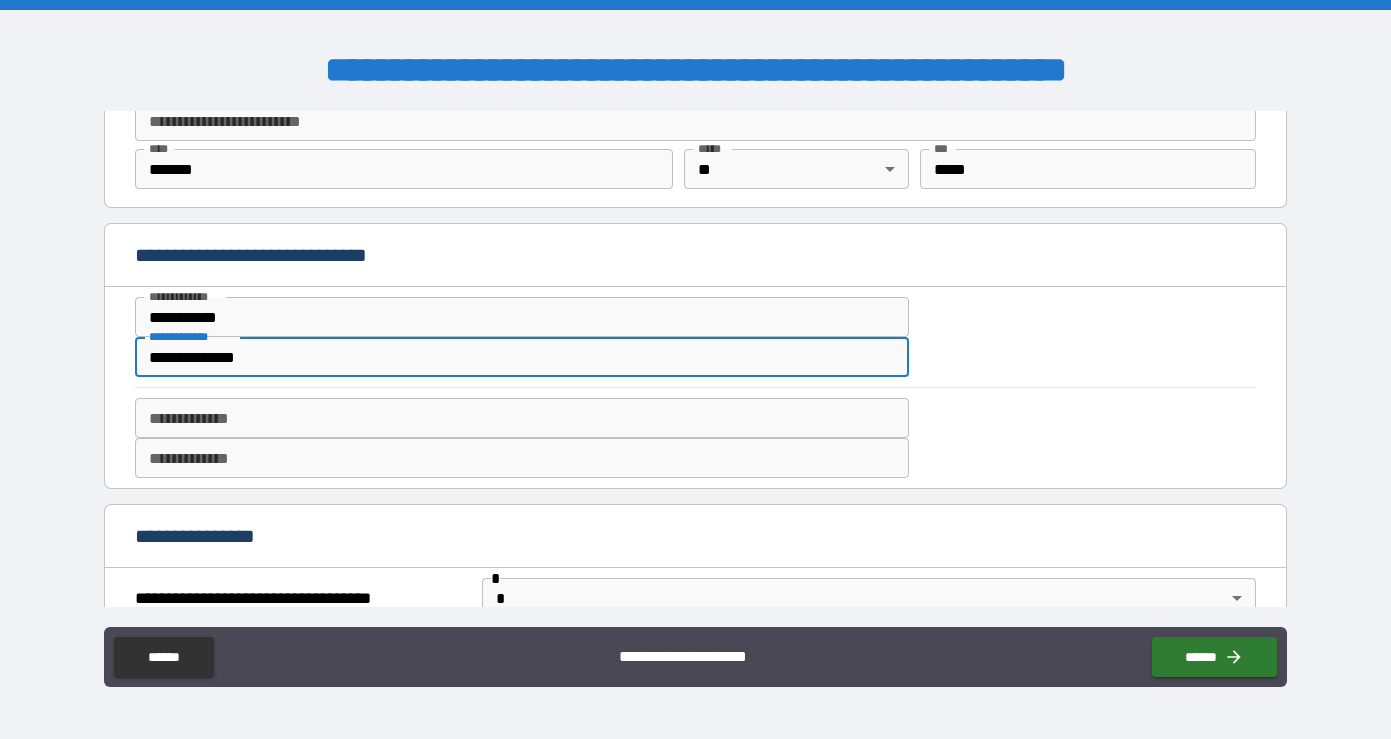 type on "**********" 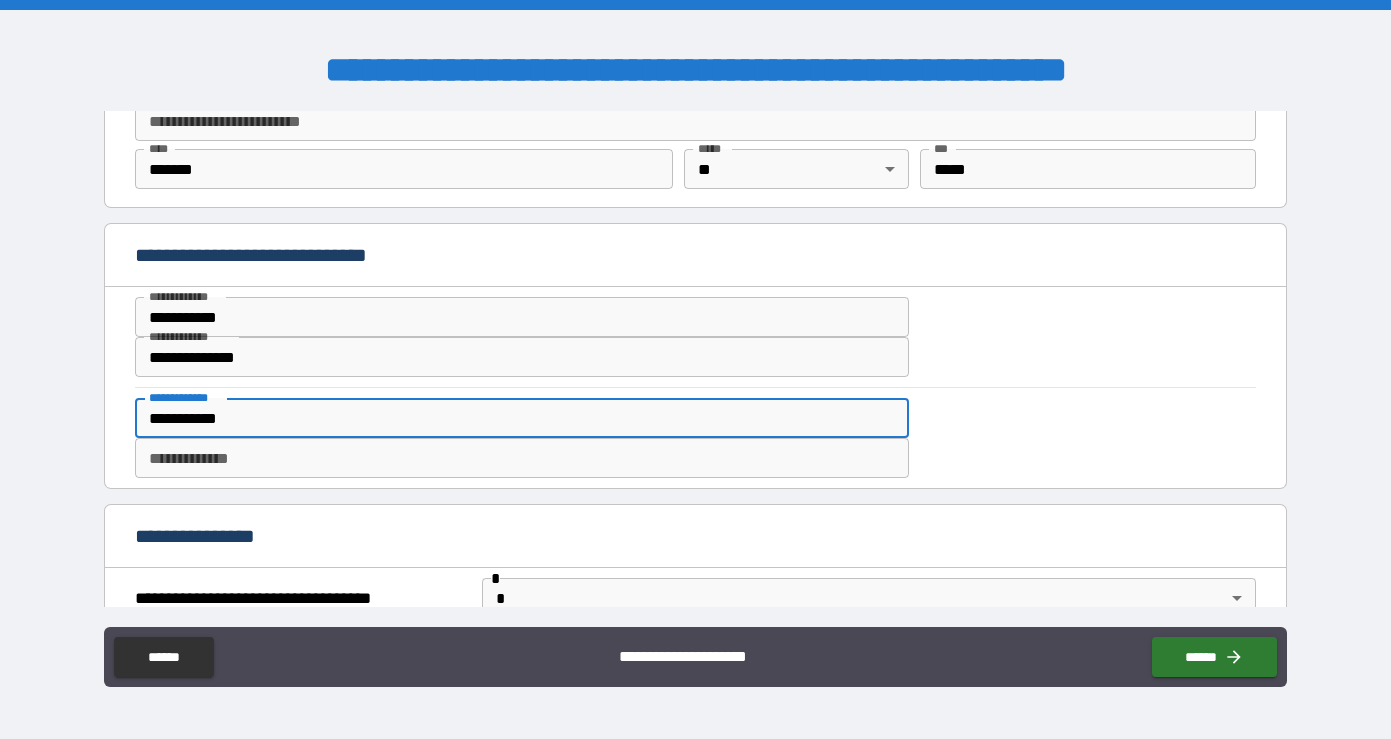 type on "**********" 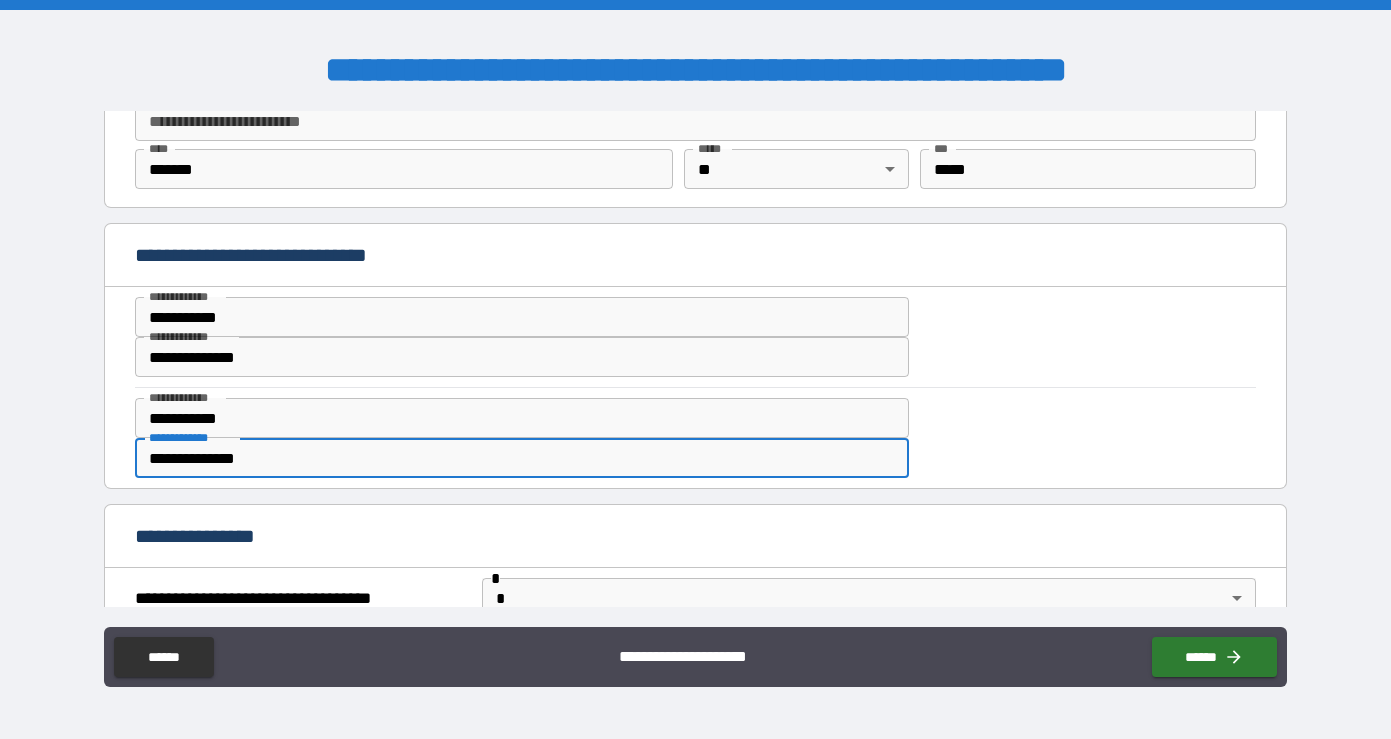 type on "**********" 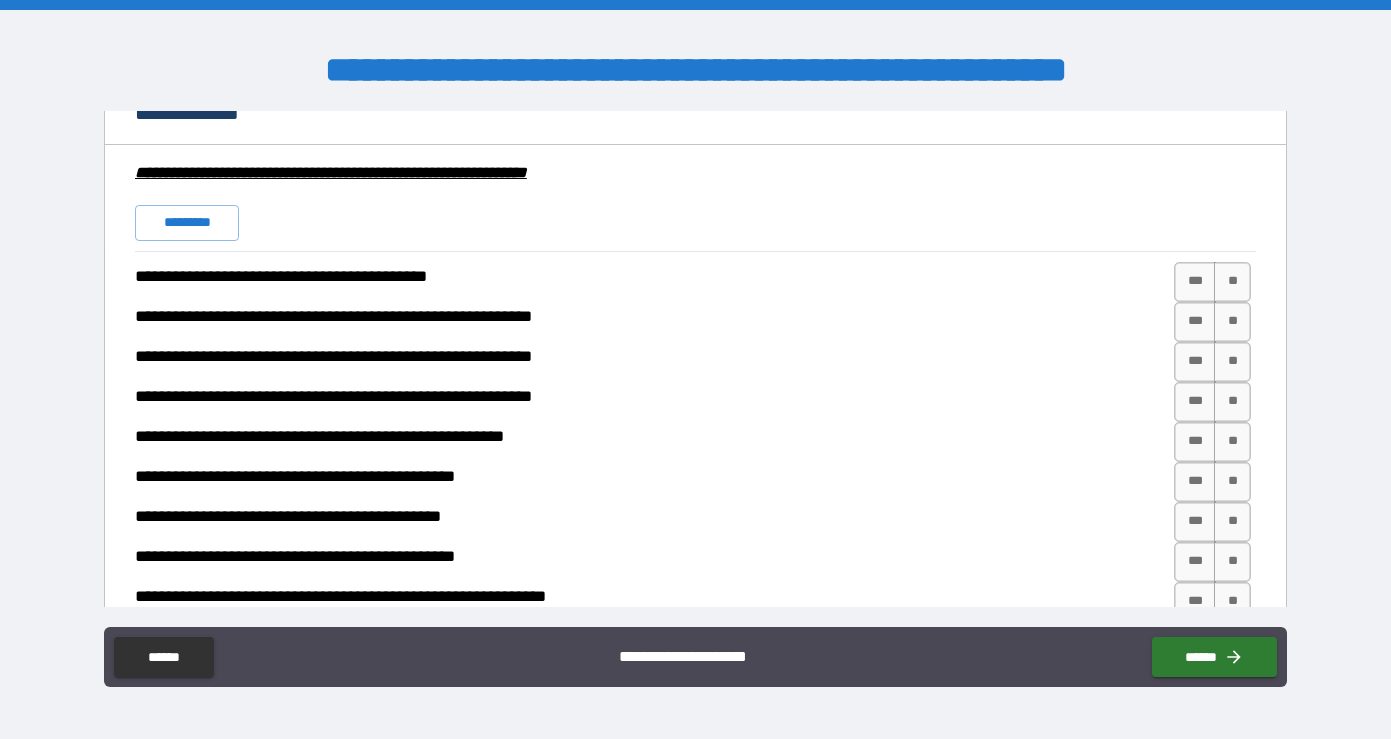 scroll, scrollTop: 1472, scrollLeft: 0, axis: vertical 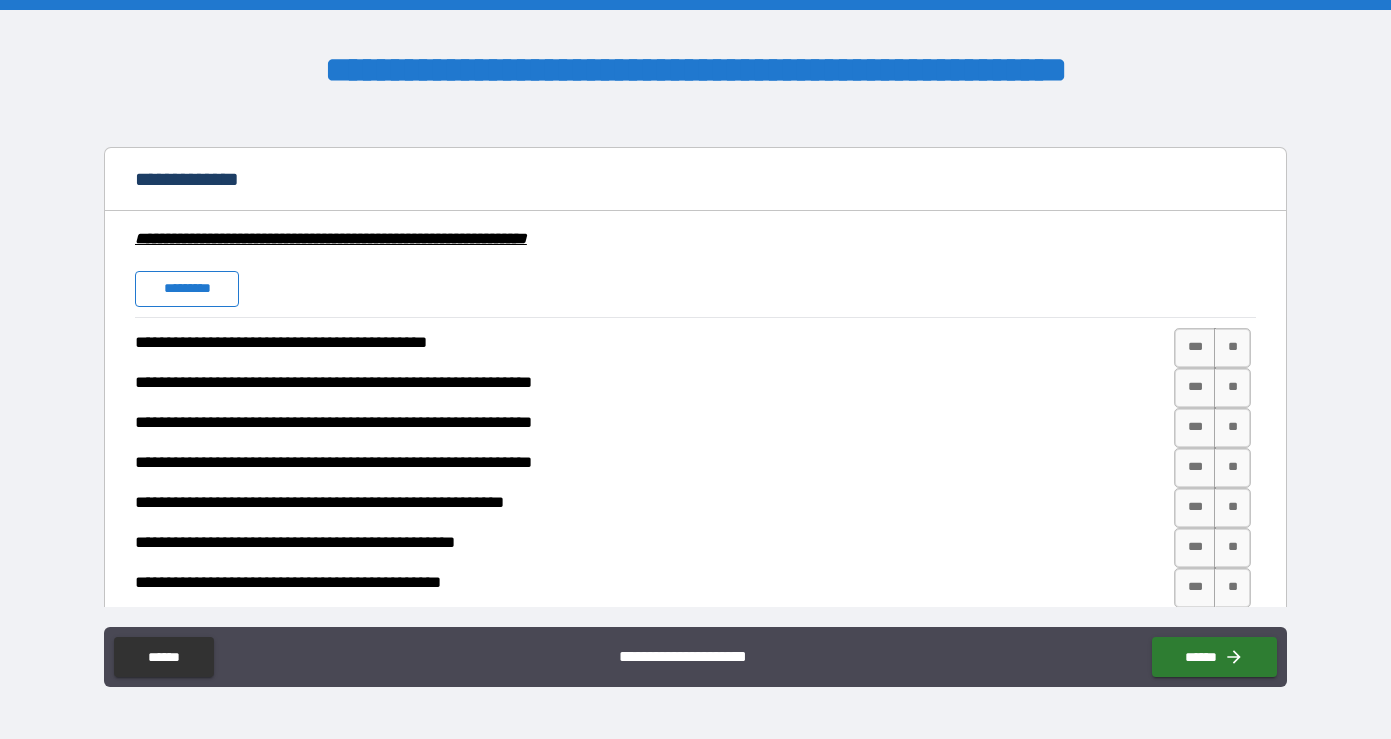 click on "*********" at bounding box center (187, 289) 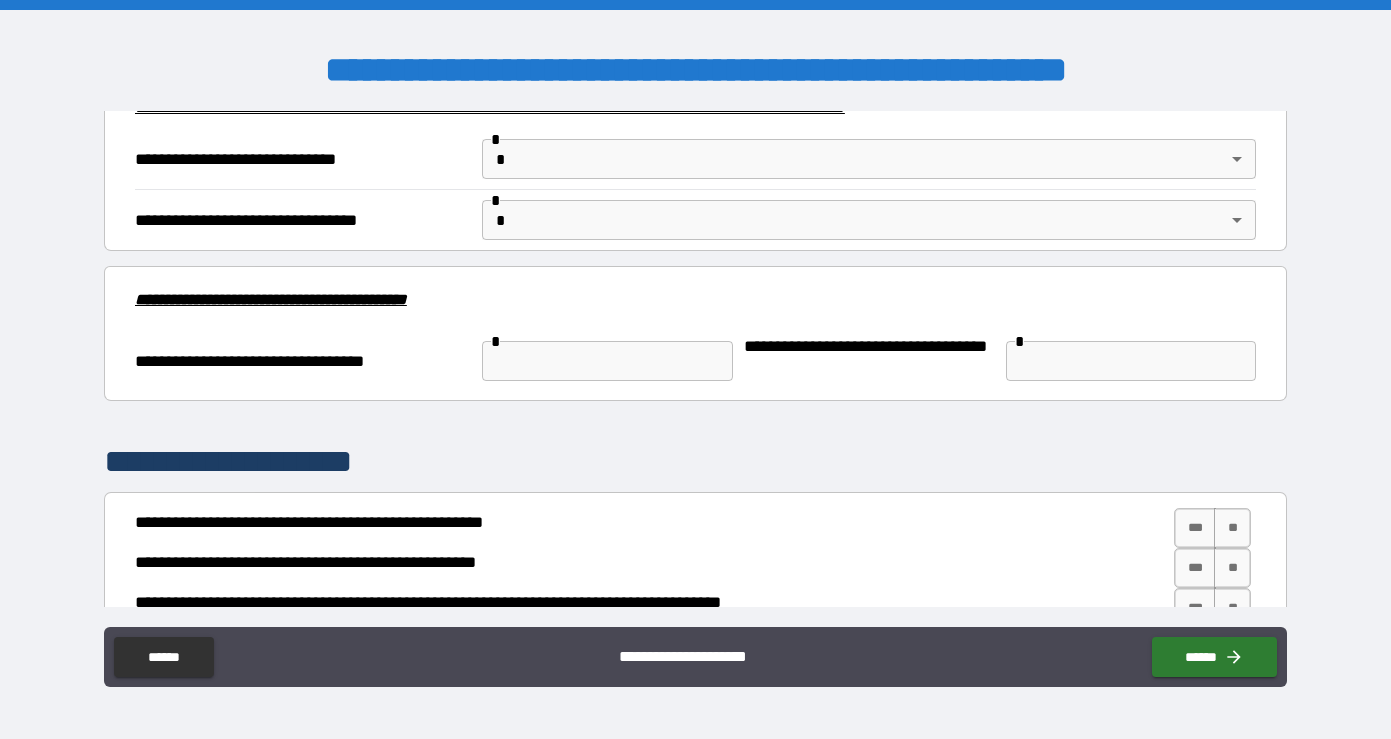 scroll, scrollTop: 2471, scrollLeft: 0, axis: vertical 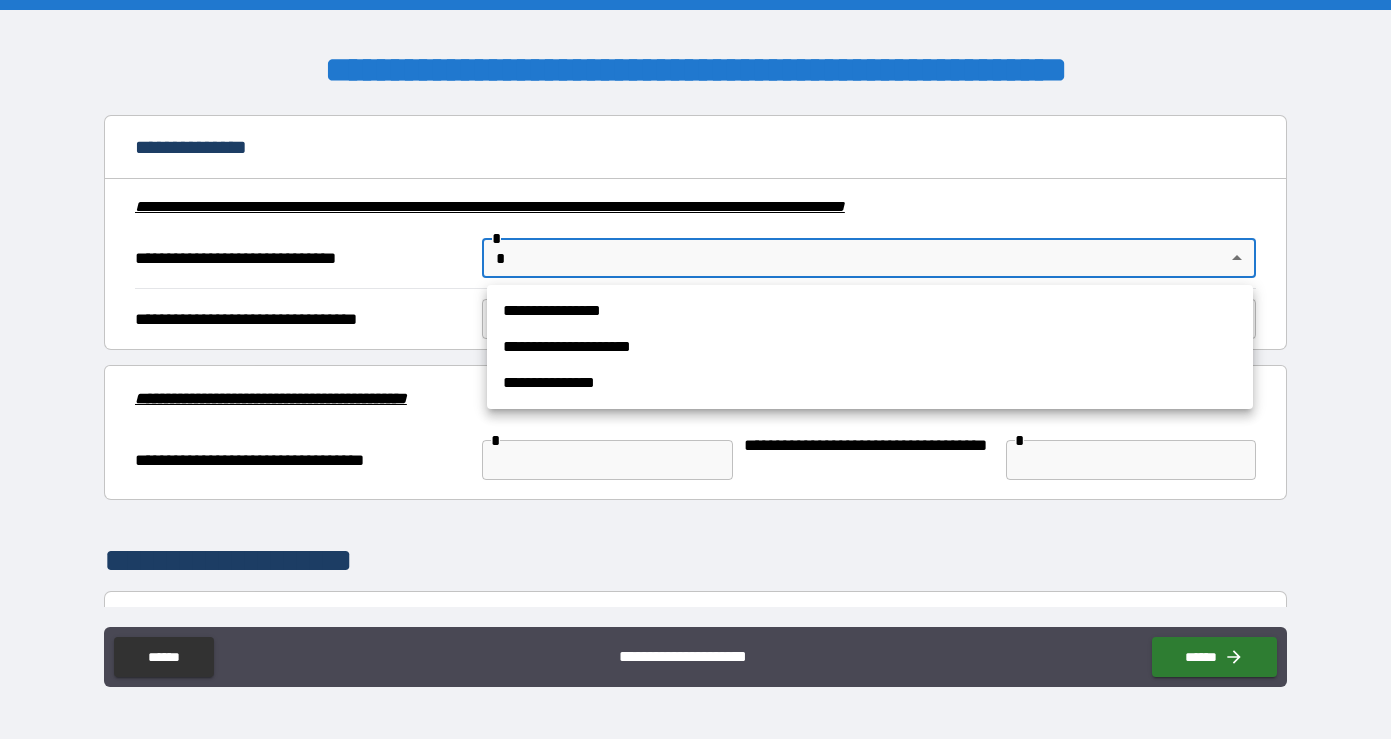 click on "**********" at bounding box center [695, 369] 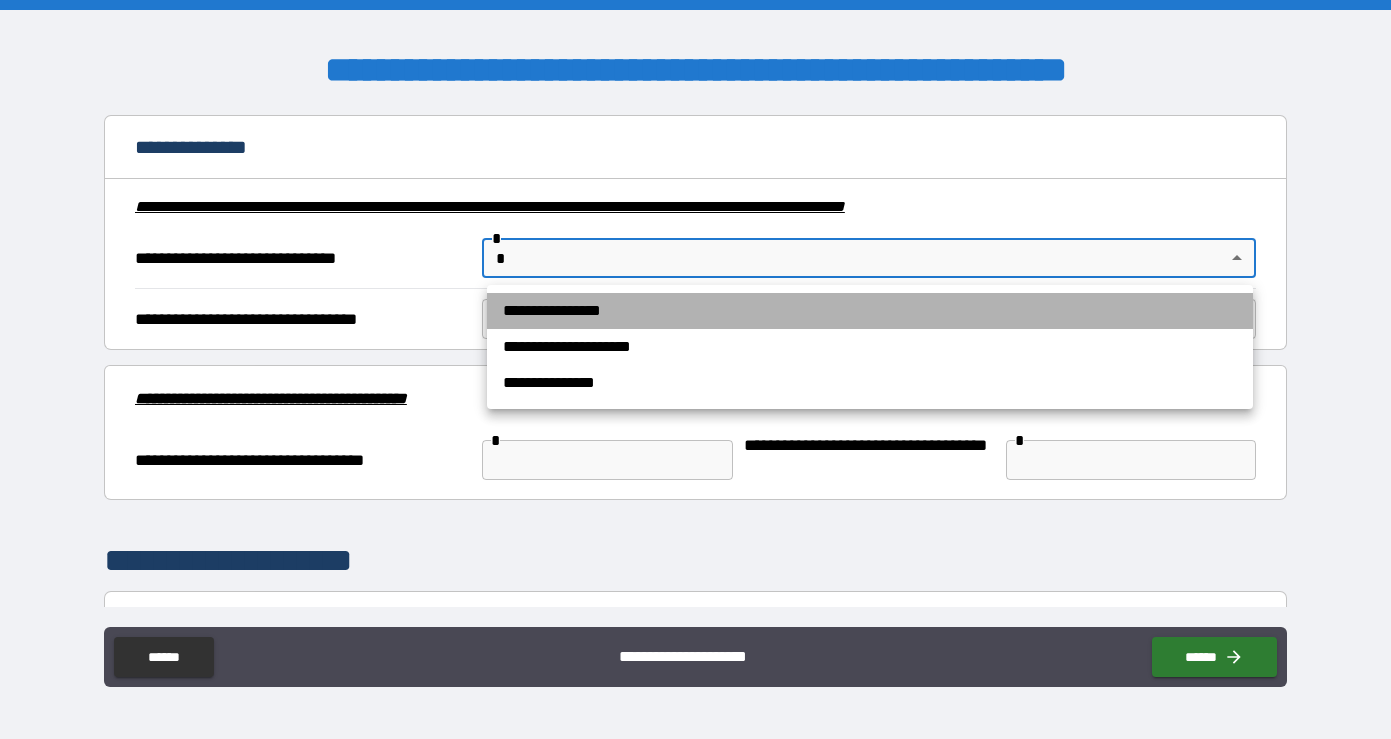 click on "**********" at bounding box center (870, 311) 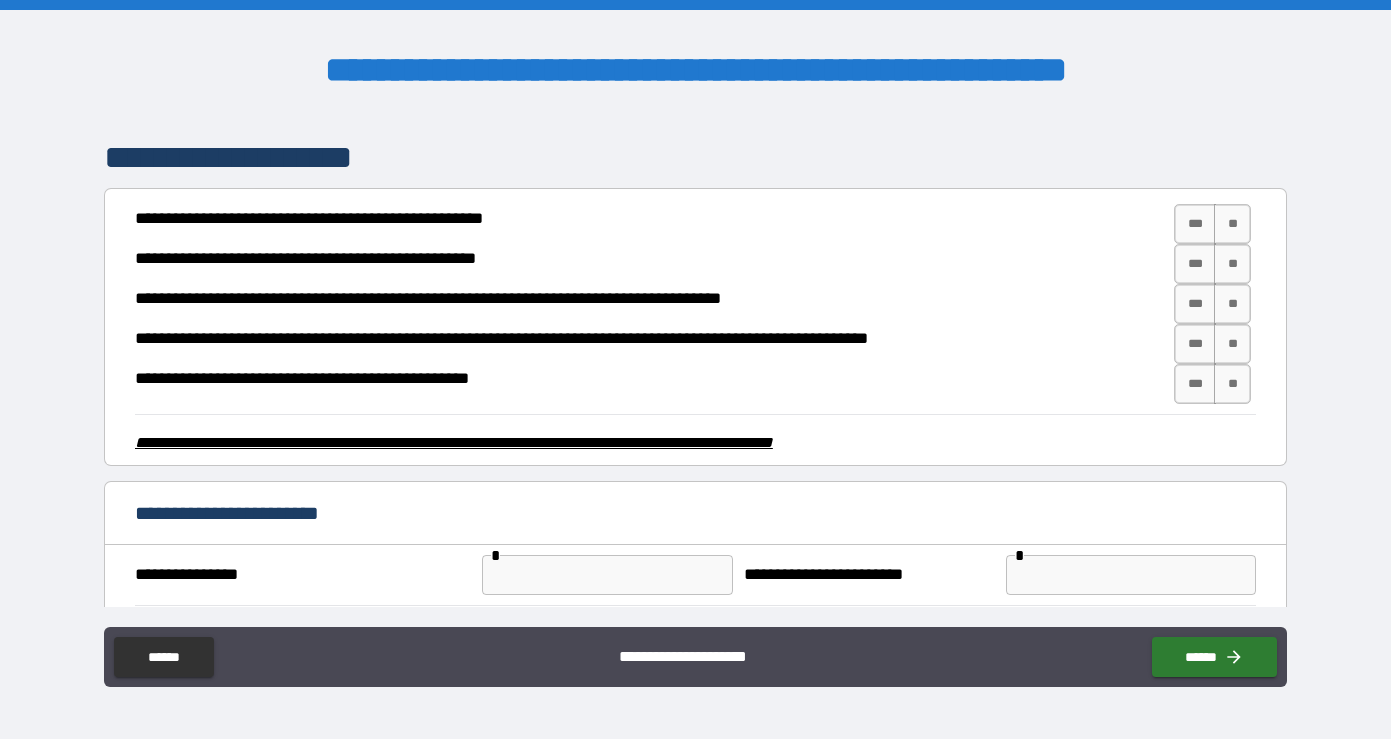 scroll, scrollTop: 2904, scrollLeft: 0, axis: vertical 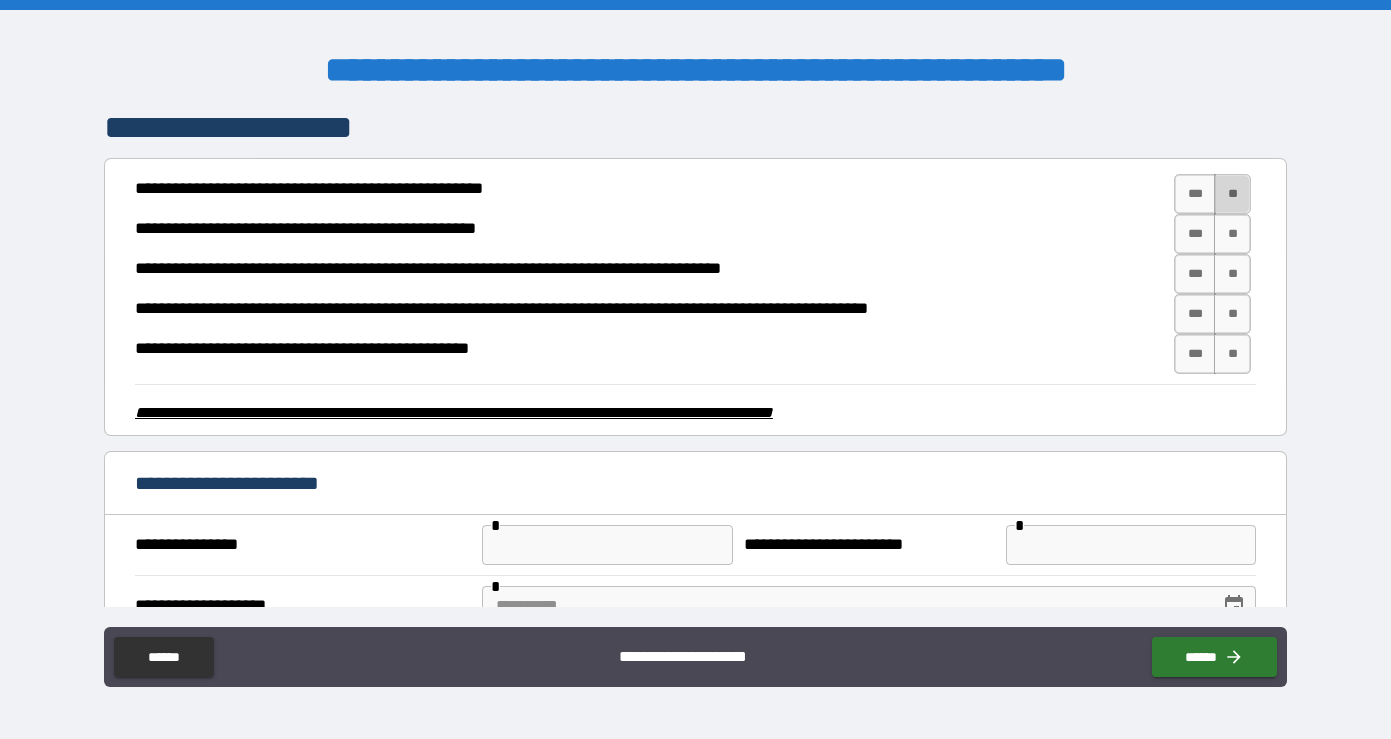 click on "**" at bounding box center (1232, 194) 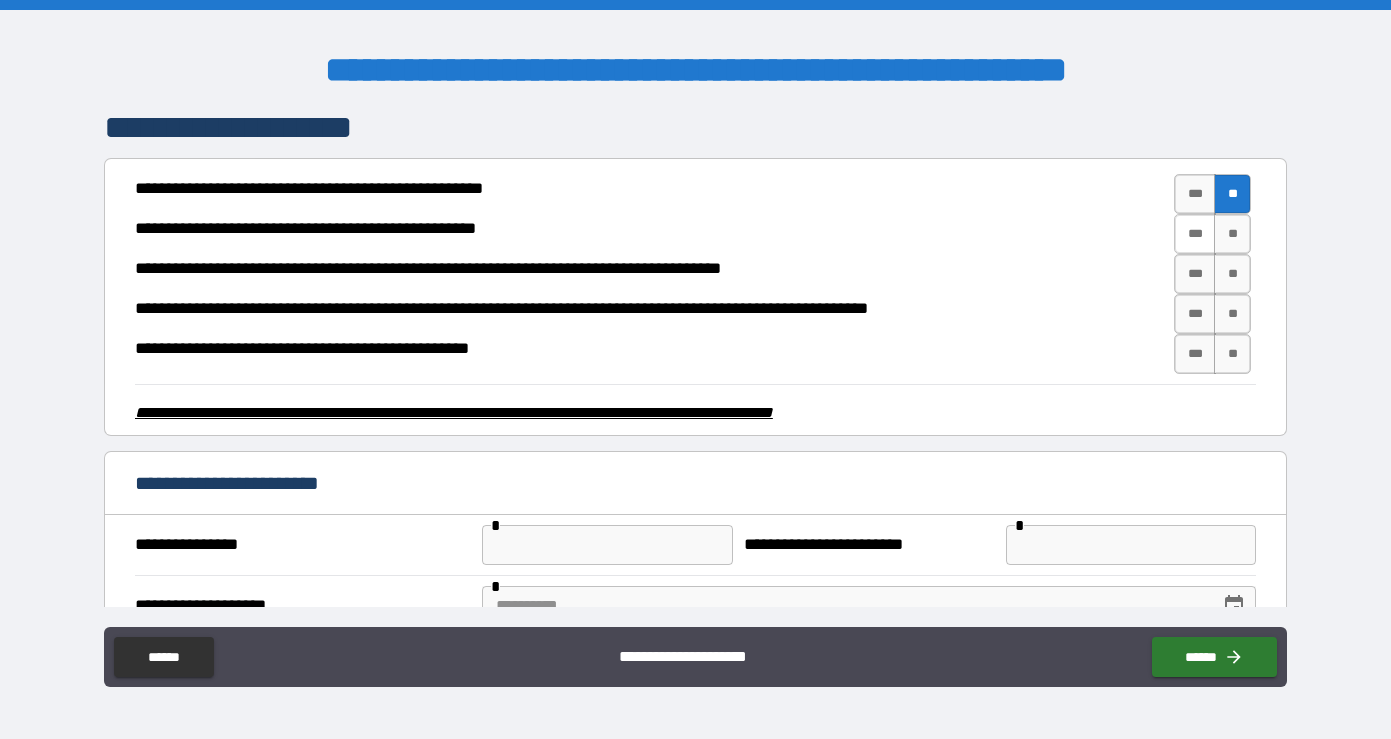 click on "***" at bounding box center (1195, 234) 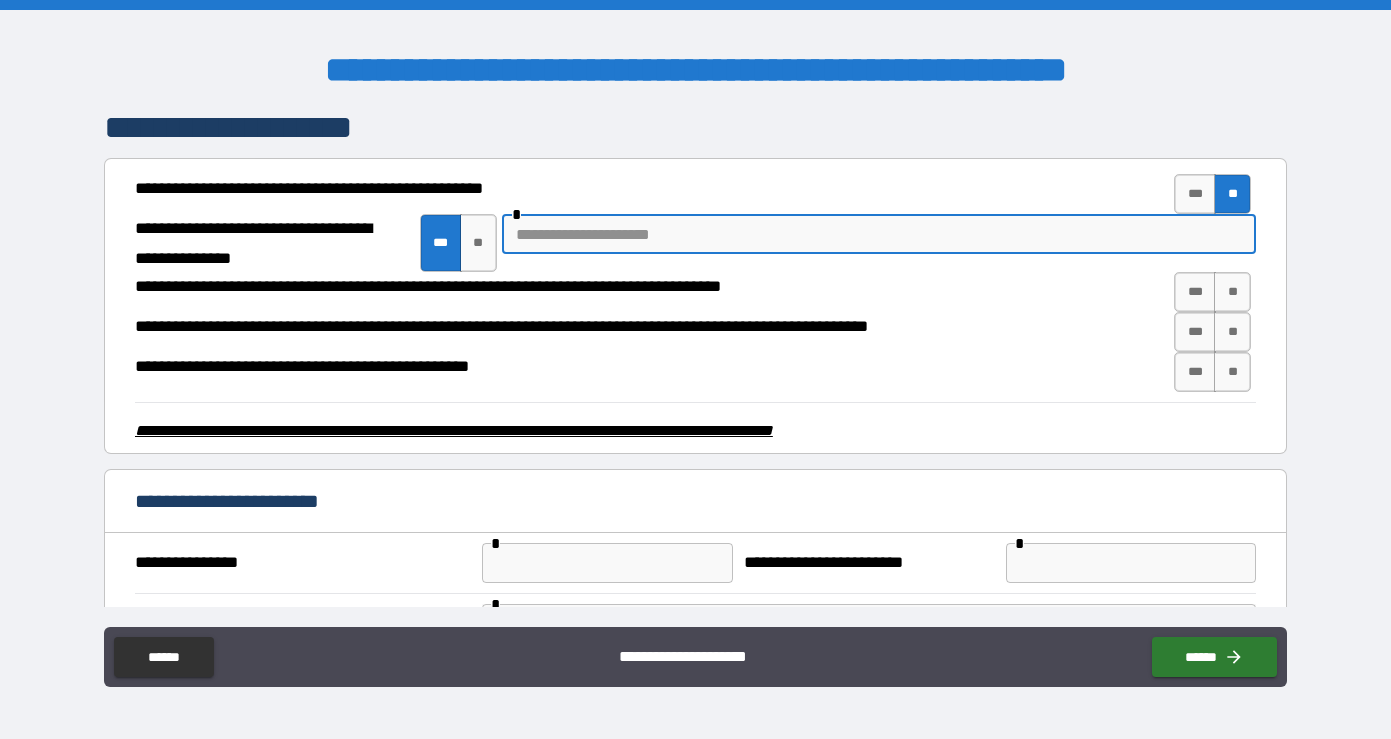 click at bounding box center (879, 234) 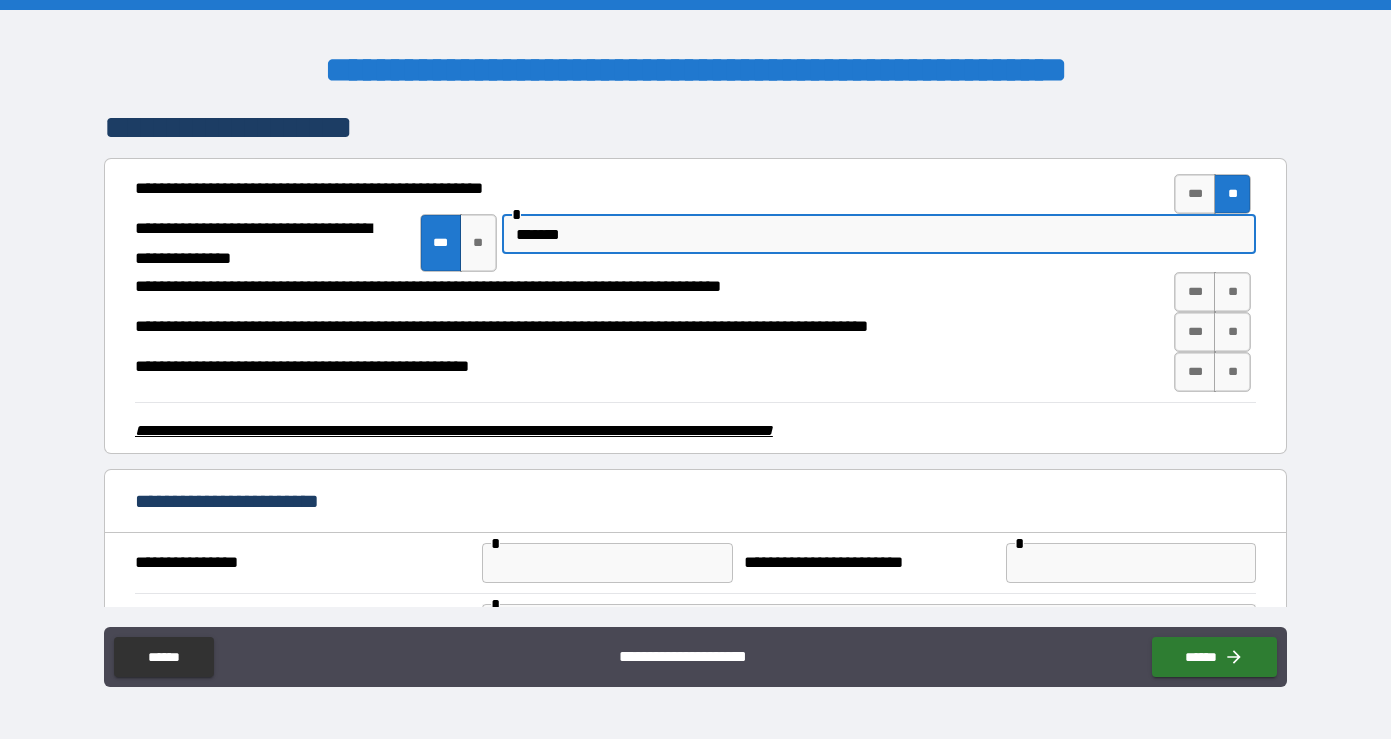 type on "*******" 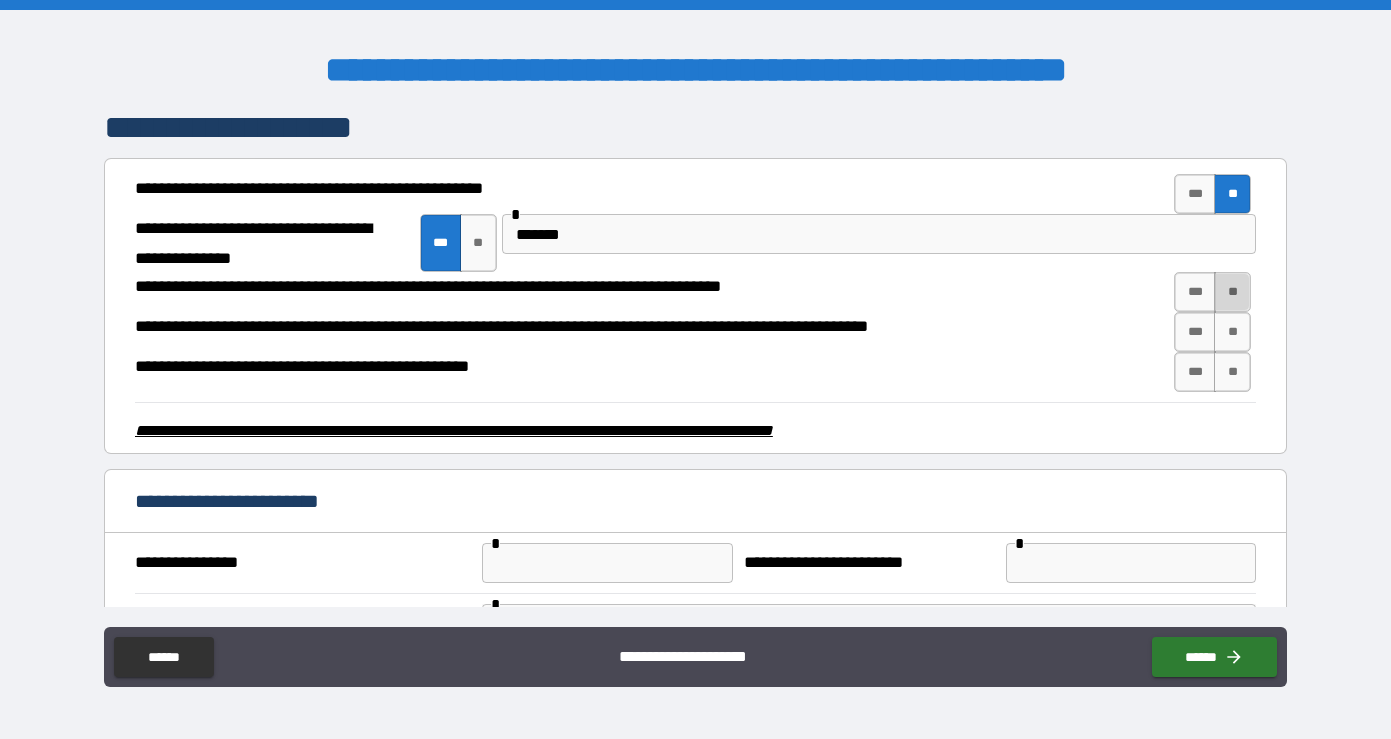 click on "**" at bounding box center (1232, 292) 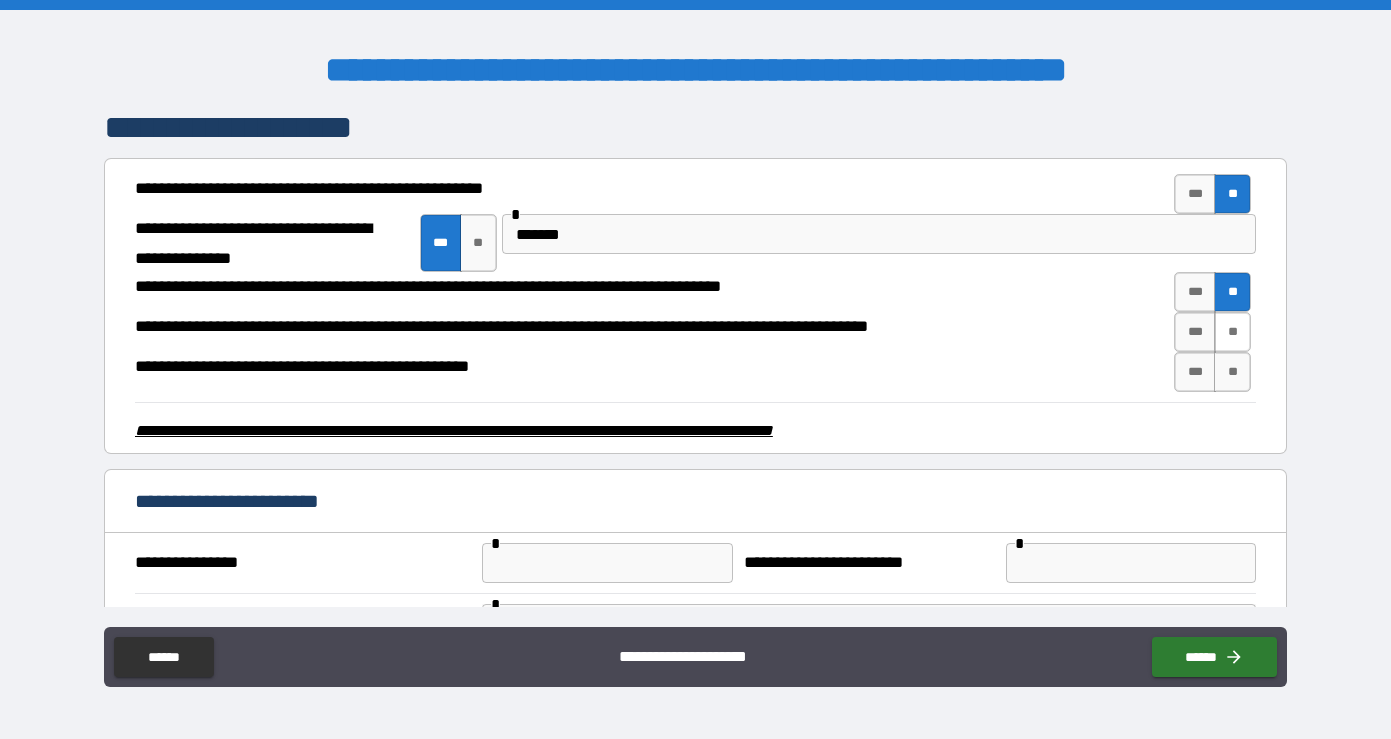 click on "**" at bounding box center (1232, 332) 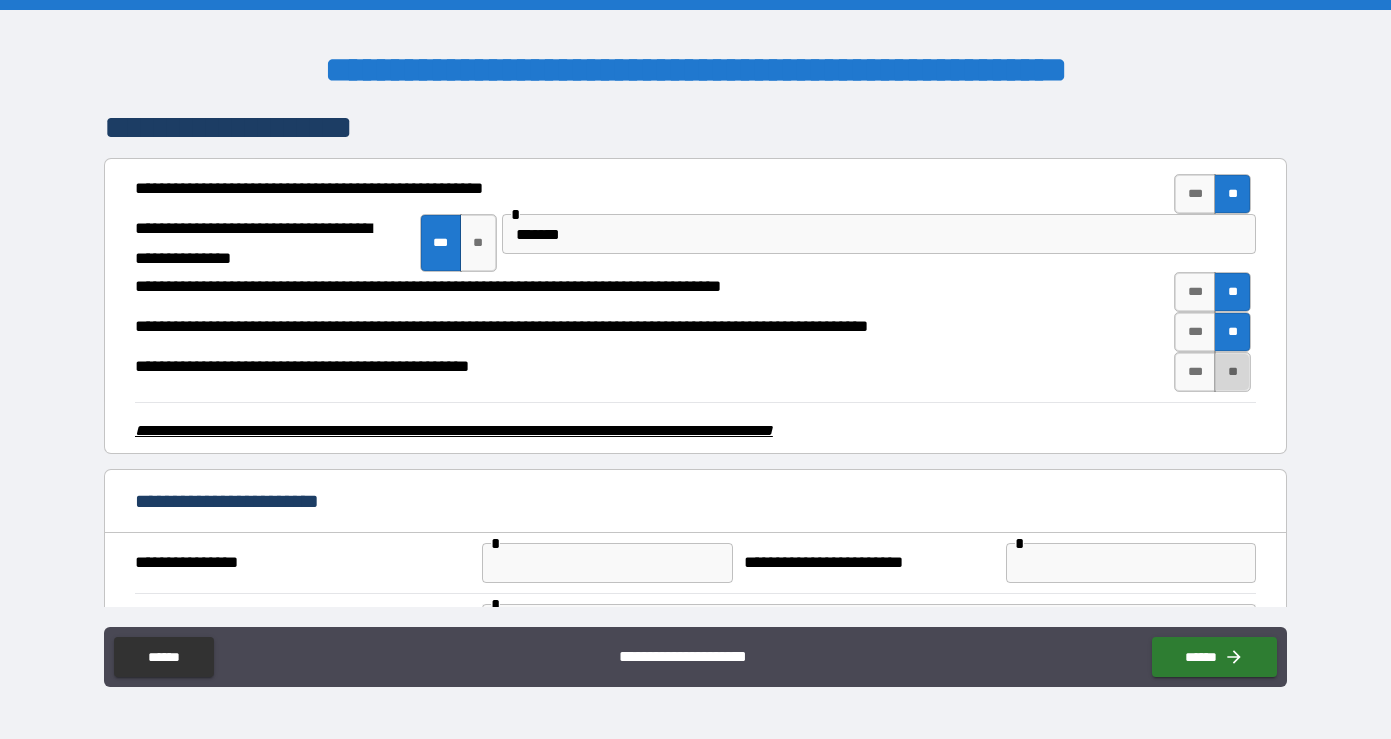 click on "**" at bounding box center (1232, 372) 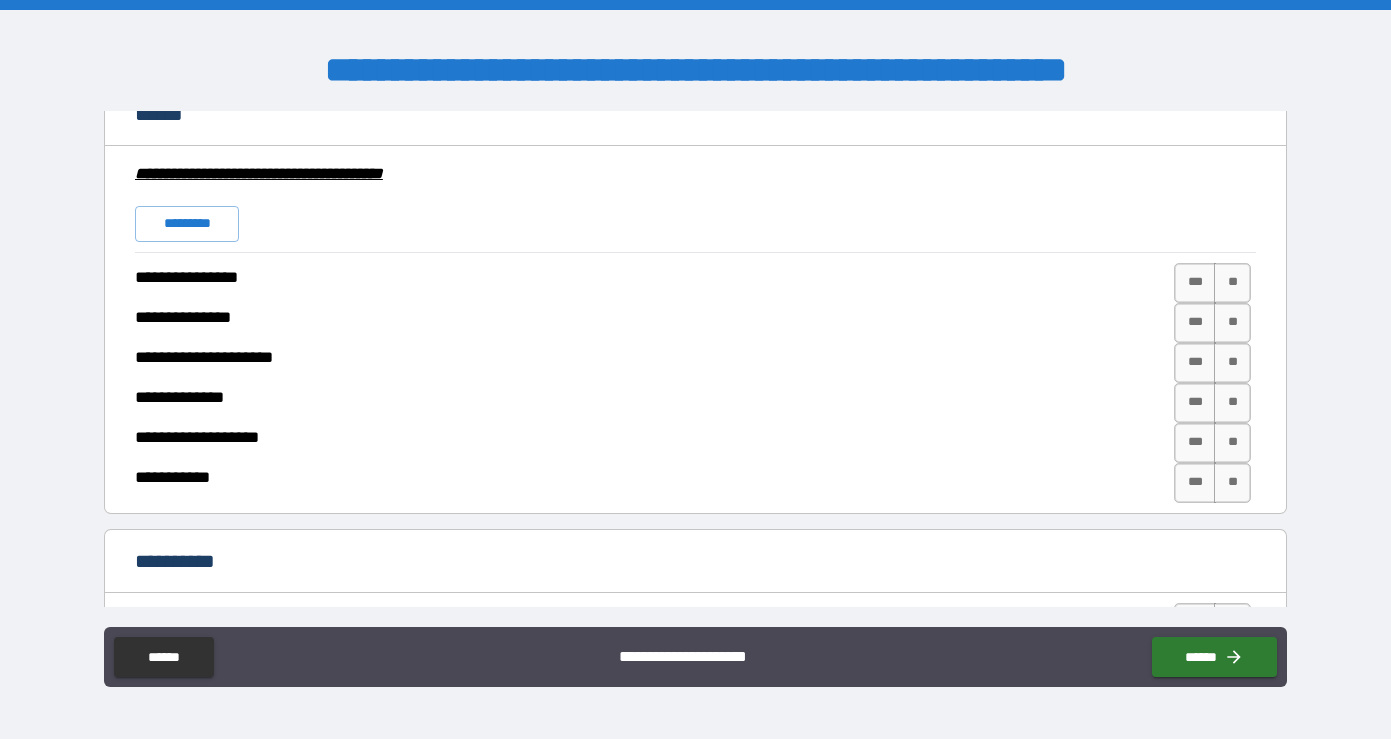 scroll, scrollTop: 3554, scrollLeft: 0, axis: vertical 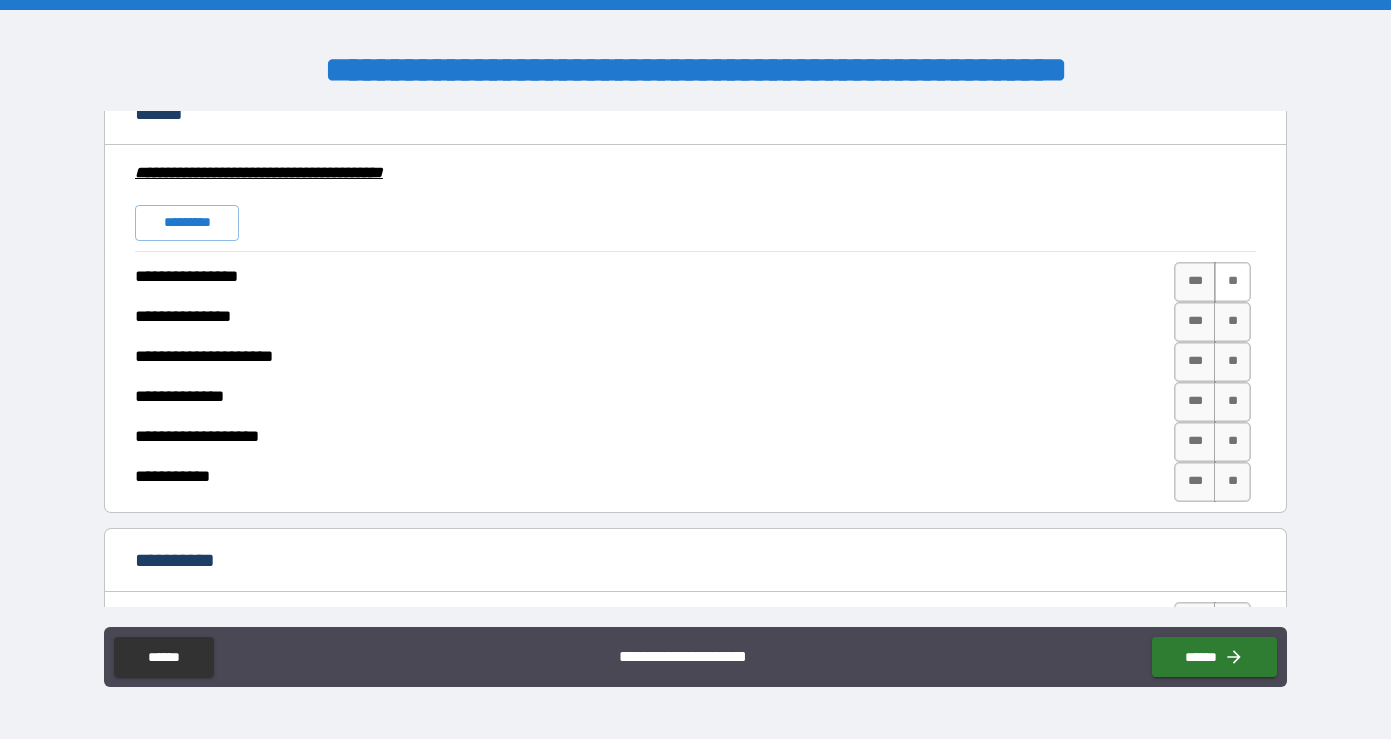click on "**" at bounding box center [1232, 282] 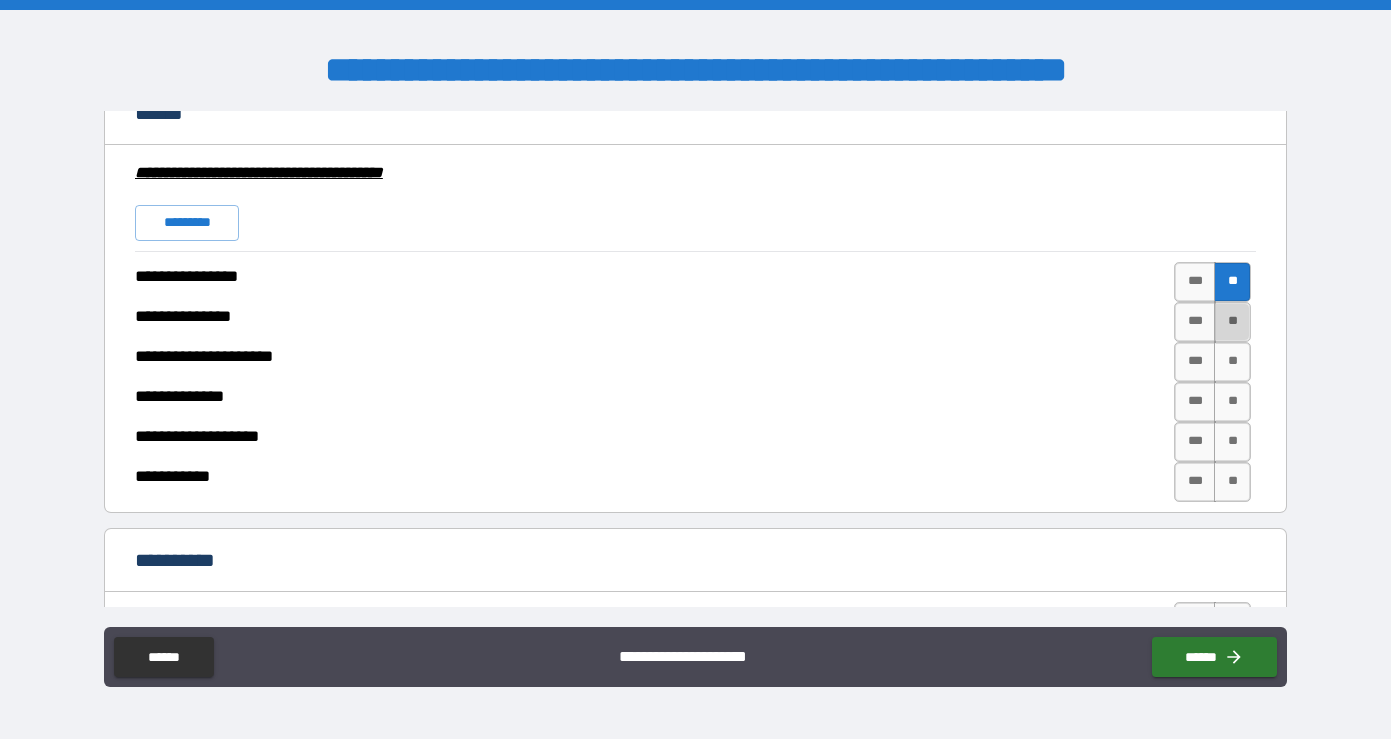 click on "**" at bounding box center [1232, 322] 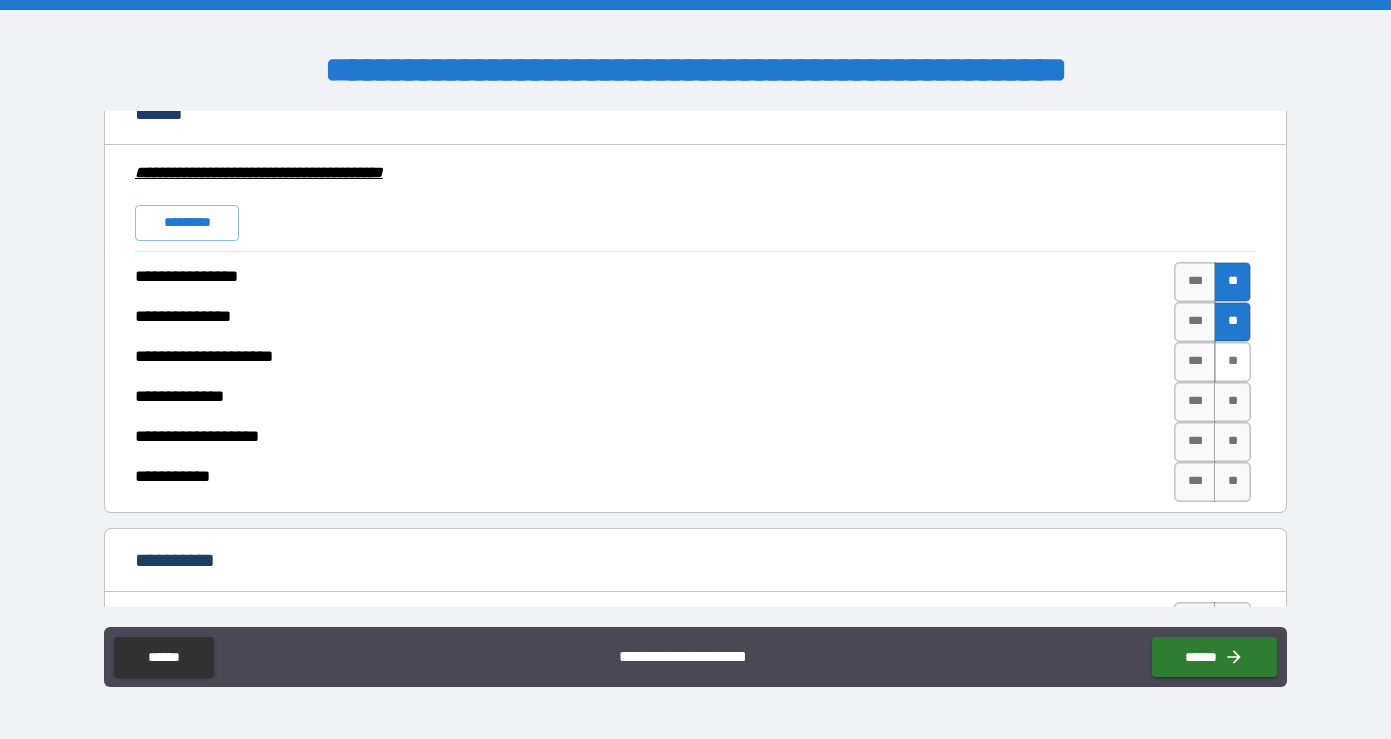 click on "**" at bounding box center [1232, 362] 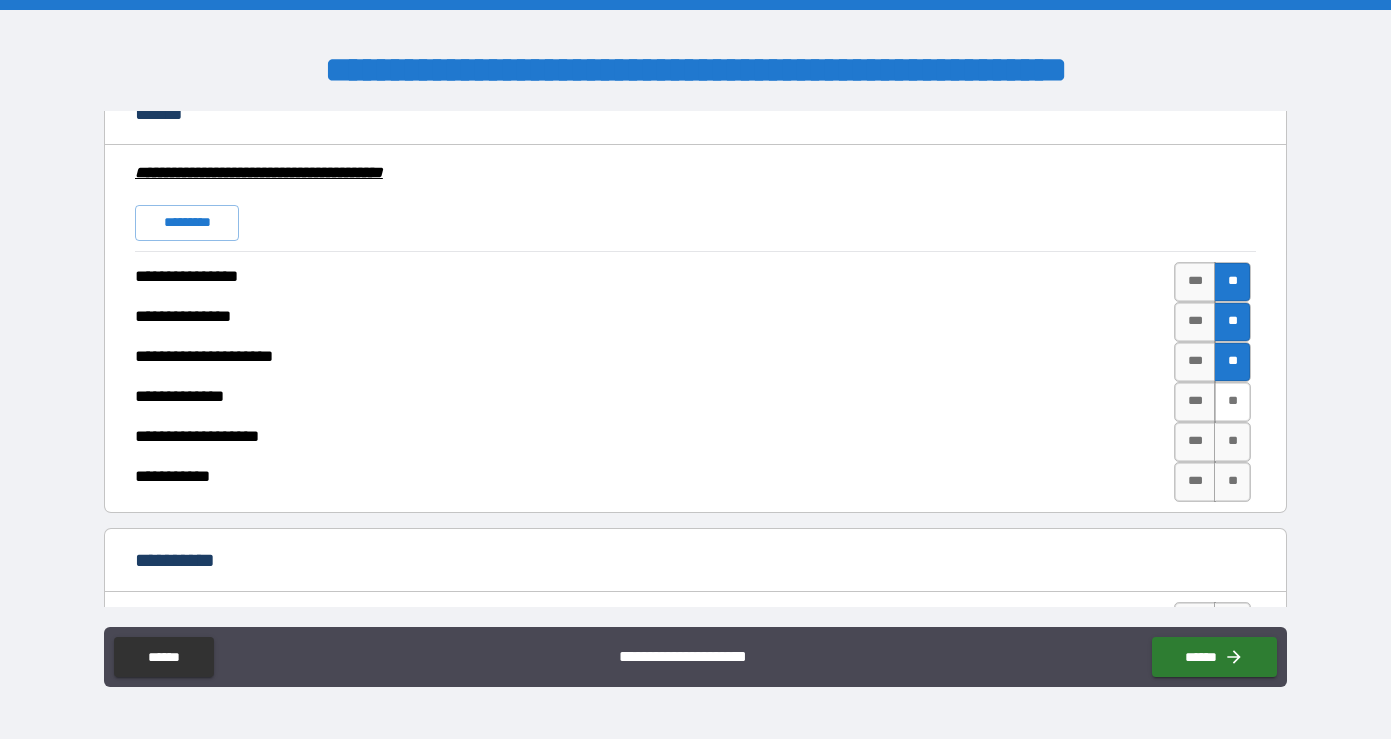 click on "**" at bounding box center (1232, 402) 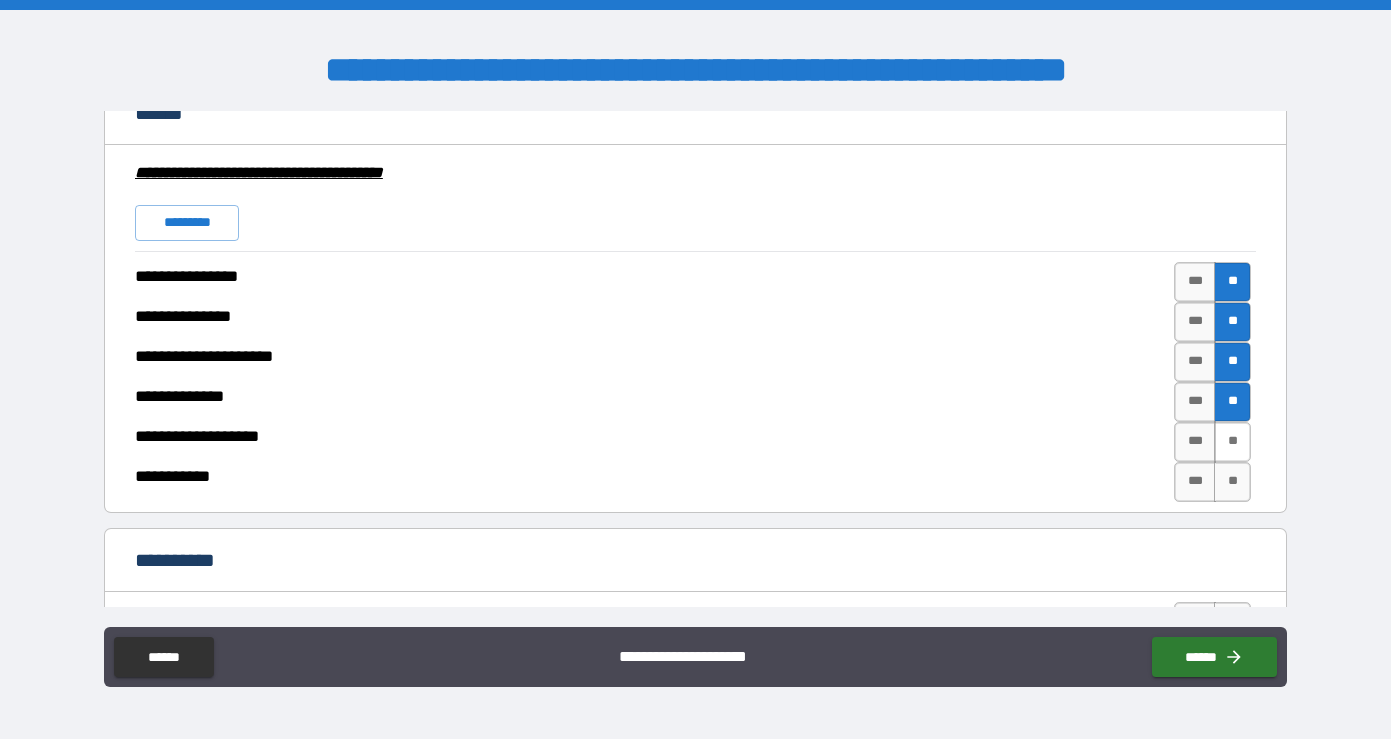 click on "**" at bounding box center [1232, 442] 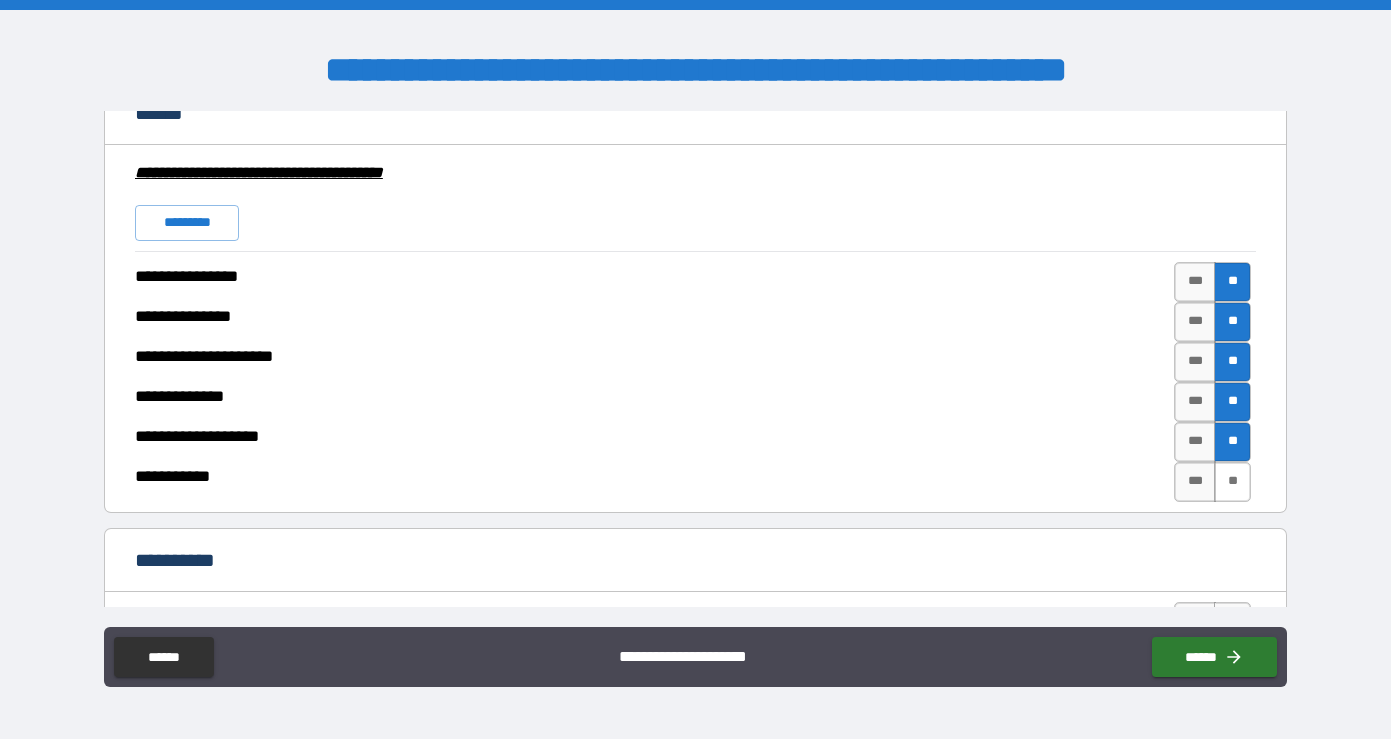 click on "**" at bounding box center (1232, 482) 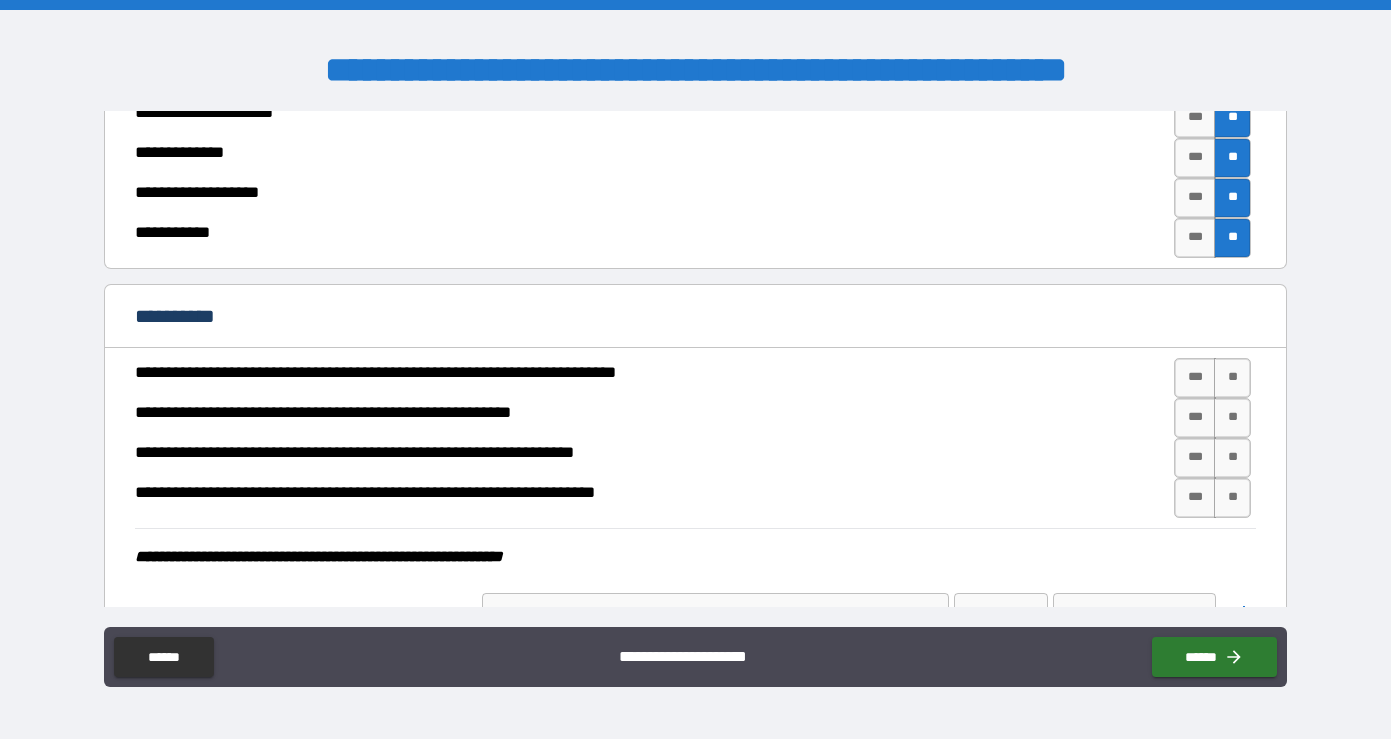 scroll, scrollTop: 3894, scrollLeft: 0, axis: vertical 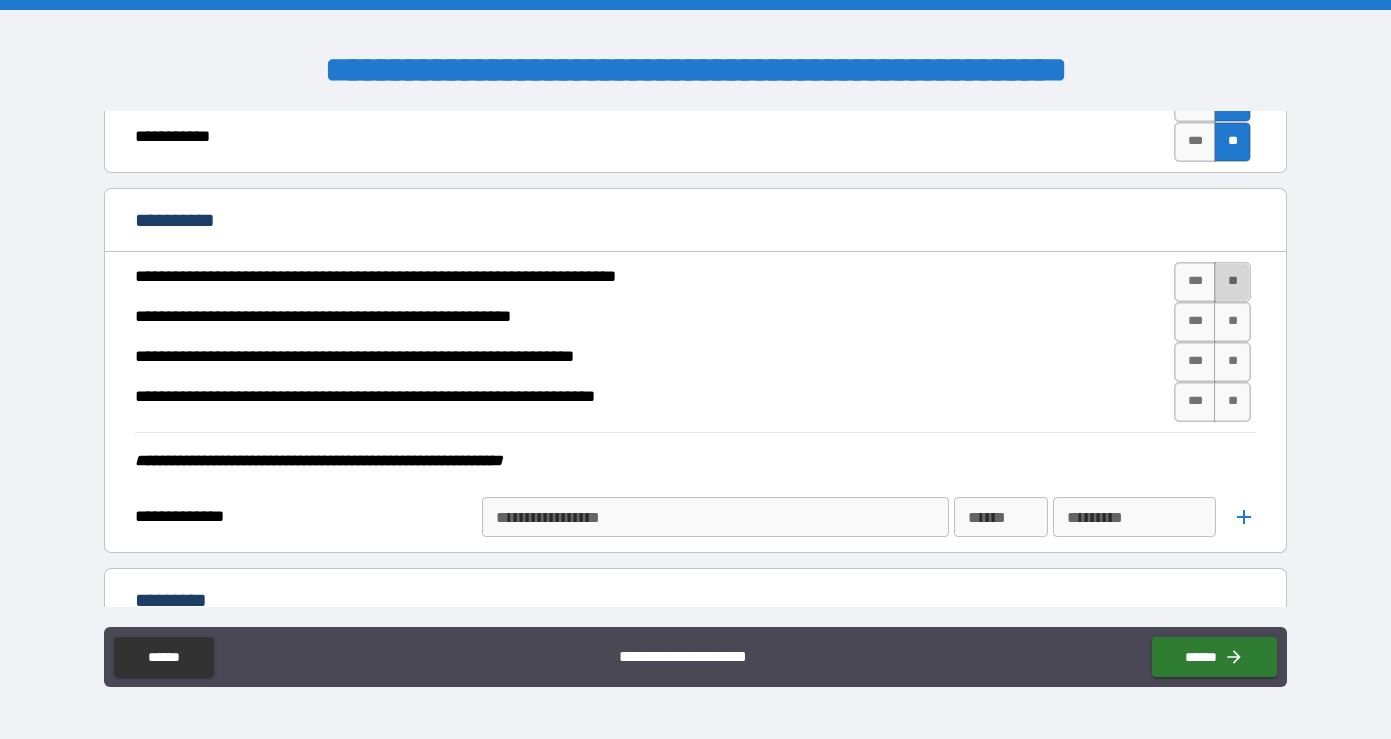 click on "**" at bounding box center [1232, 282] 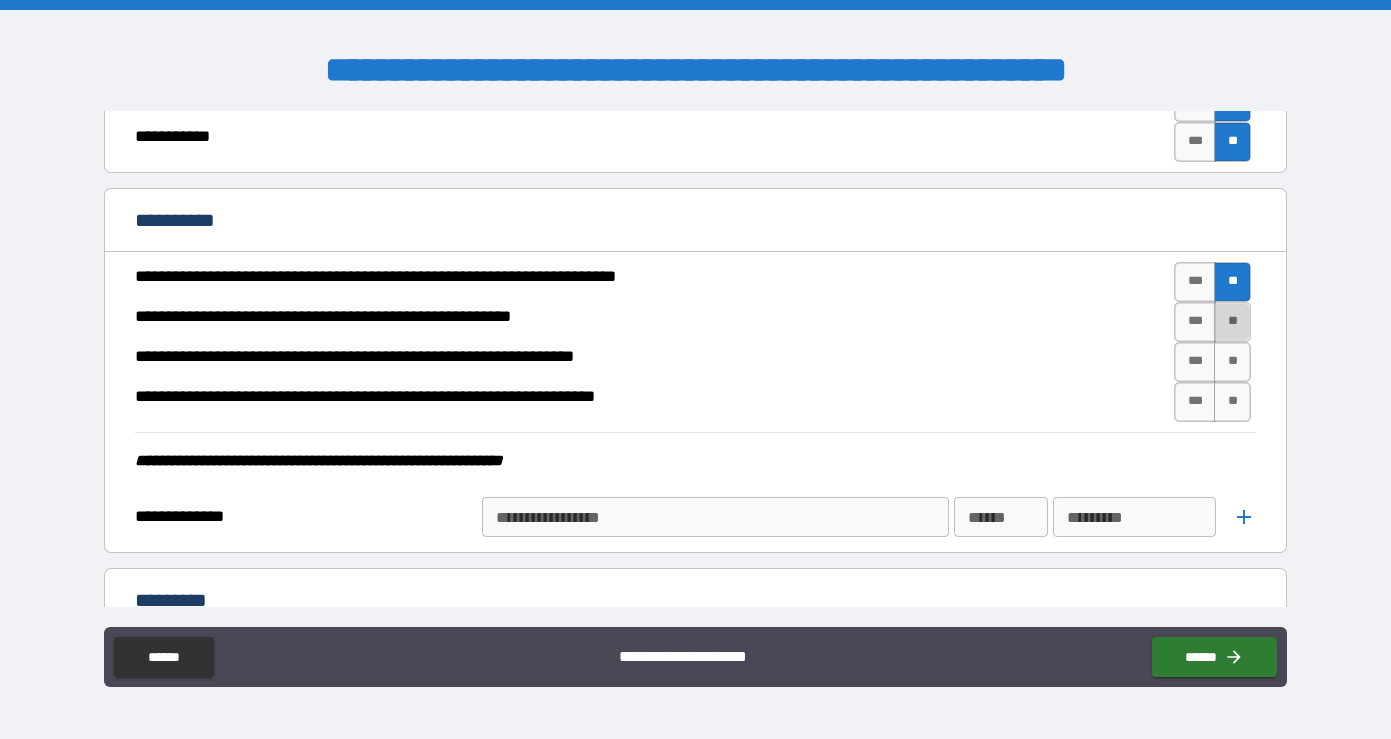click on "**" at bounding box center (1232, 322) 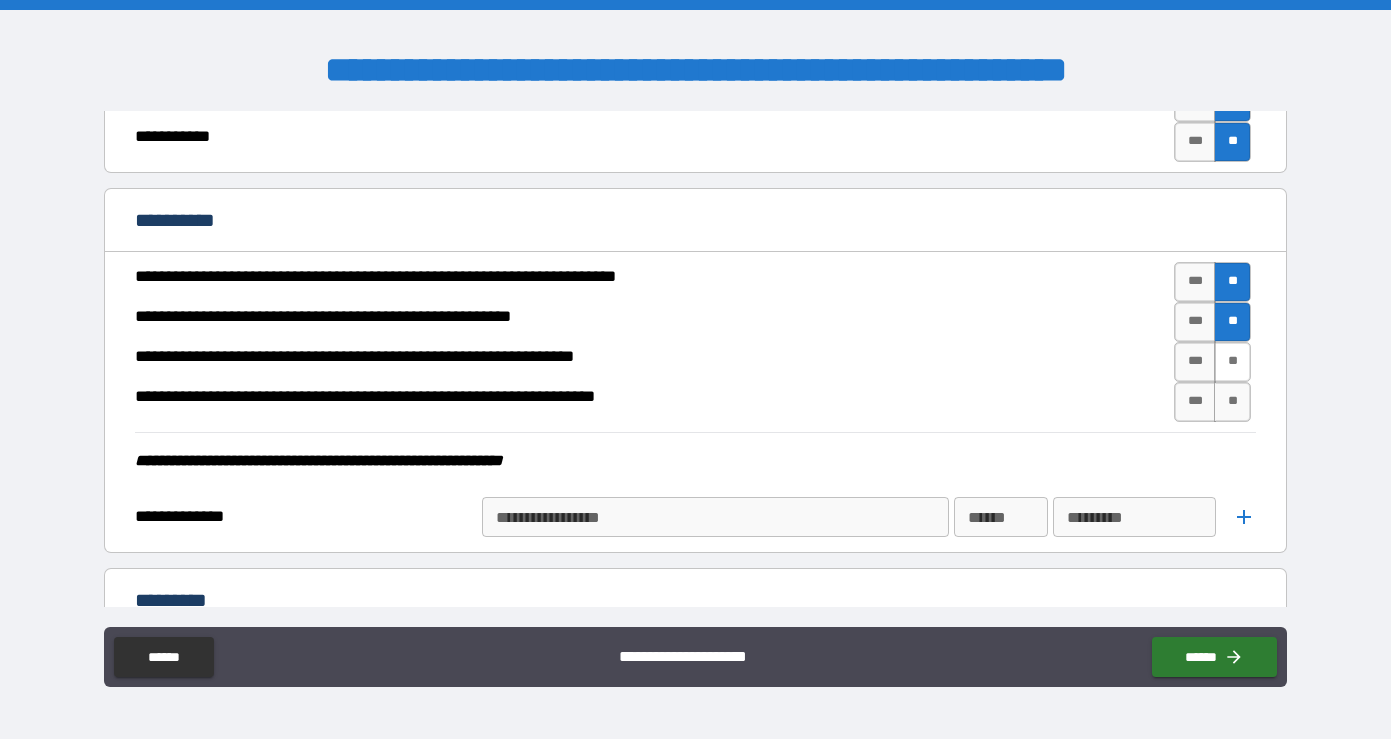 click on "**" at bounding box center [1232, 362] 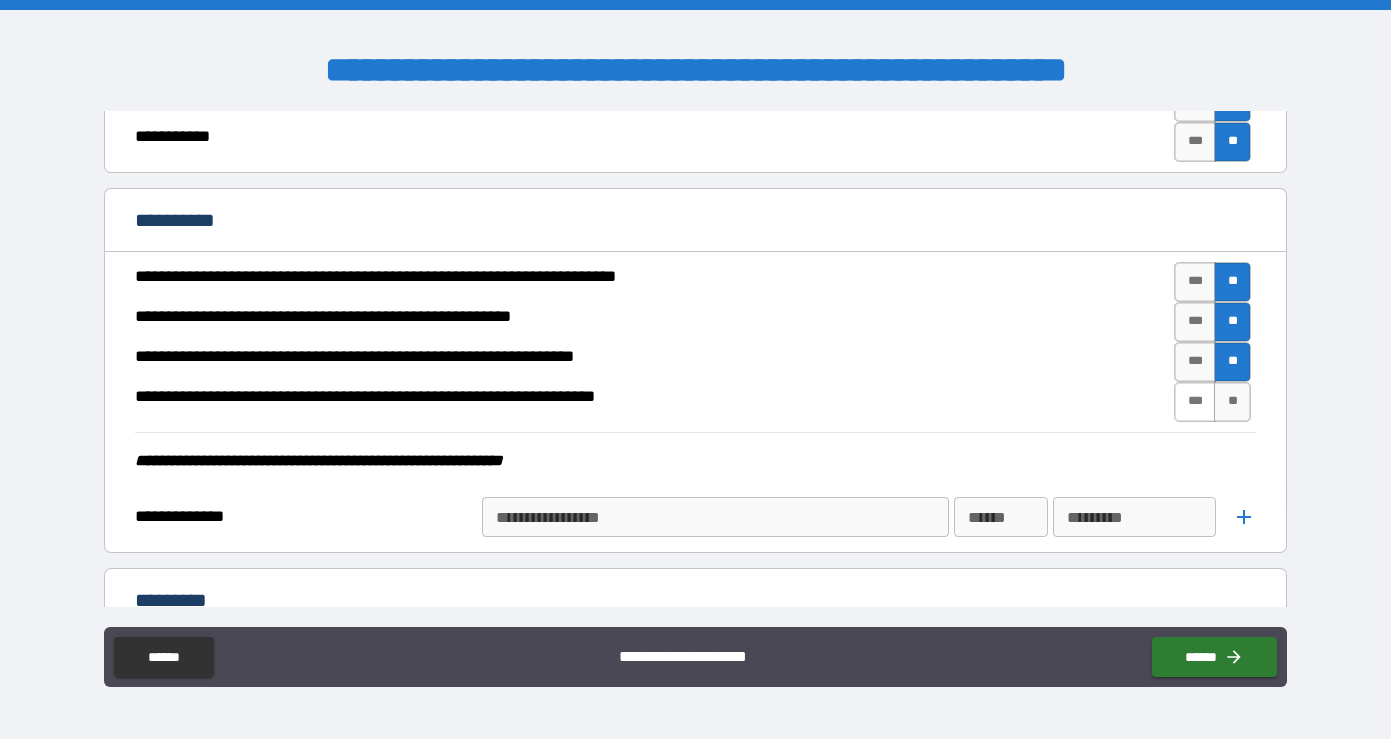 click on "***" at bounding box center (1195, 402) 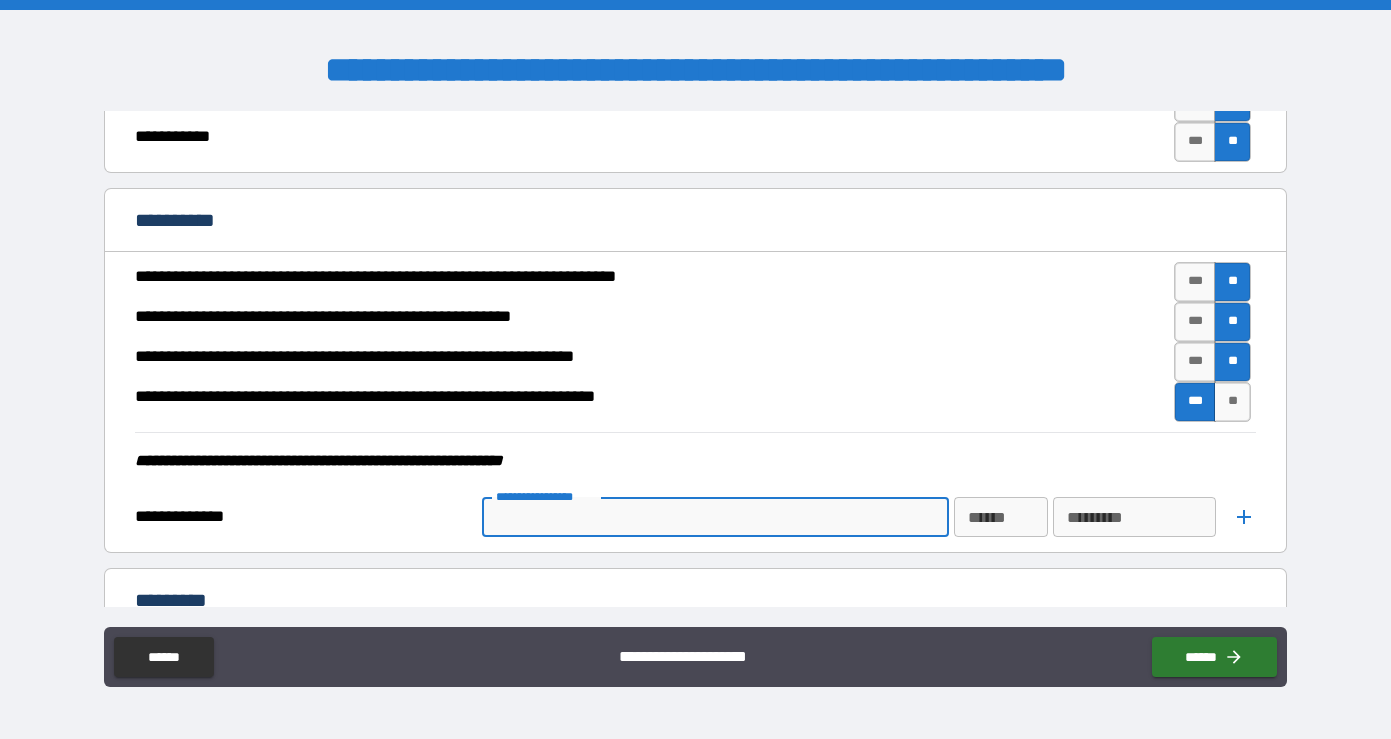 click on "**********" at bounding box center (714, 517) 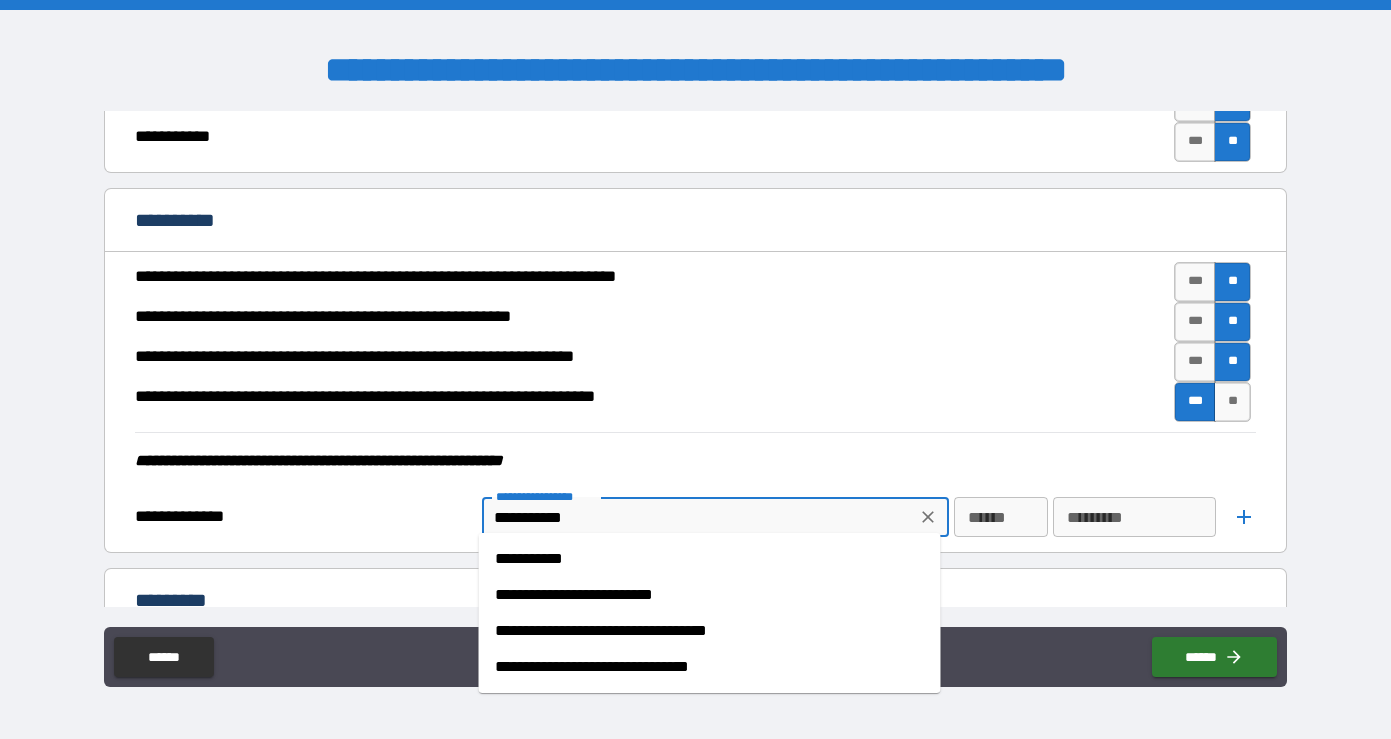 type on "**********" 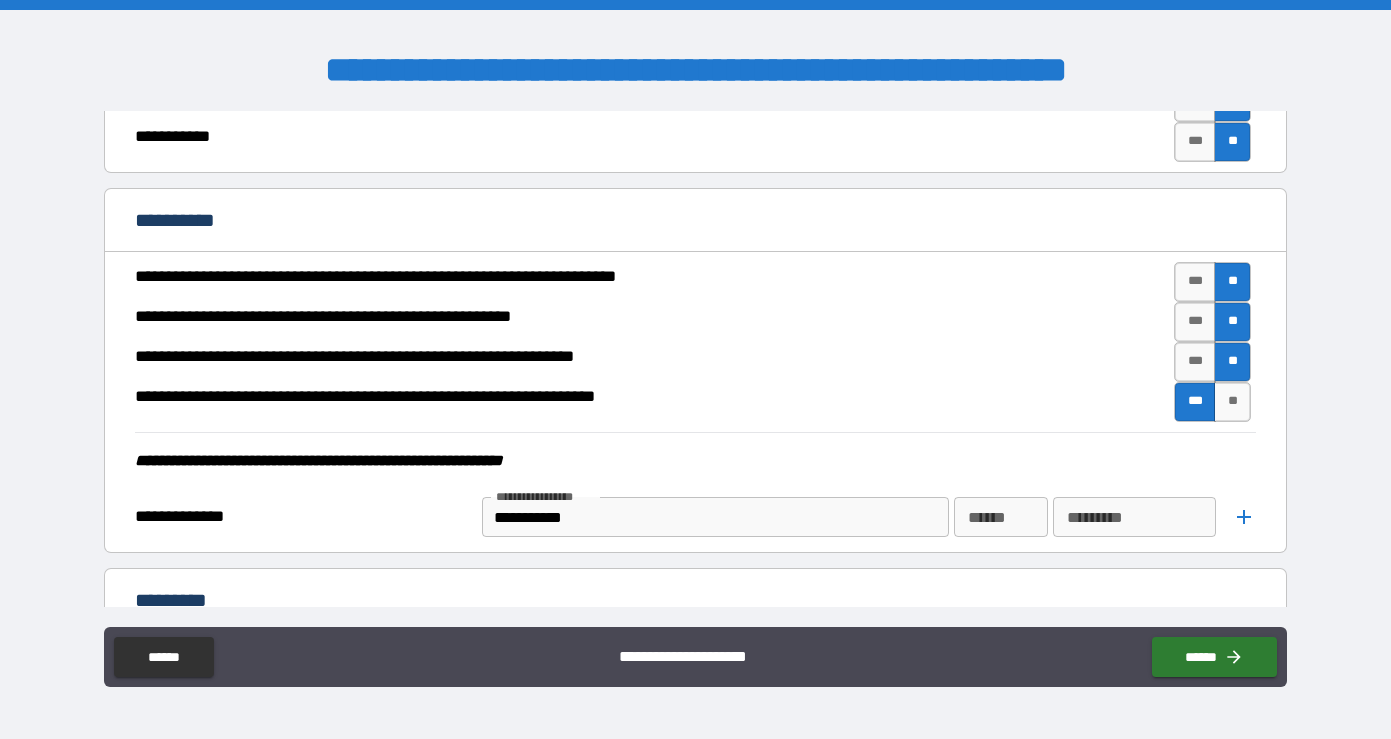 click on "**********" at bounding box center [693, 402] 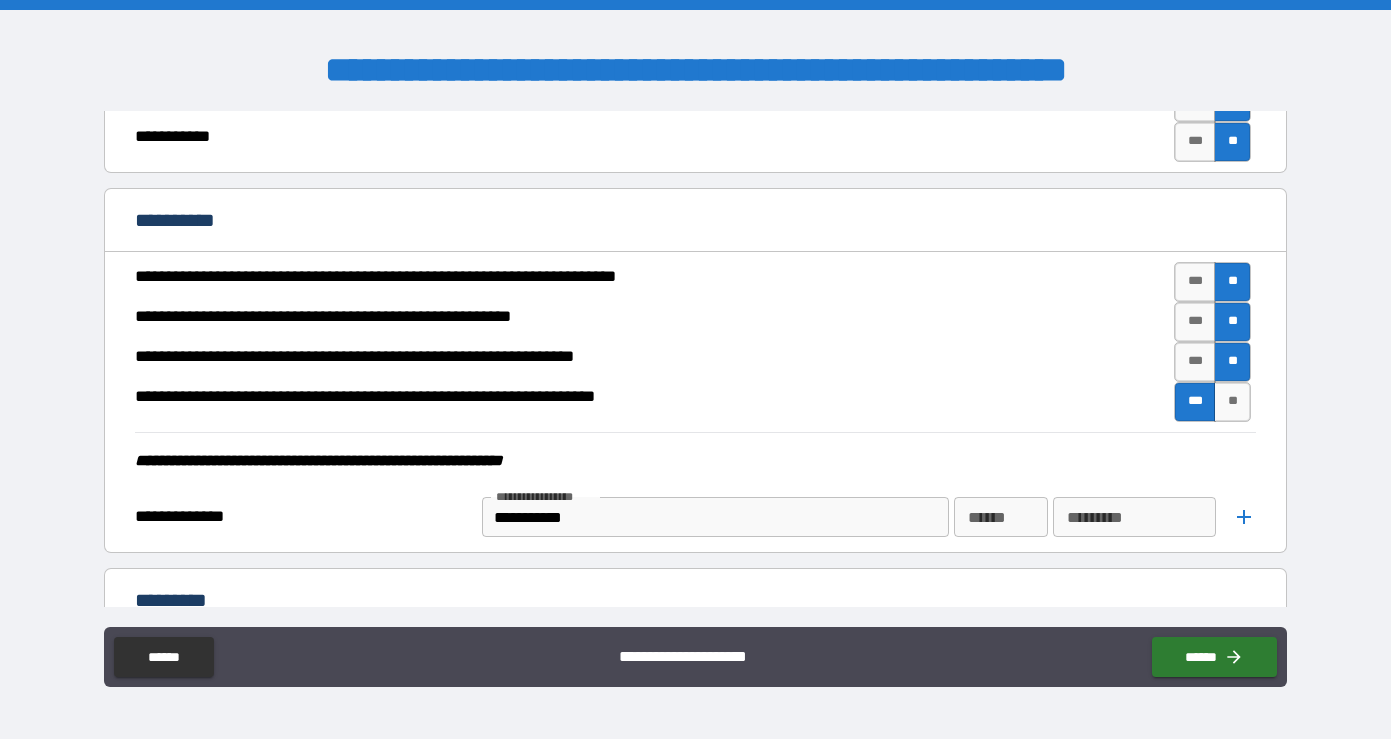 click 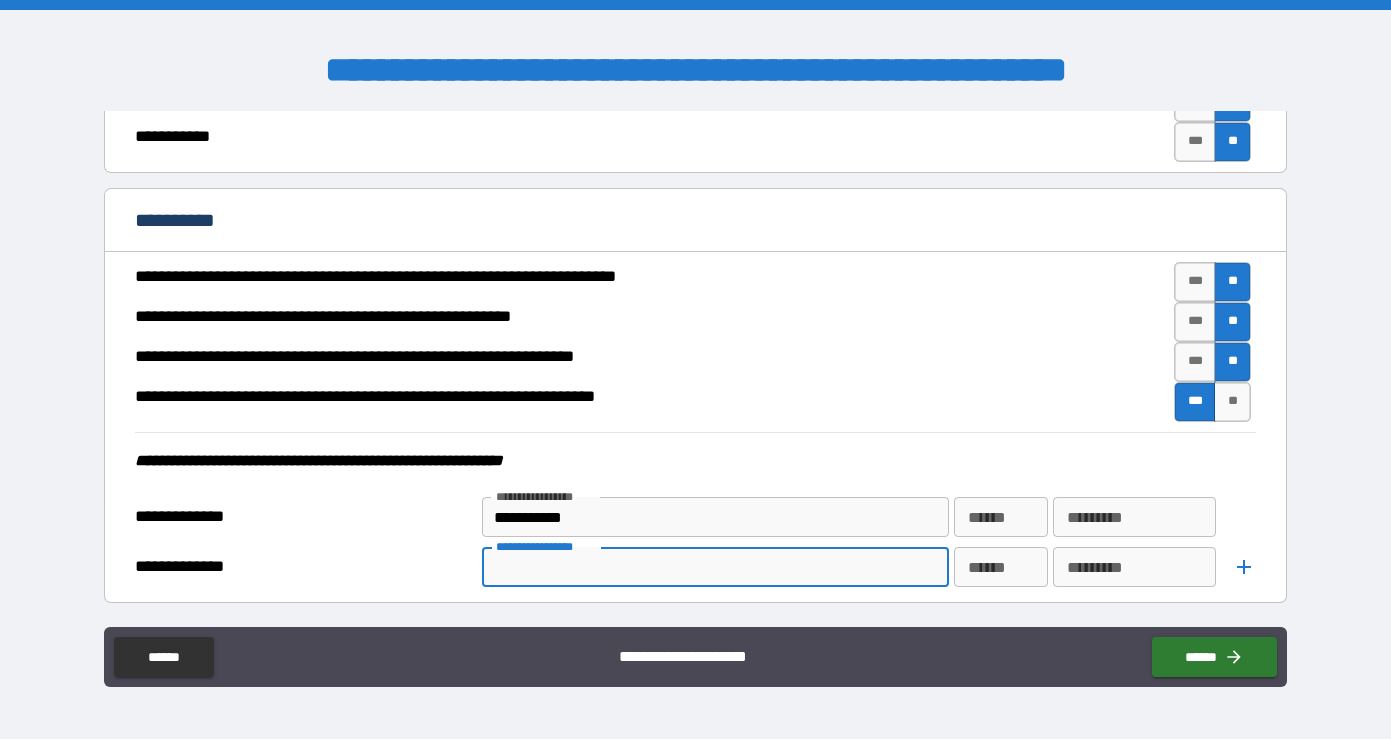 click on "**********" at bounding box center [714, 567] 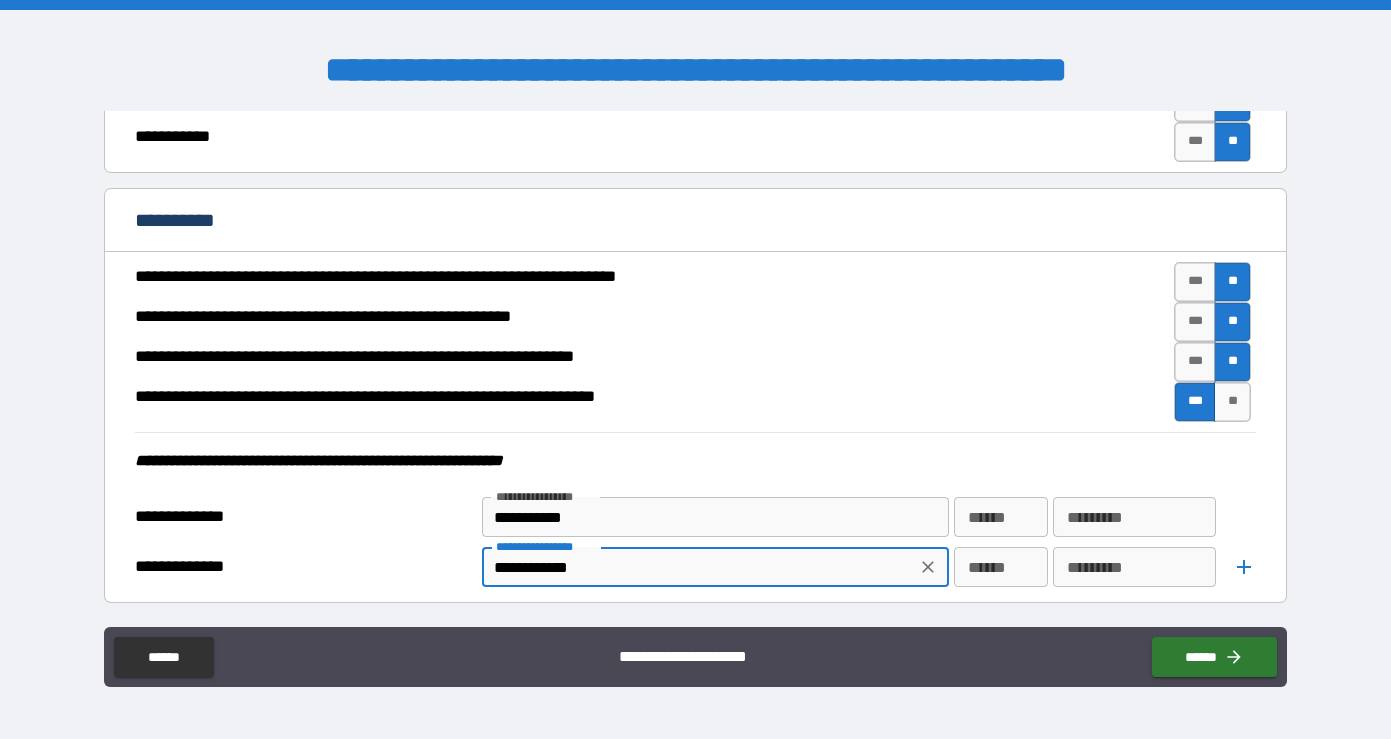 click on "**********" at bounding box center (699, 567) 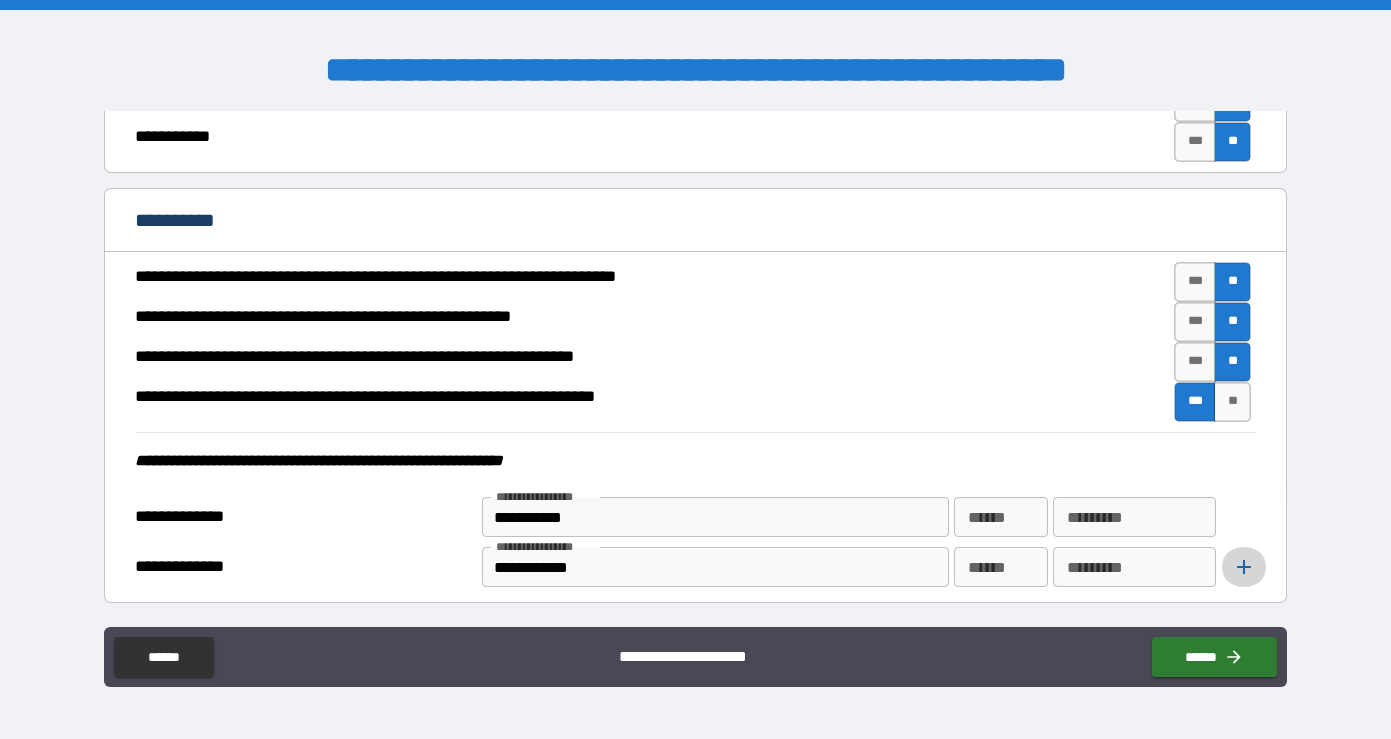 click 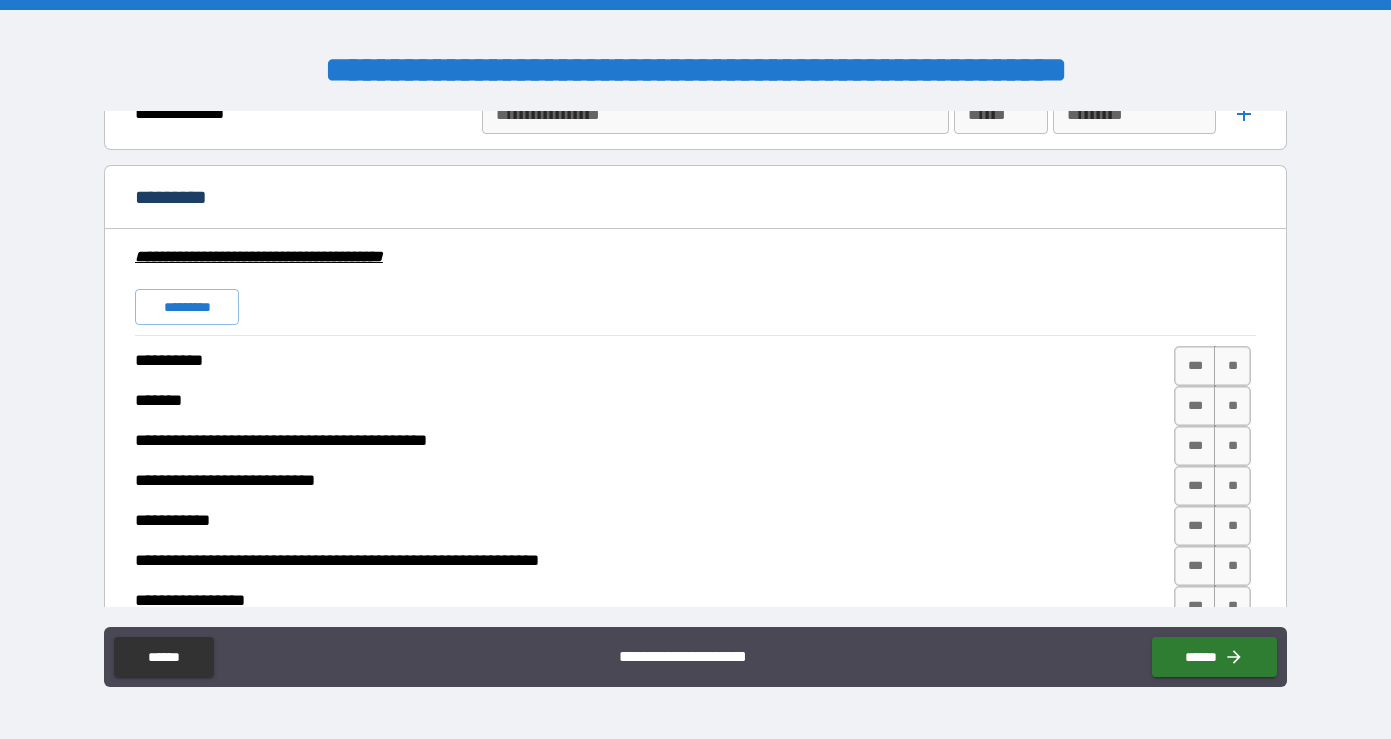 scroll, scrollTop: 4405, scrollLeft: 0, axis: vertical 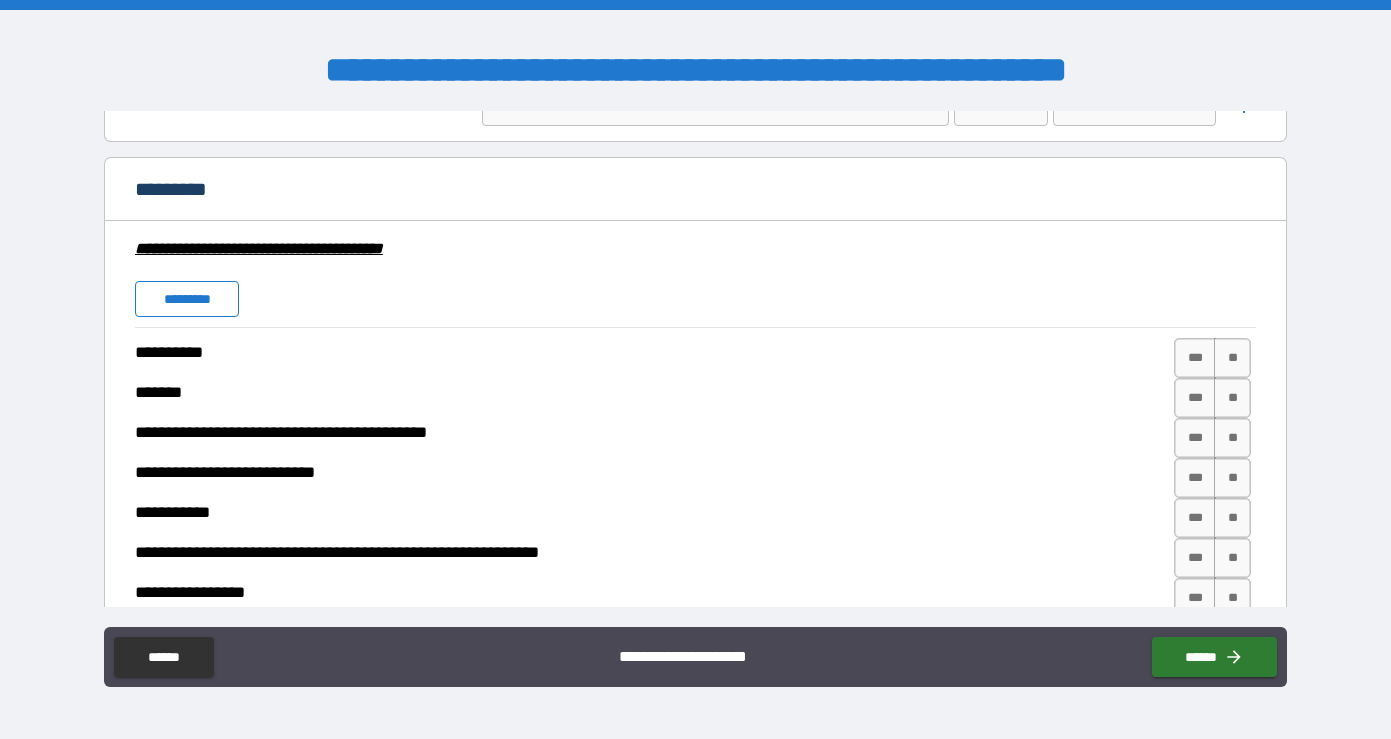 click on "*********" at bounding box center (187, 299) 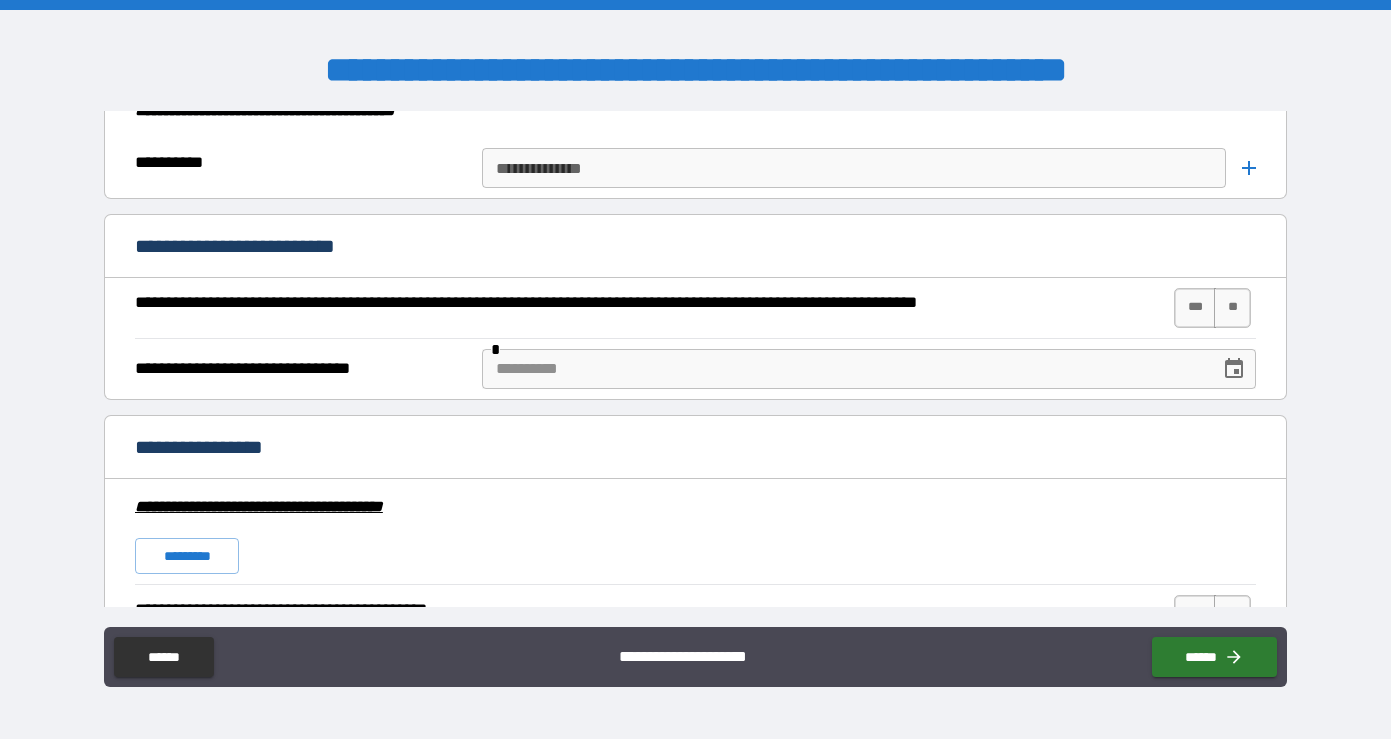 scroll, scrollTop: 5082, scrollLeft: 0, axis: vertical 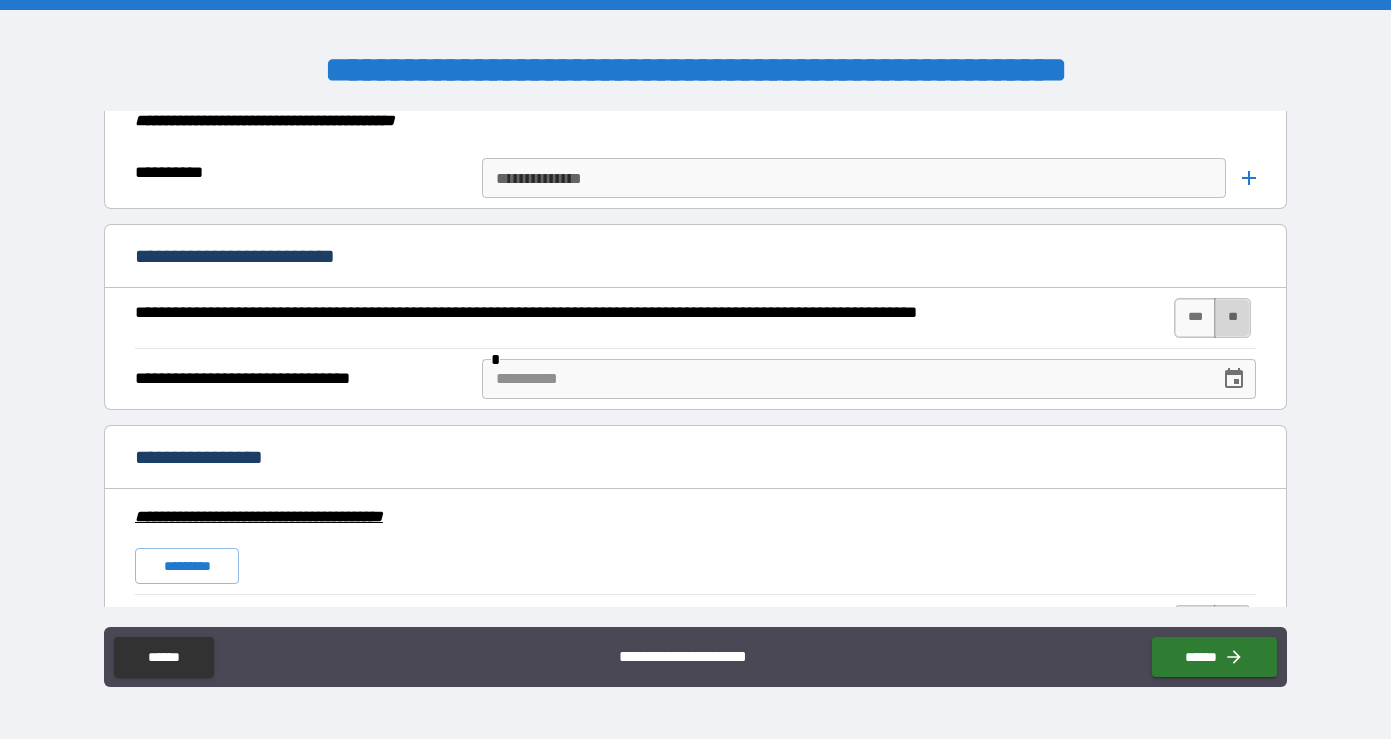 click on "**" at bounding box center (1232, 318) 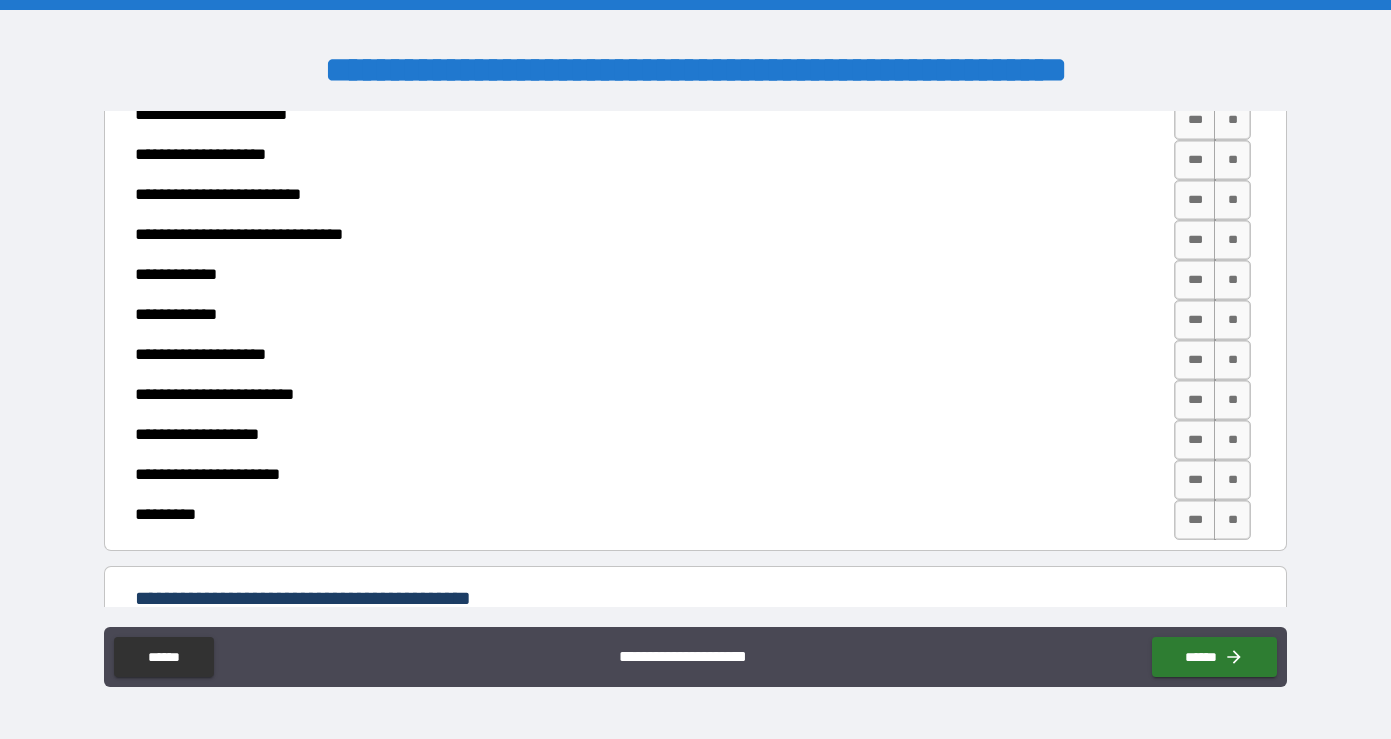 scroll, scrollTop: 5710, scrollLeft: 0, axis: vertical 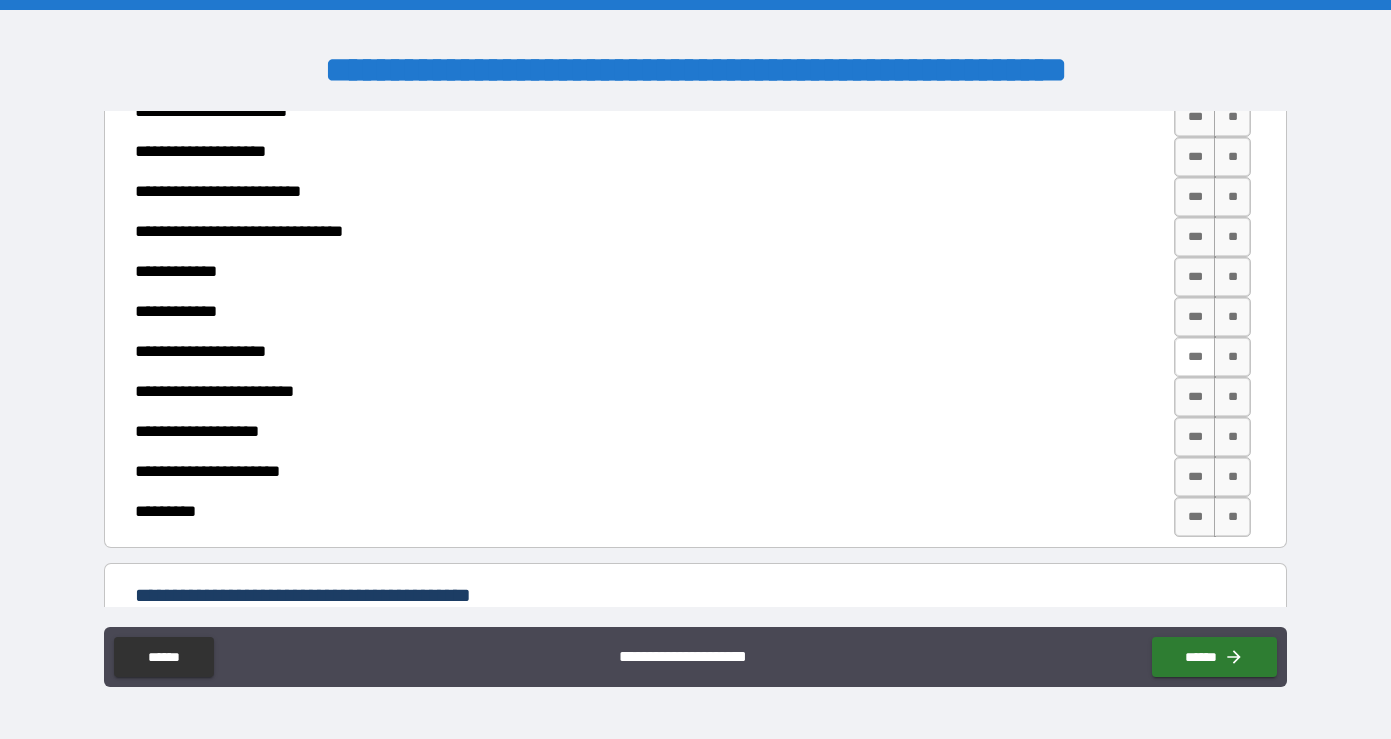 click on "***" at bounding box center (1195, 357) 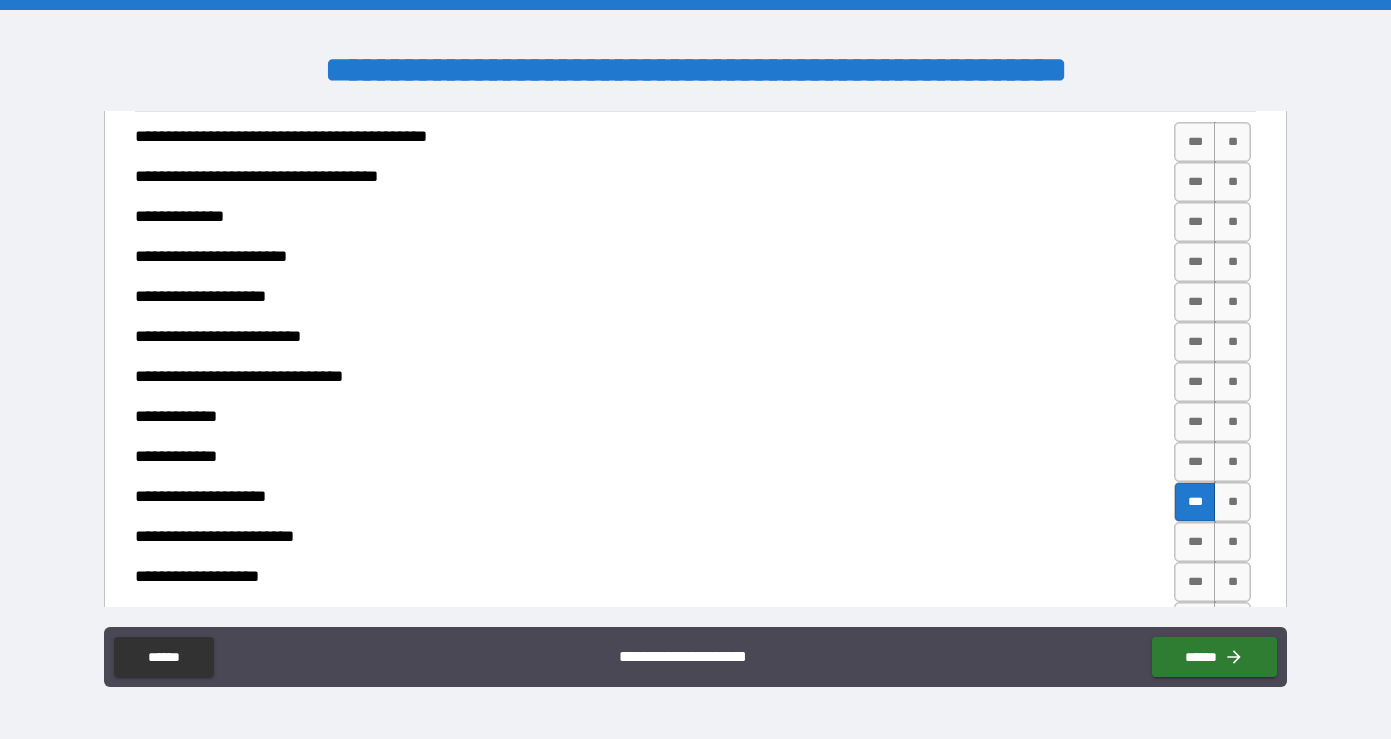 scroll, scrollTop: 5474, scrollLeft: 0, axis: vertical 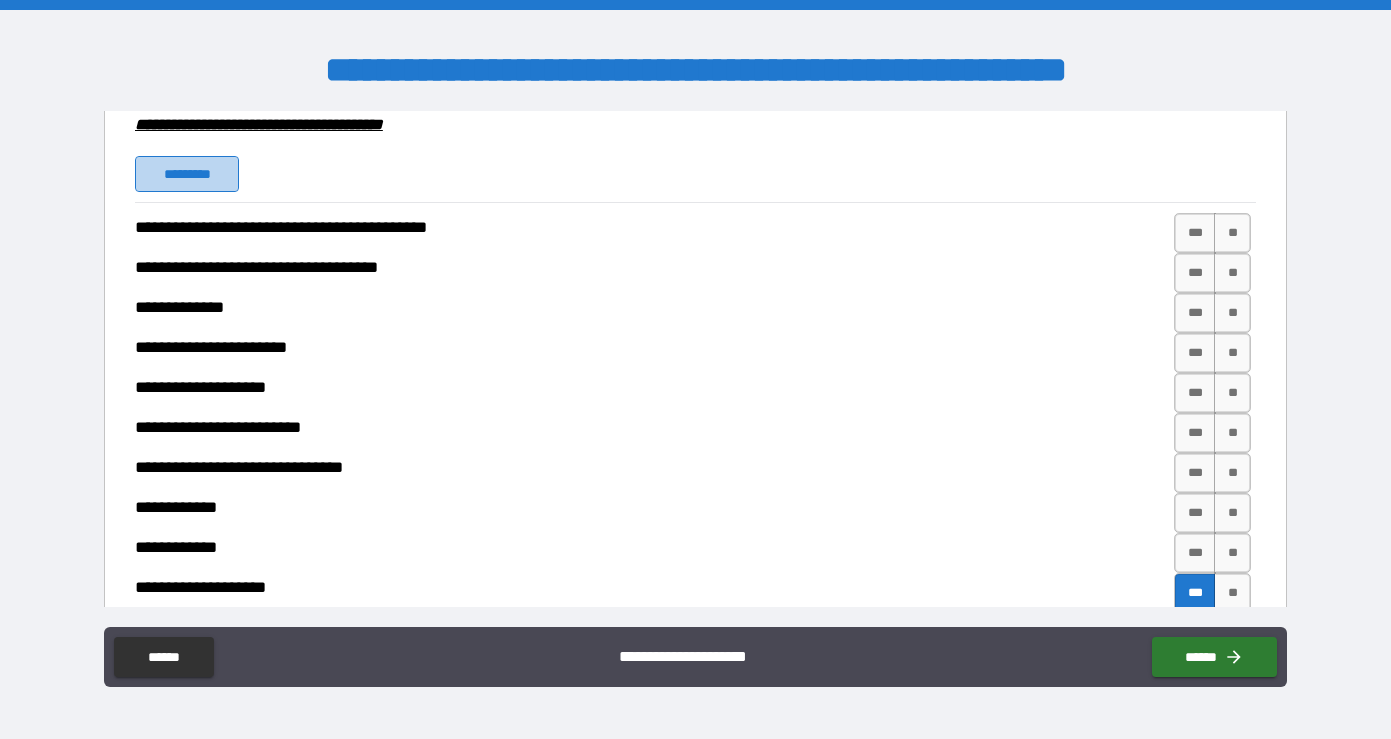 click on "*********" at bounding box center (187, 174) 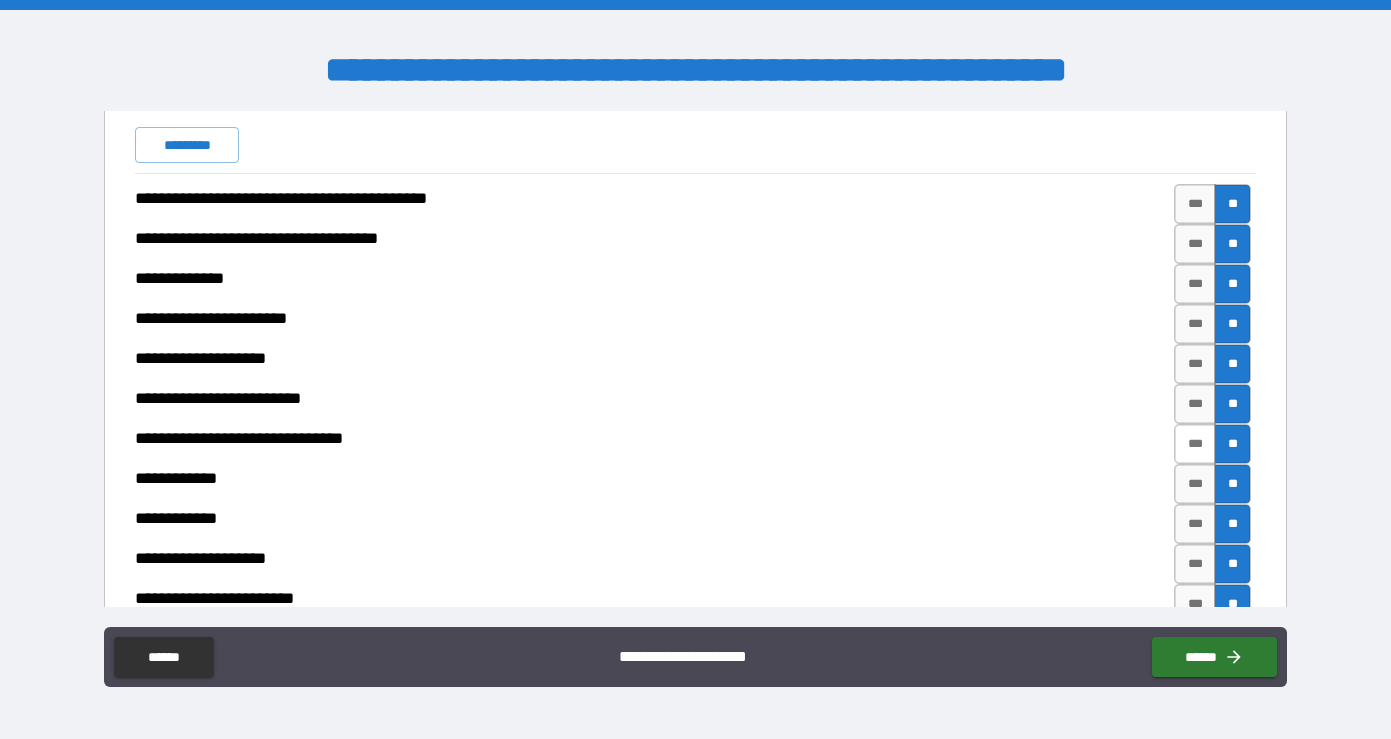 scroll, scrollTop: 5505, scrollLeft: 0, axis: vertical 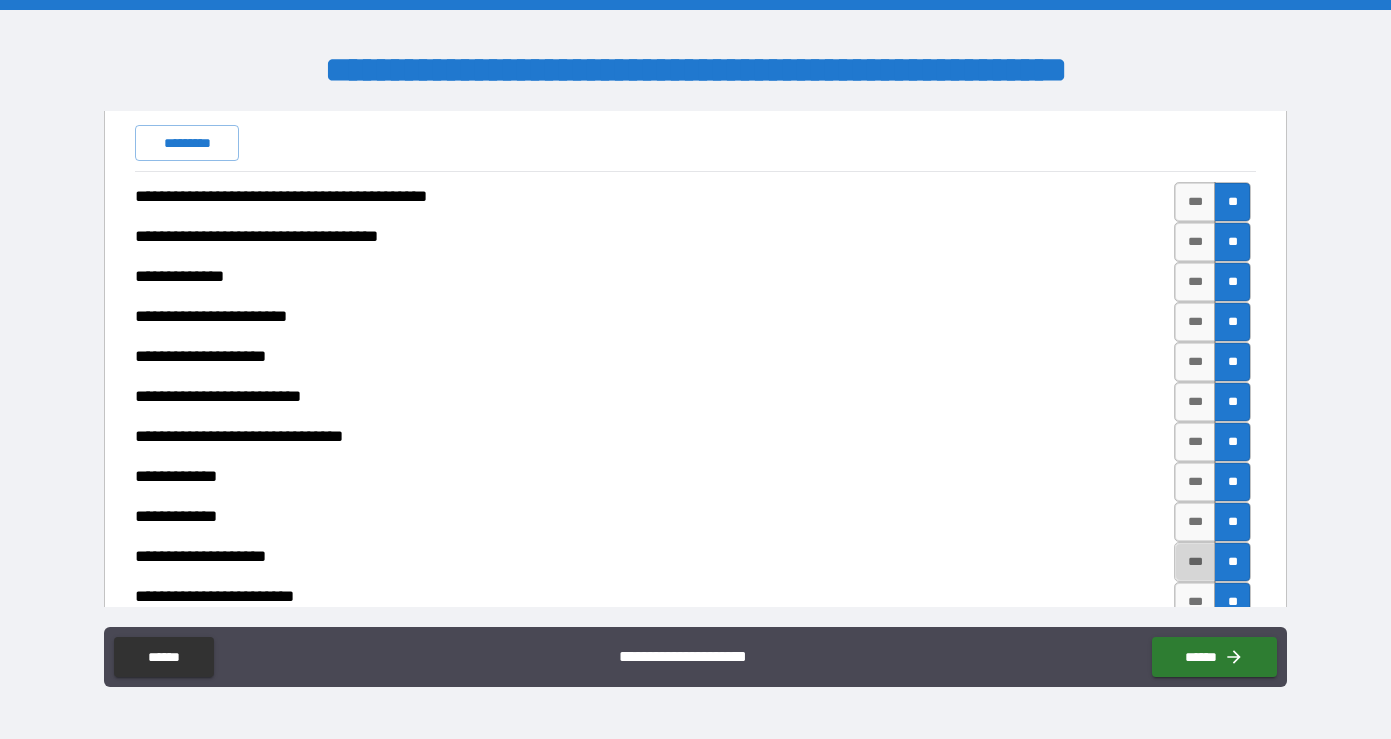 click on "***" at bounding box center (1195, 562) 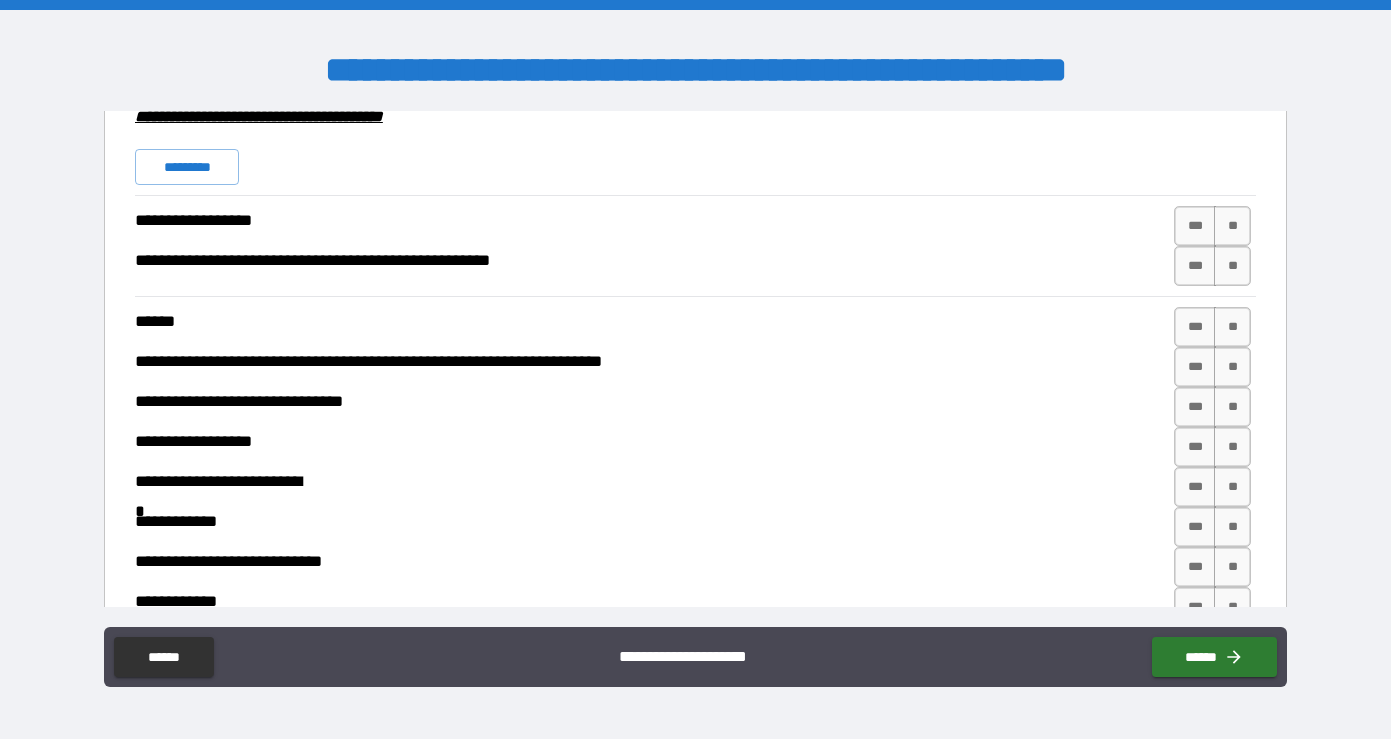 scroll, scrollTop: 6243, scrollLeft: 0, axis: vertical 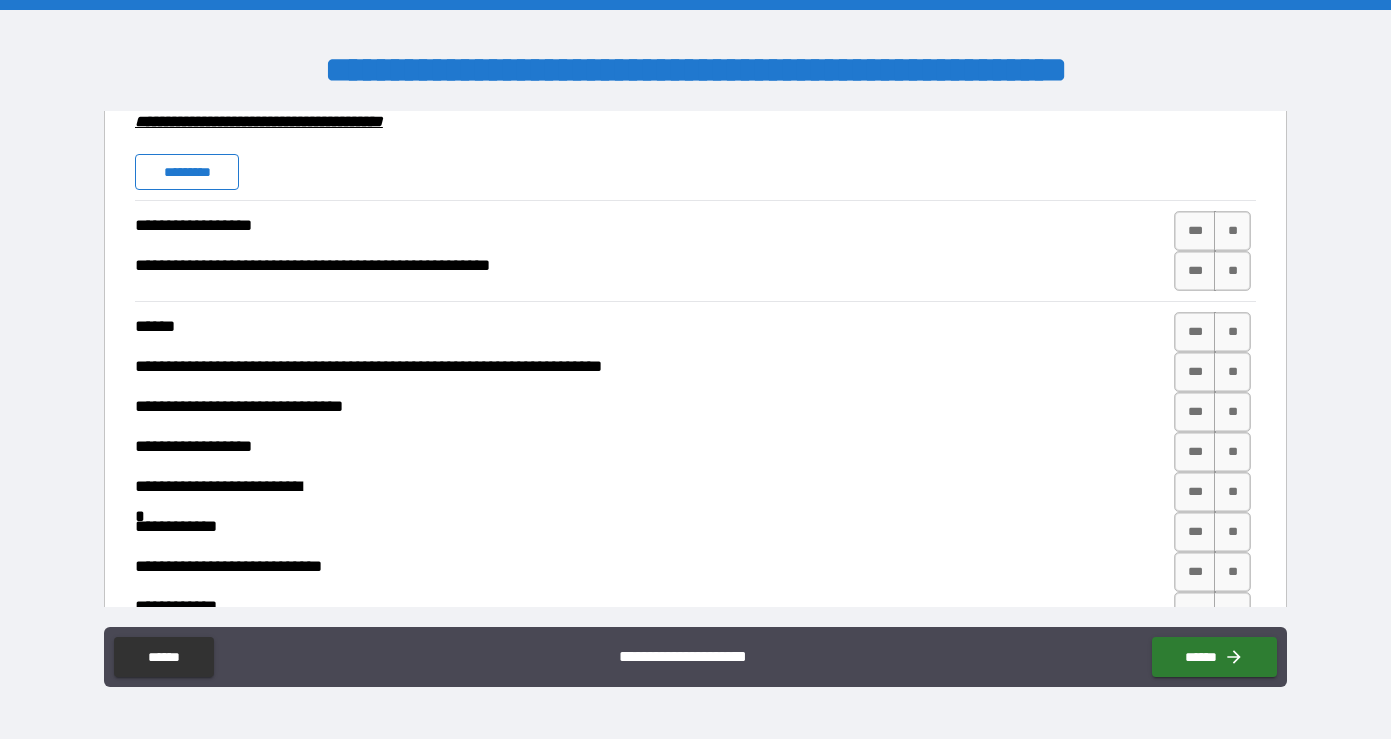 click on "*********" at bounding box center (187, 172) 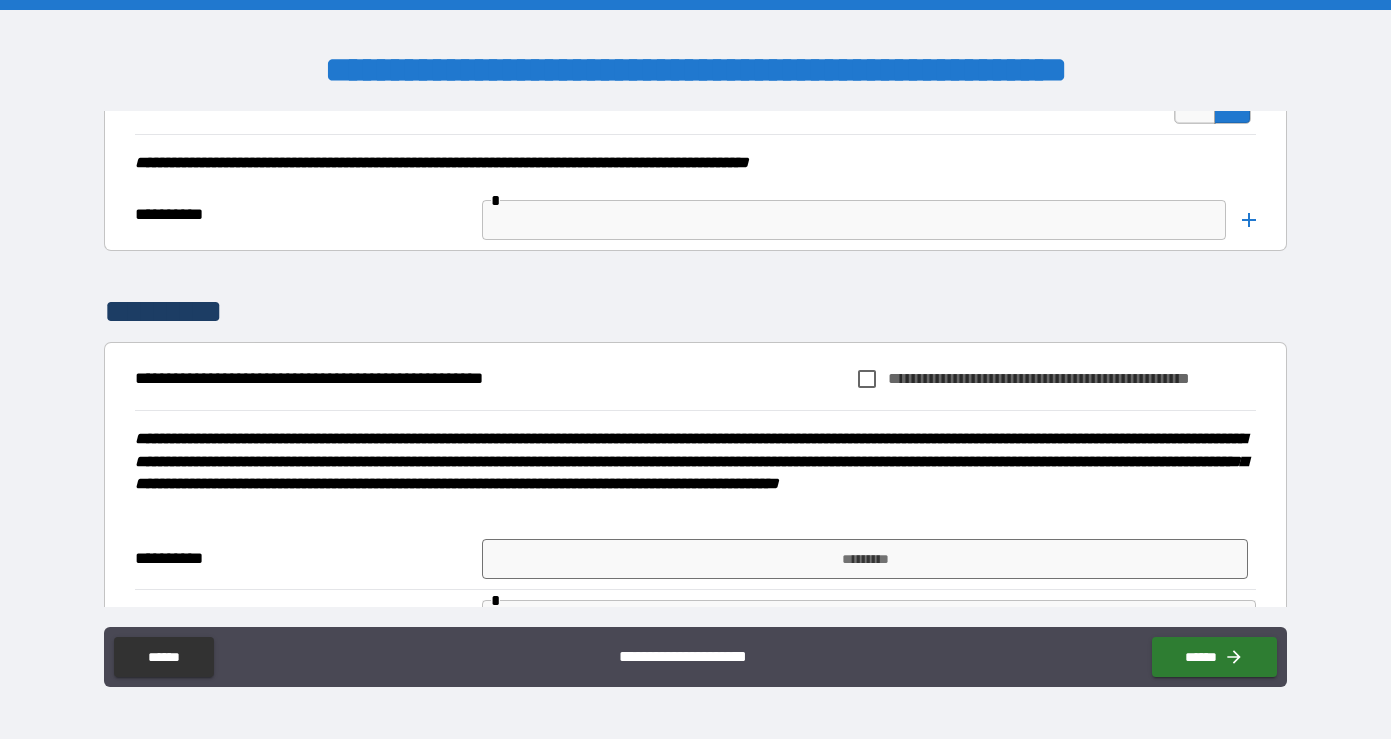 scroll, scrollTop: 8038, scrollLeft: 0, axis: vertical 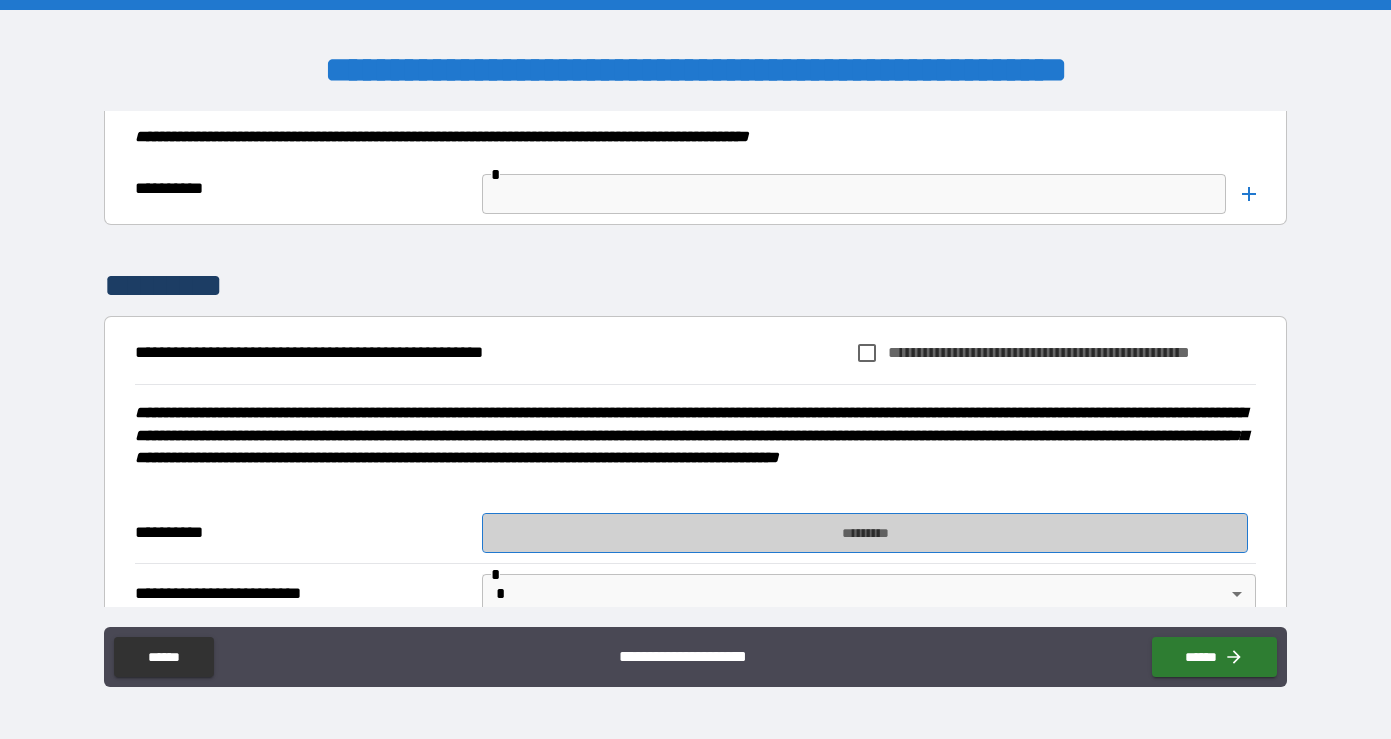 click on "*********" at bounding box center [865, 533] 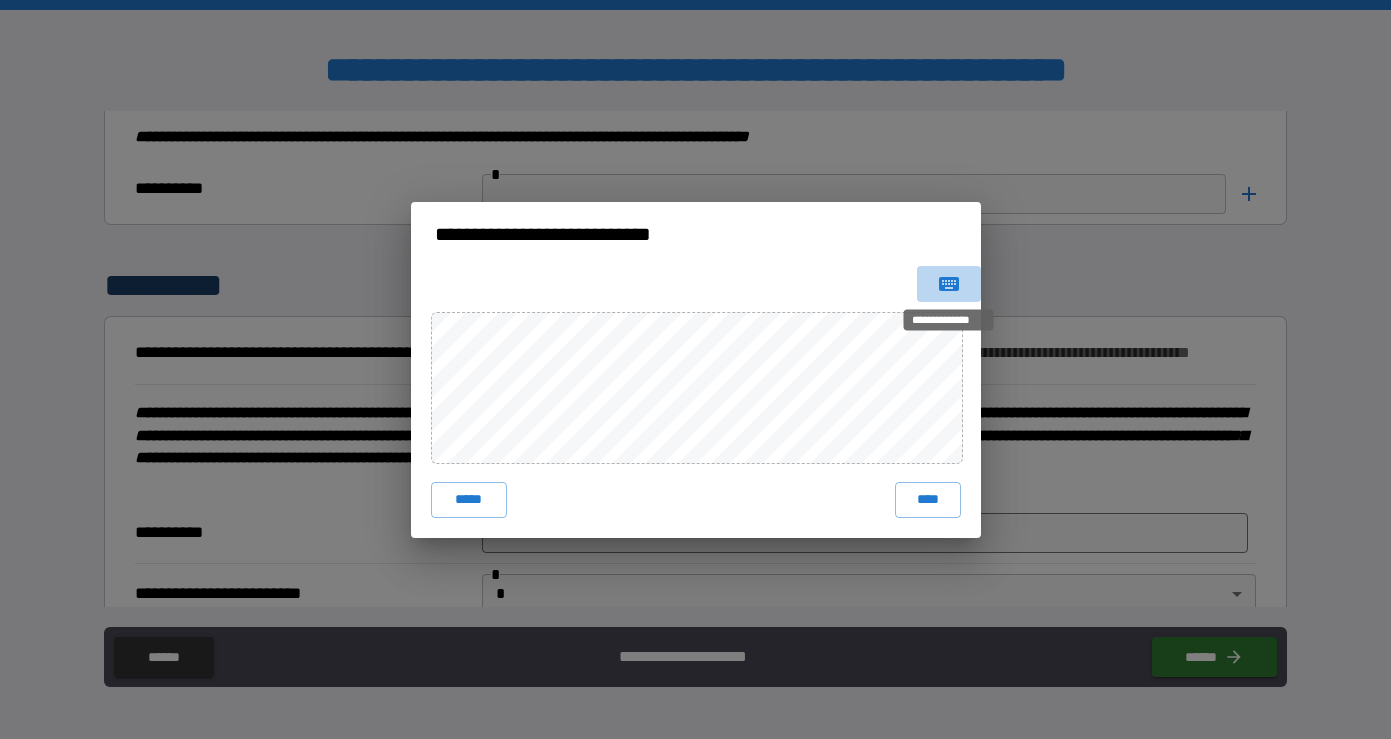 click 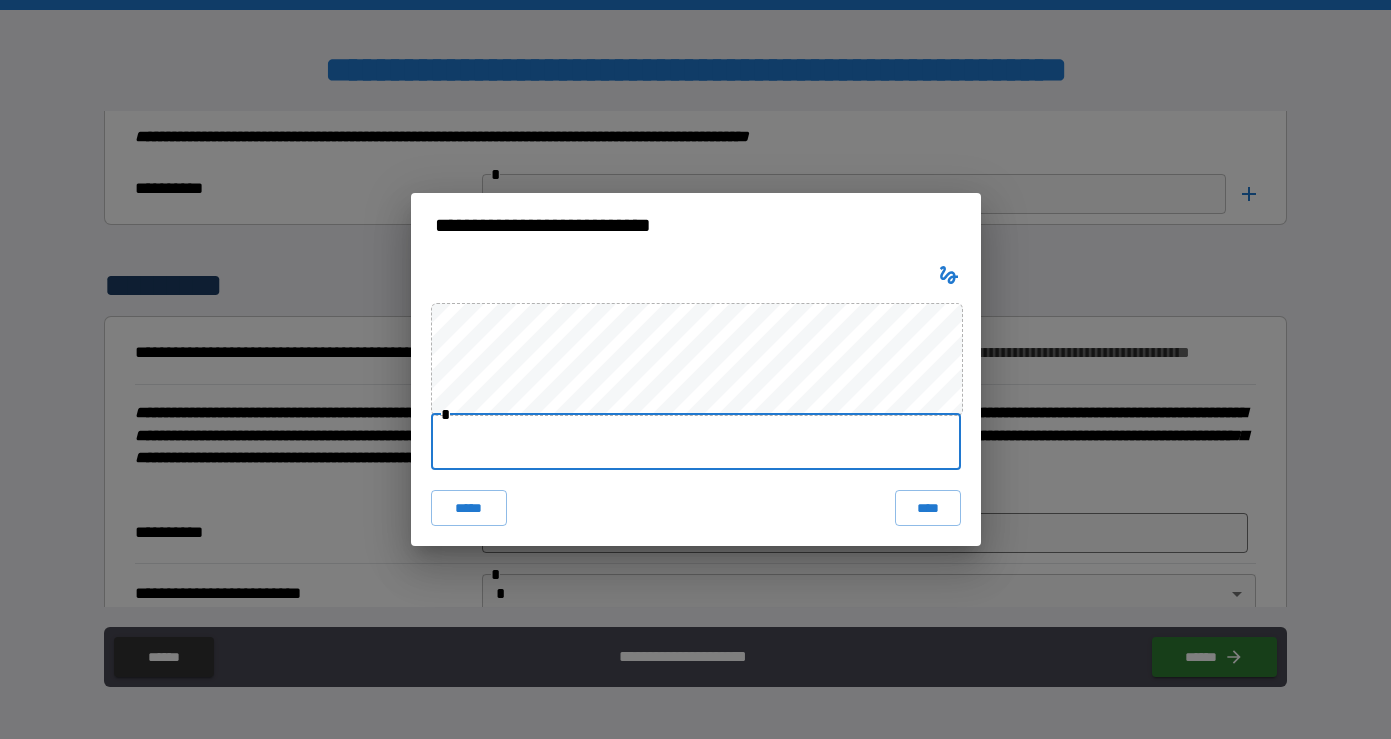click at bounding box center (696, 442) 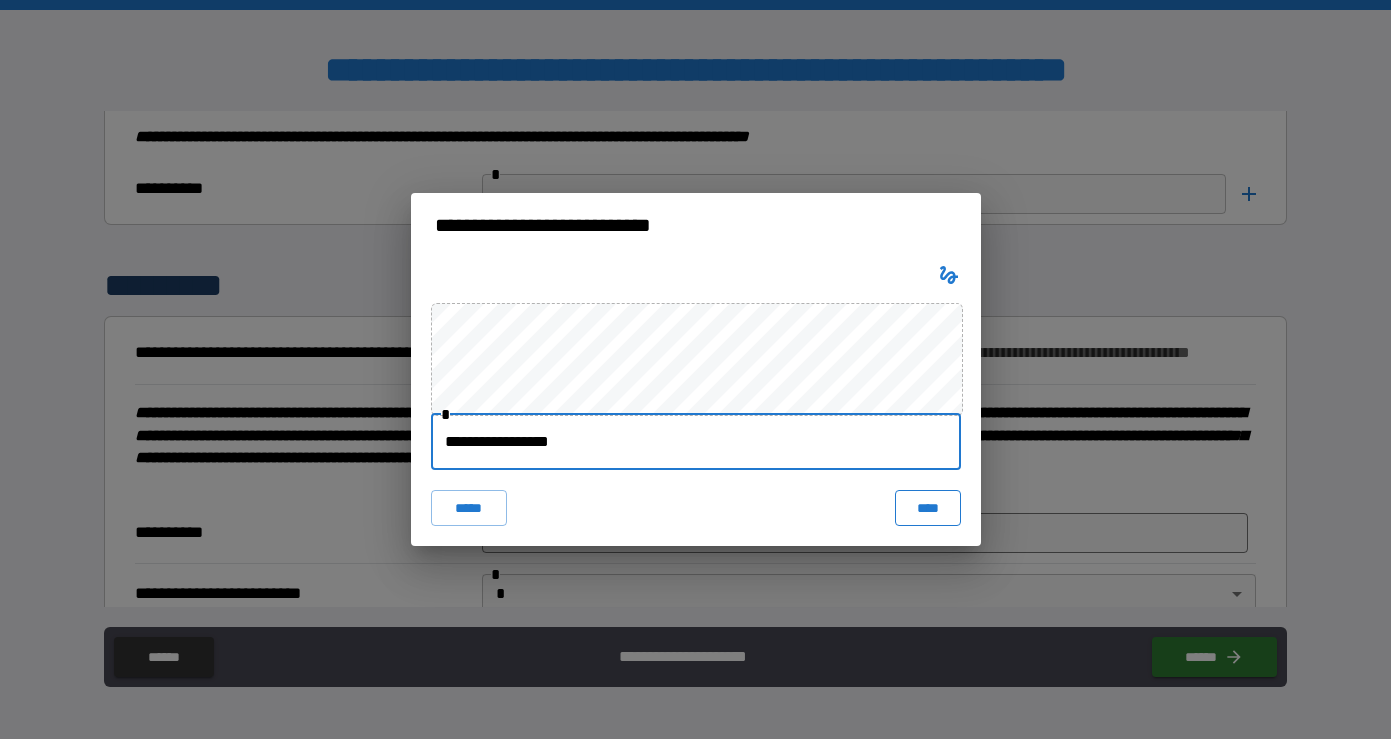 type on "**********" 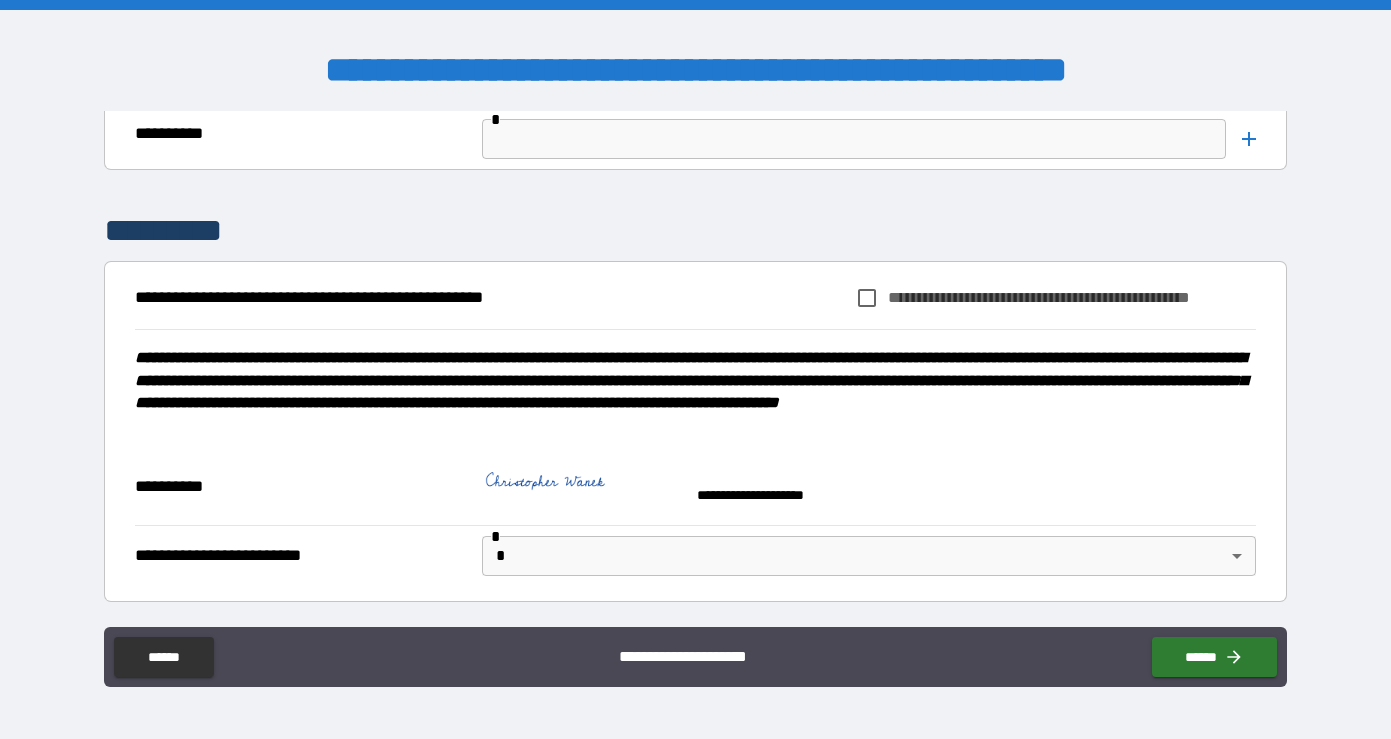 scroll, scrollTop: 8104, scrollLeft: 0, axis: vertical 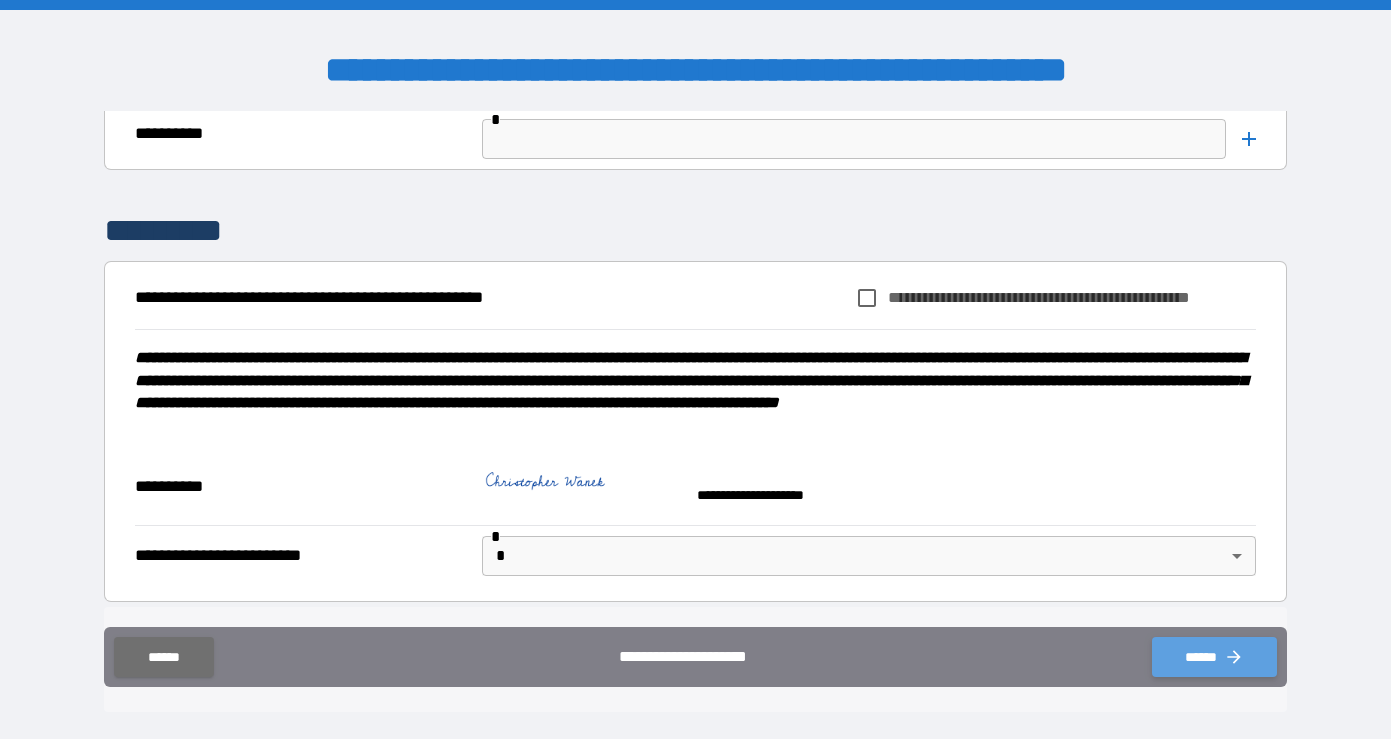 click on "******" at bounding box center (1214, 657) 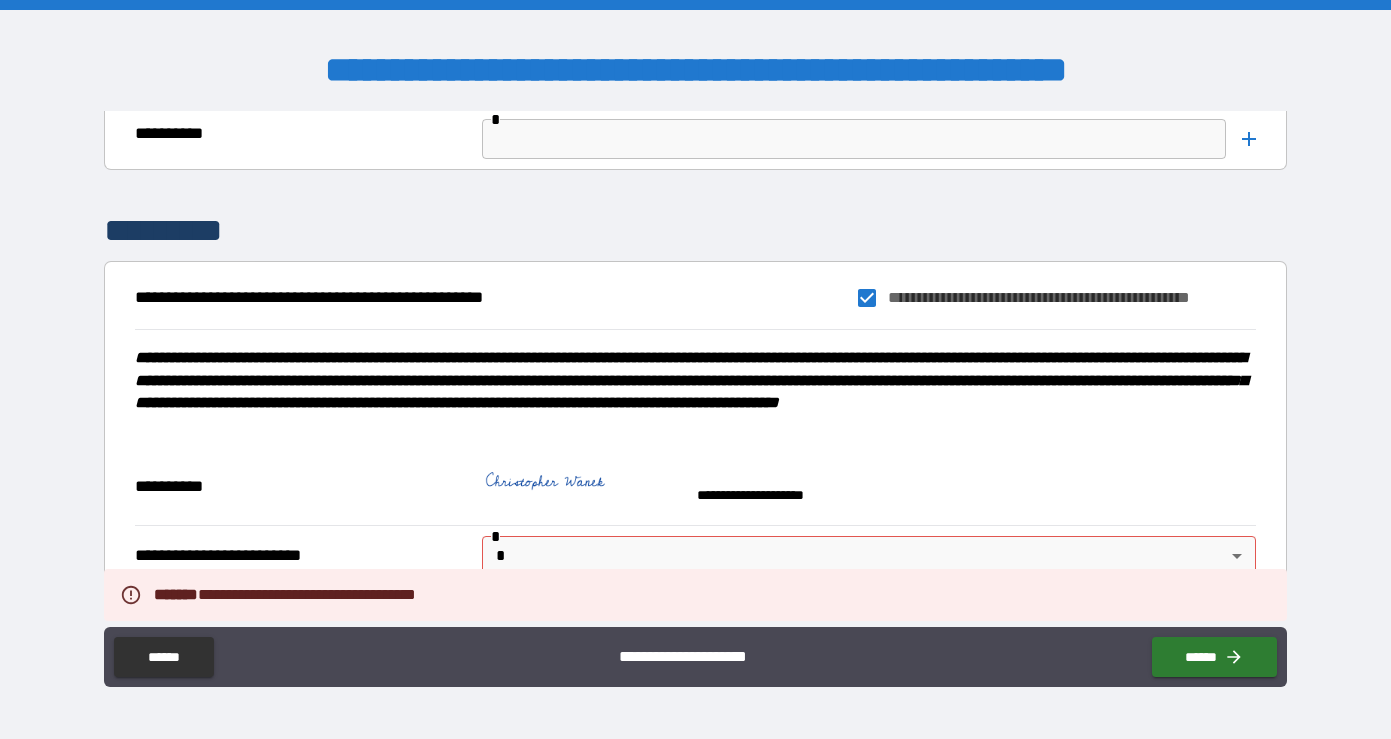 click on "**********" at bounding box center [695, 369] 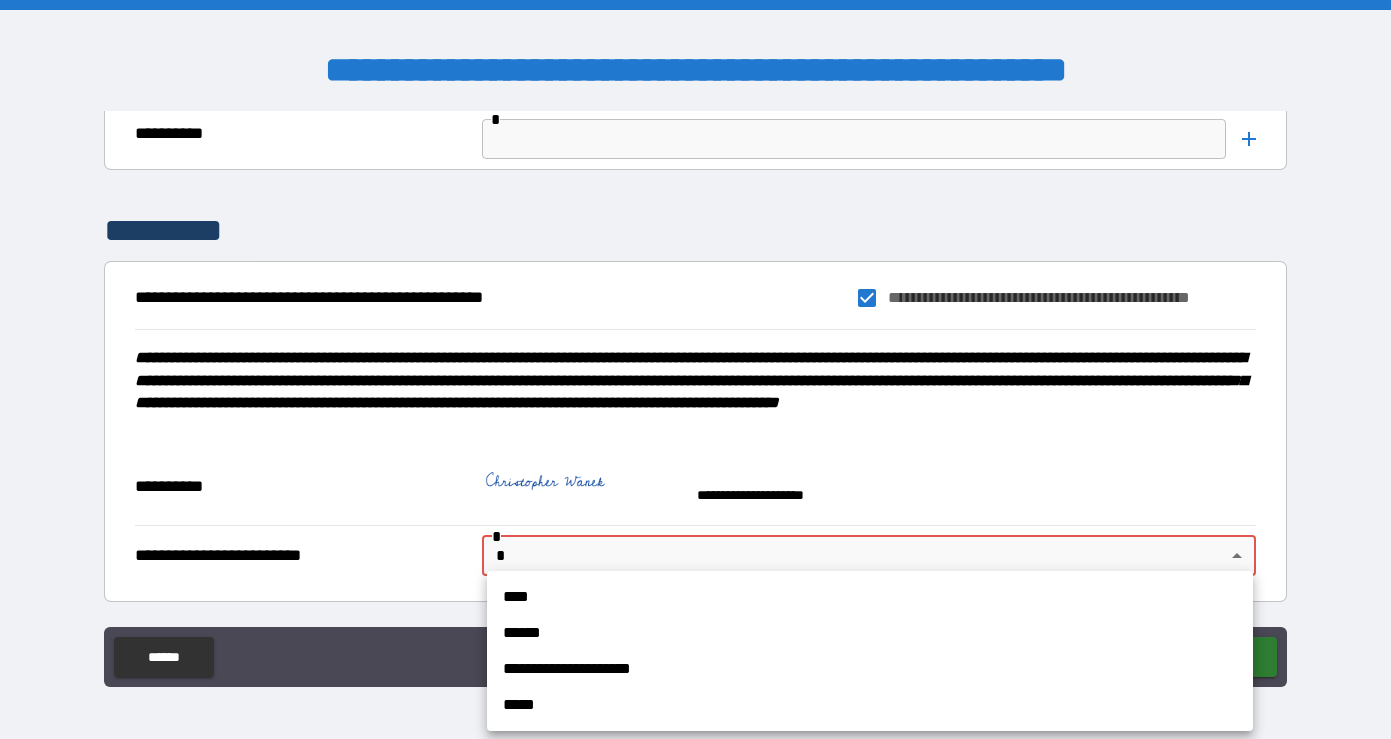 click on "****" at bounding box center [870, 597] 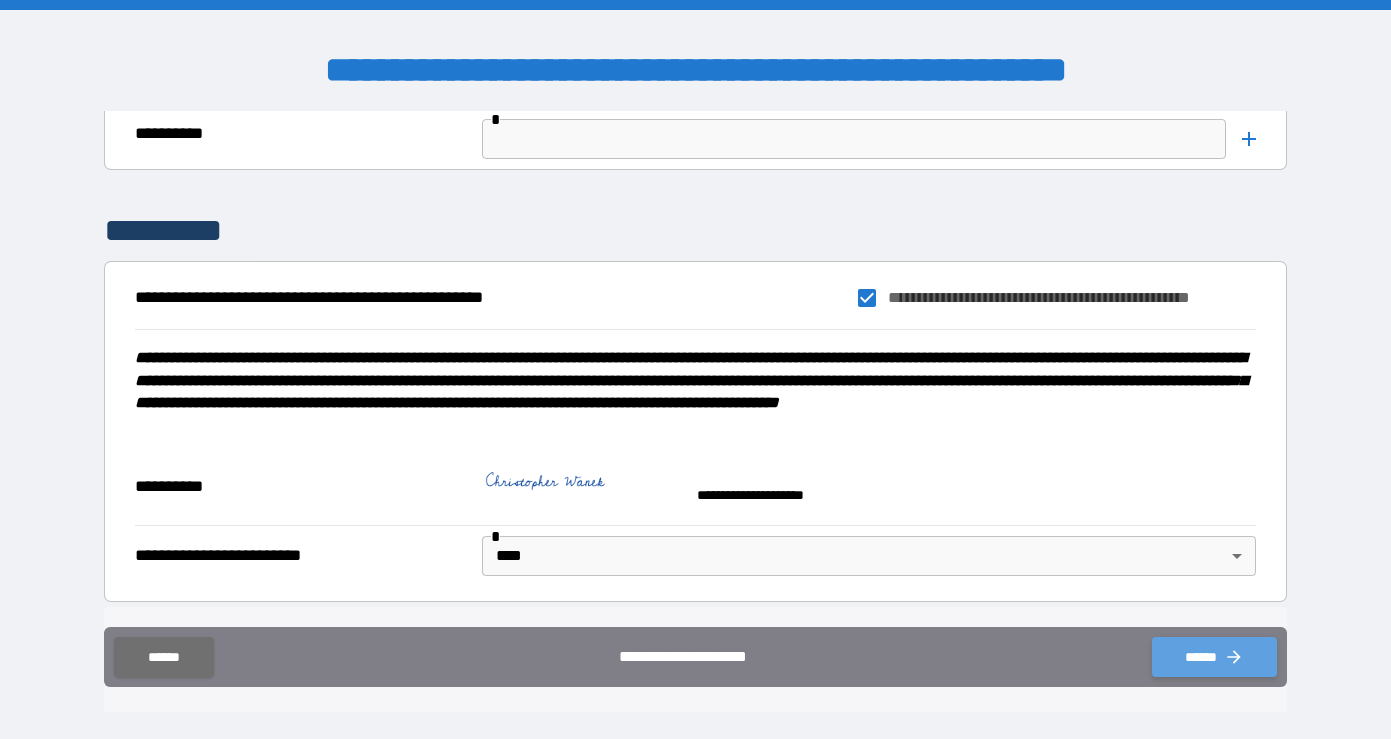 click on "******" at bounding box center (1214, 657) 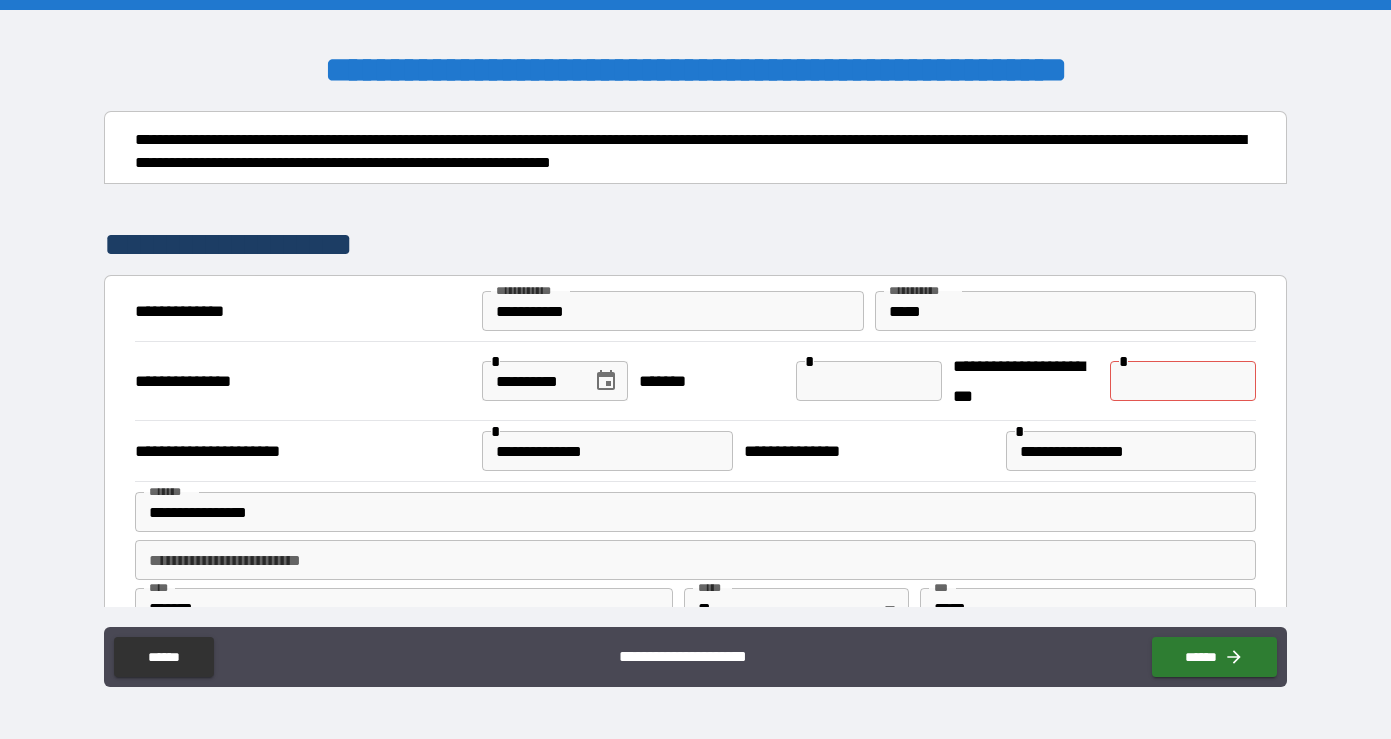 scroll, scrollTop: 0, scrollLeft: 0, axis: both 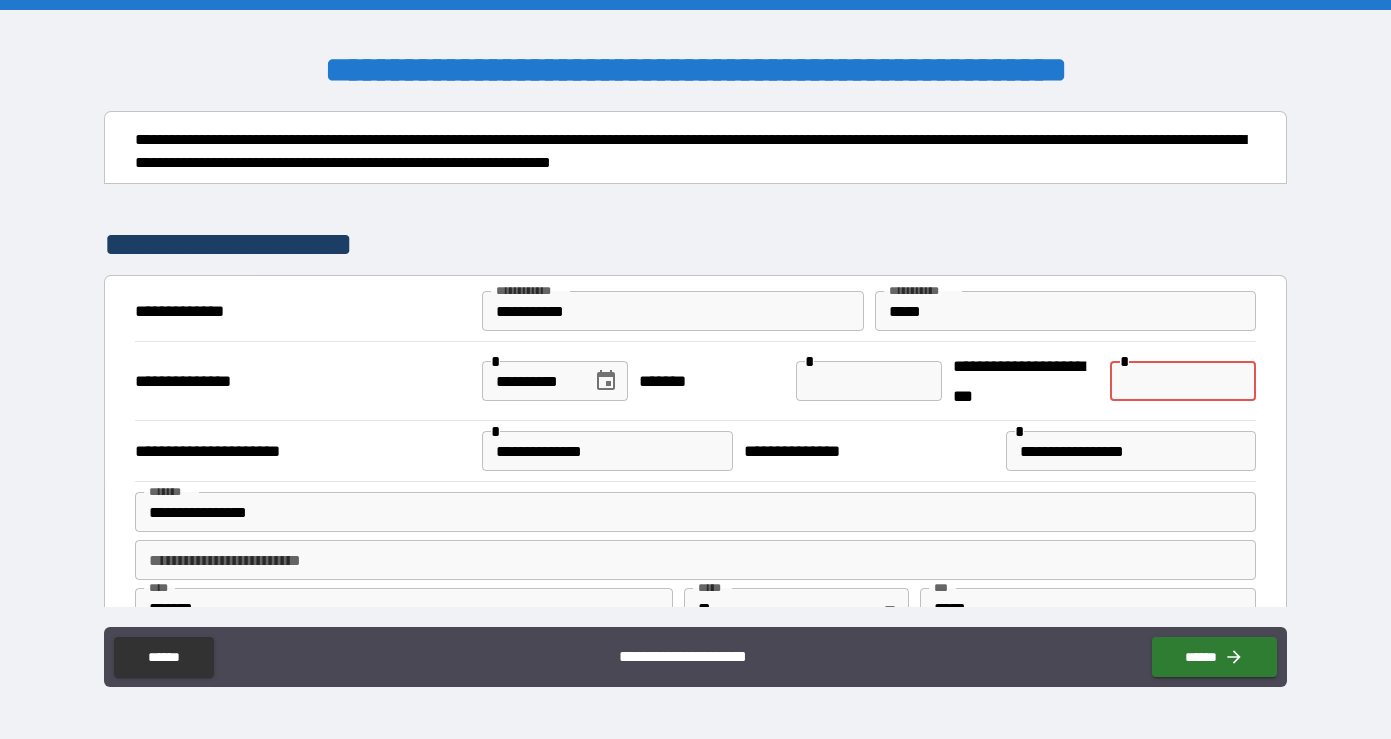 click at bounding box center (1183, 381) 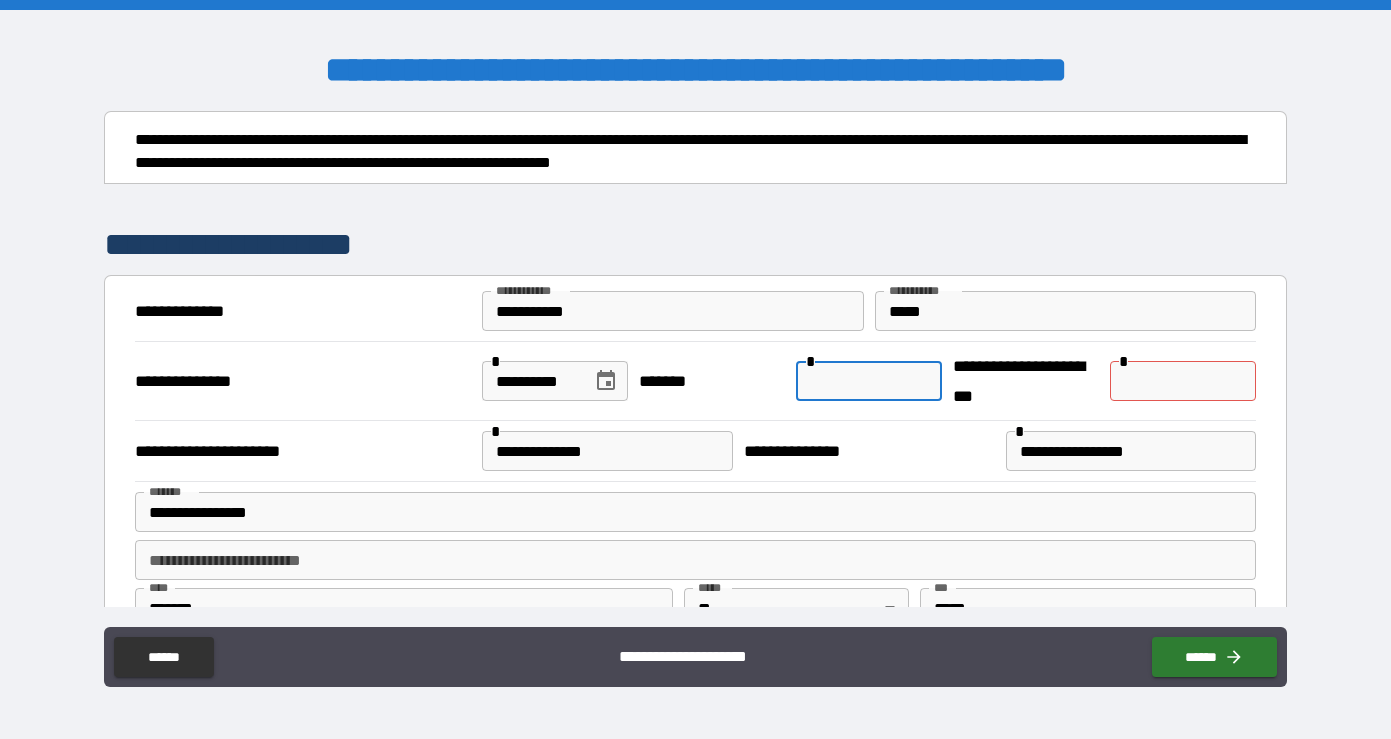 click at bounding box center [869, 381] 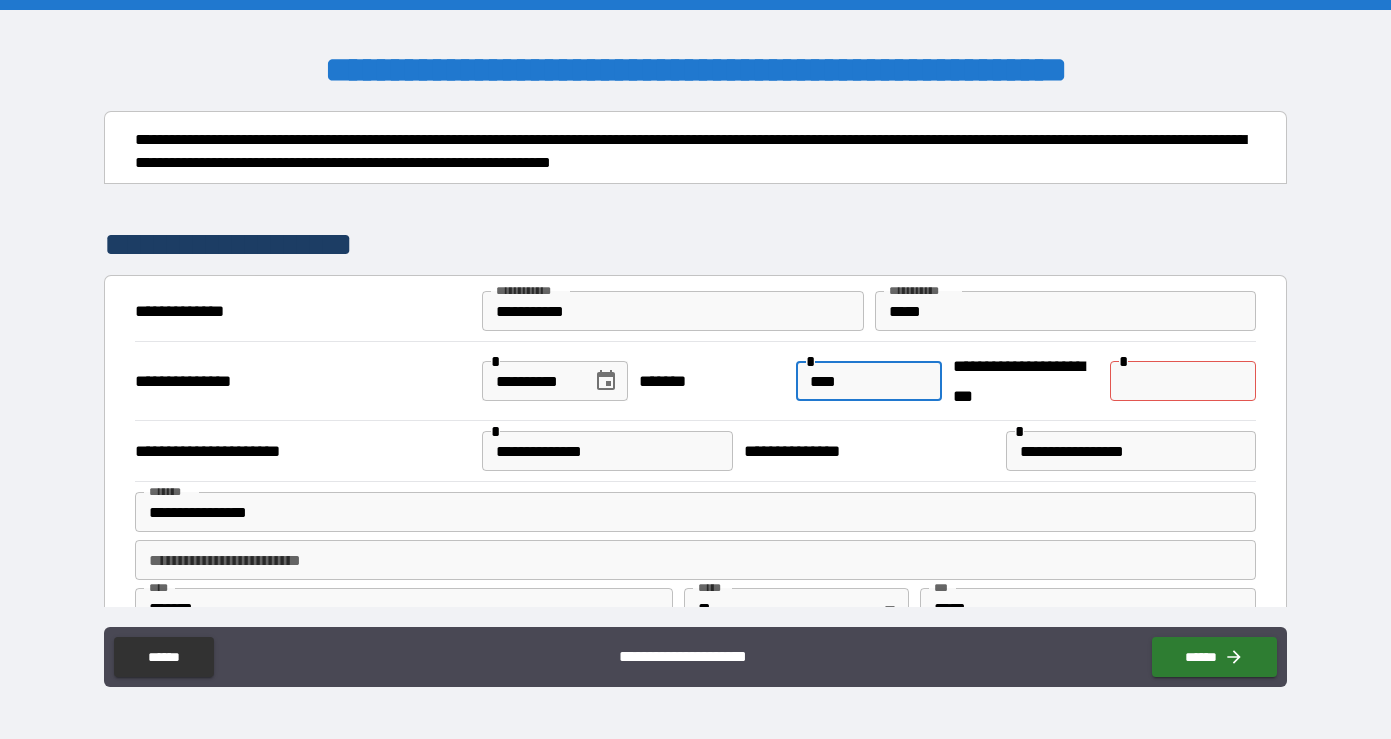 type on "****" 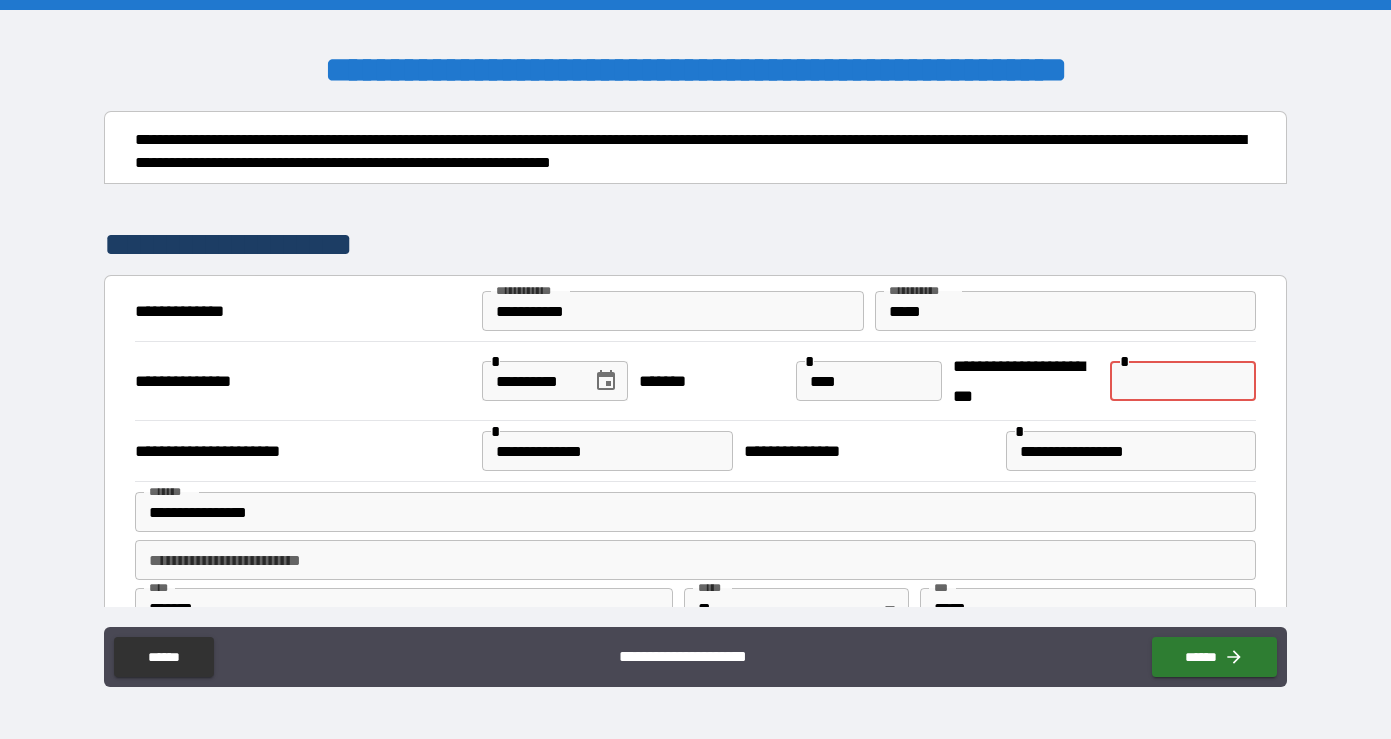 click at bounding box center [1183, 381] 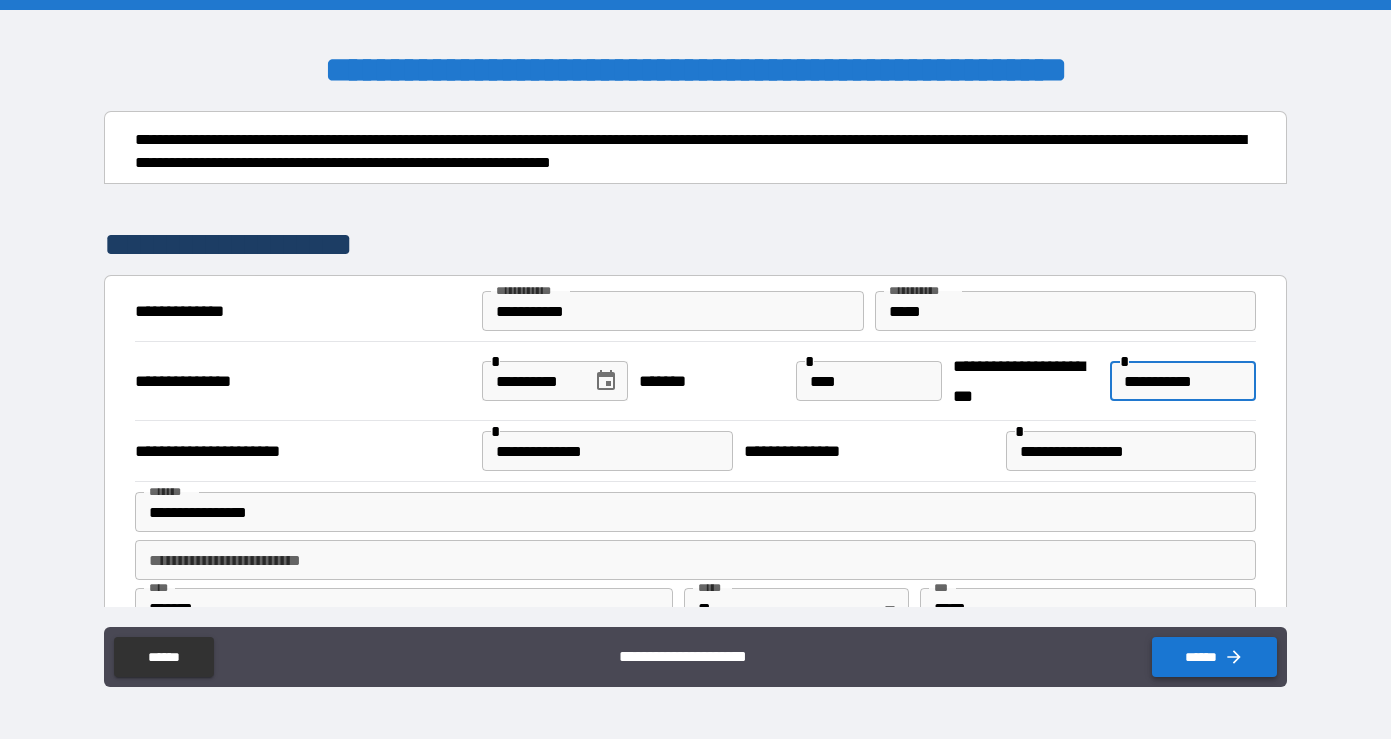 type on "**********" 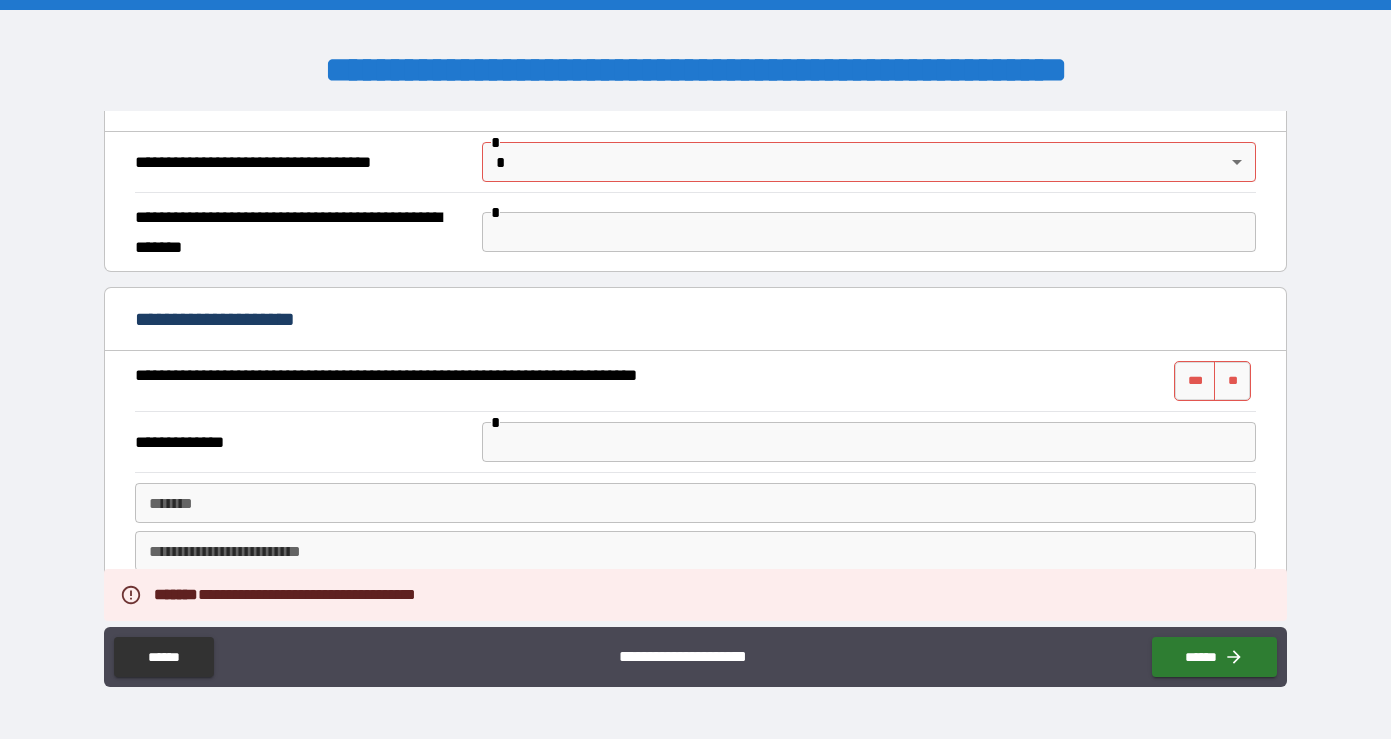 scroll, scrollTop: 868, scrollLeft: 0, axis: vertical 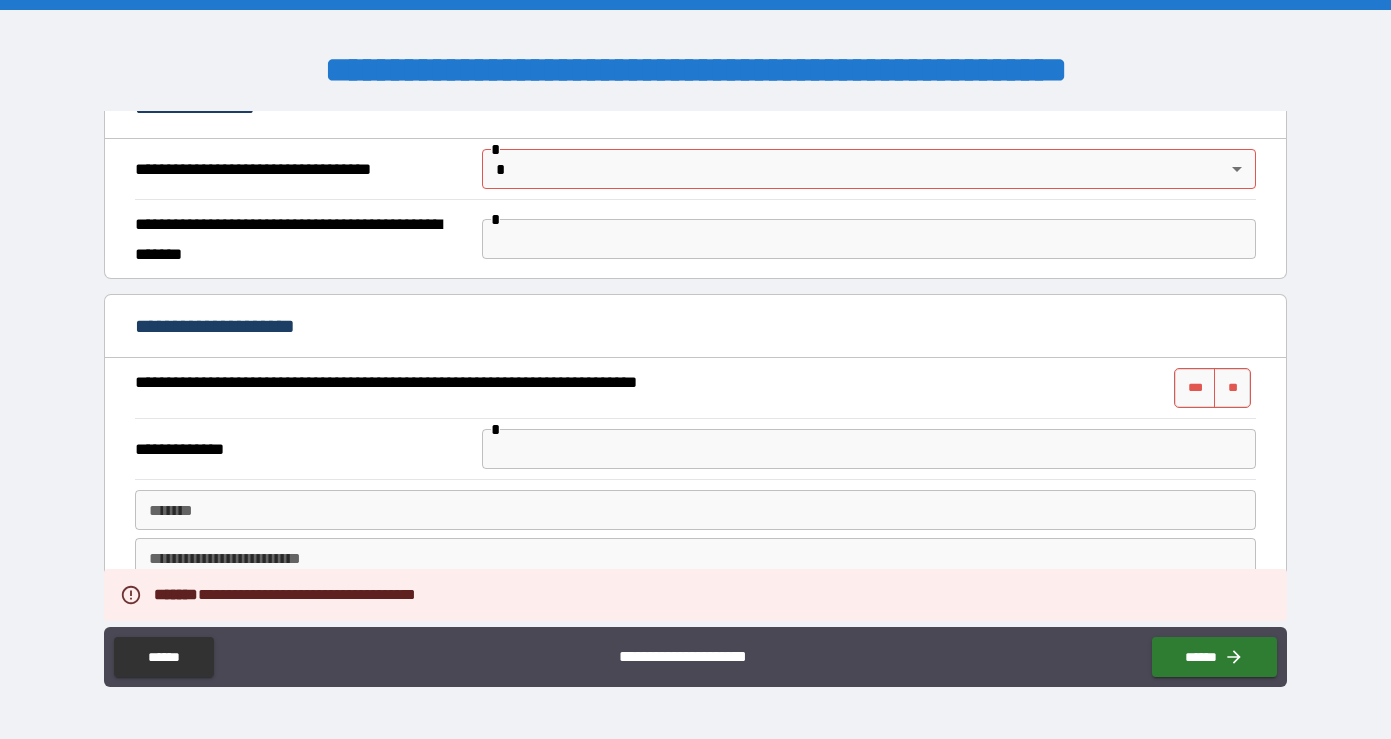 click on "**********" at bounding box center (695, 369) 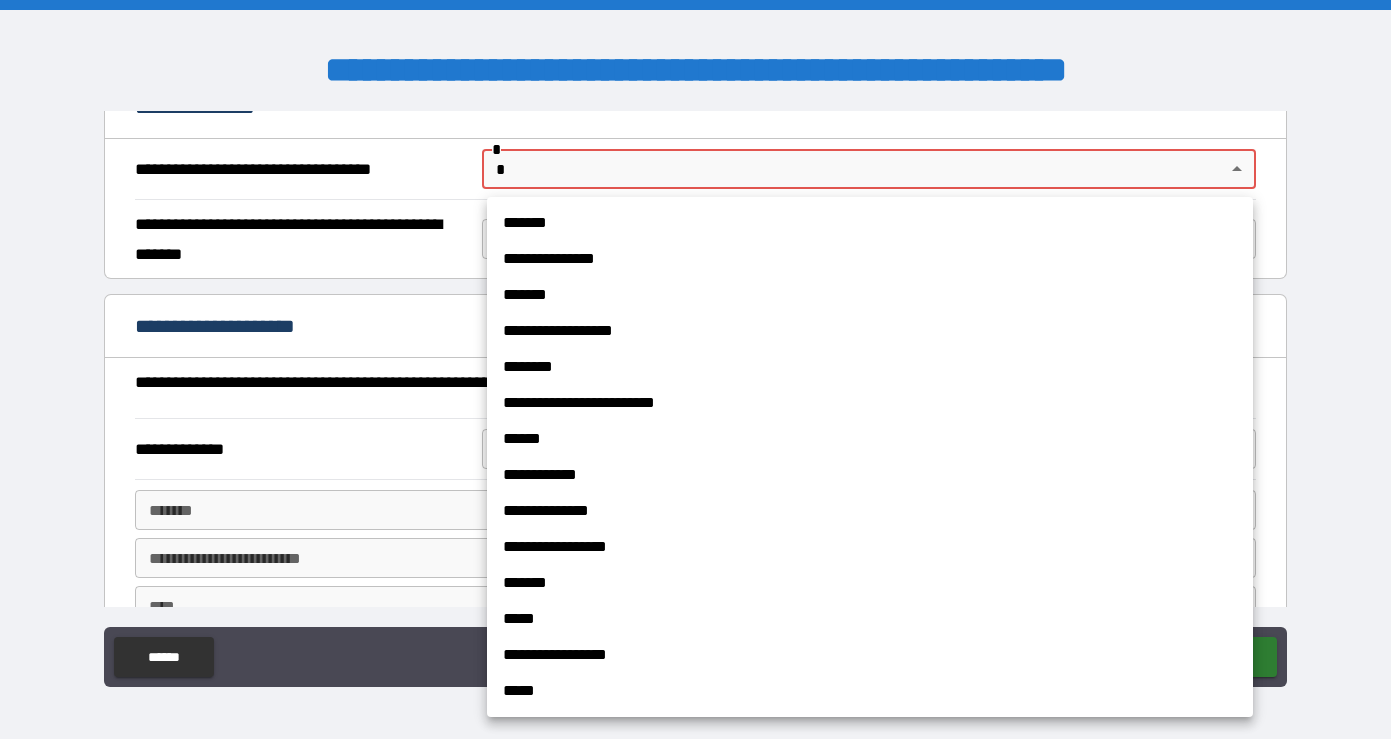 click on "**********" at bounding box center [870, 655] 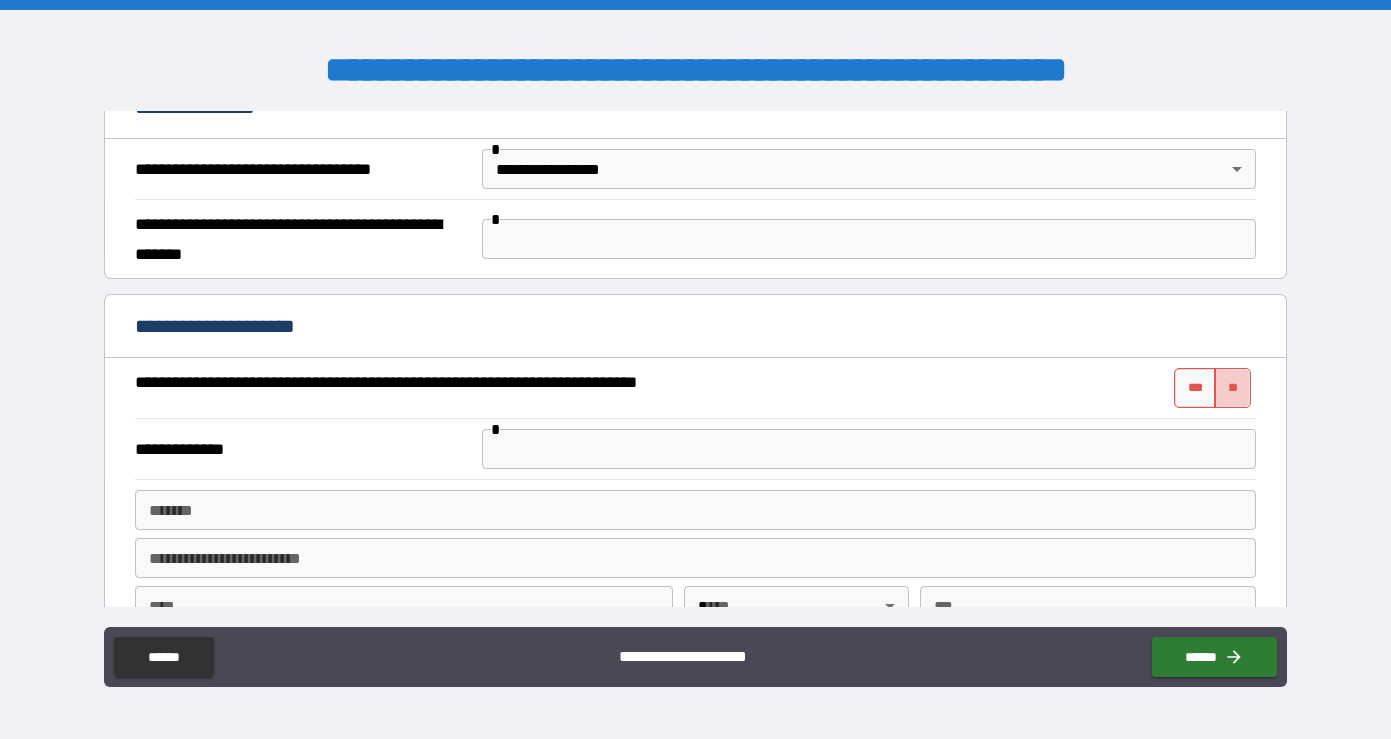 click on "**" at bounding box center [1232, 388] 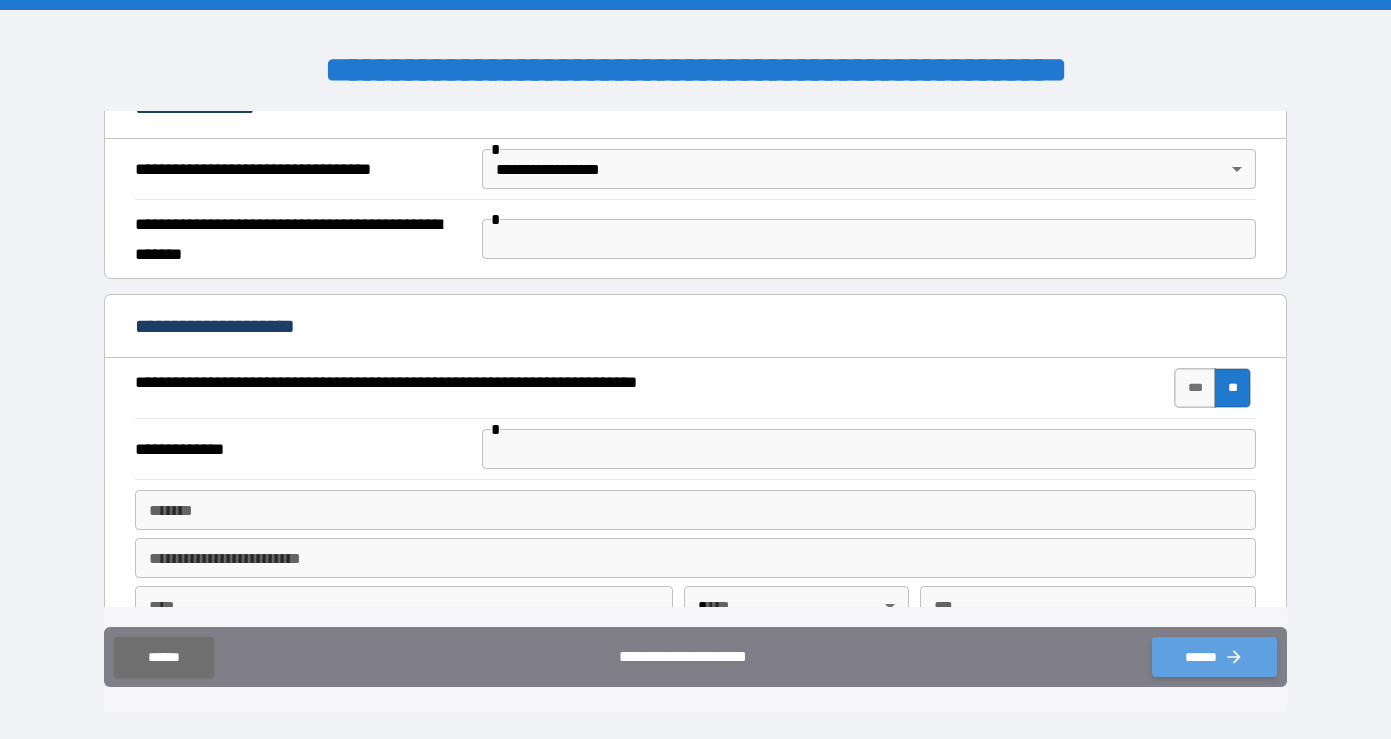 click on "******" at bounding box center (1214, 657) 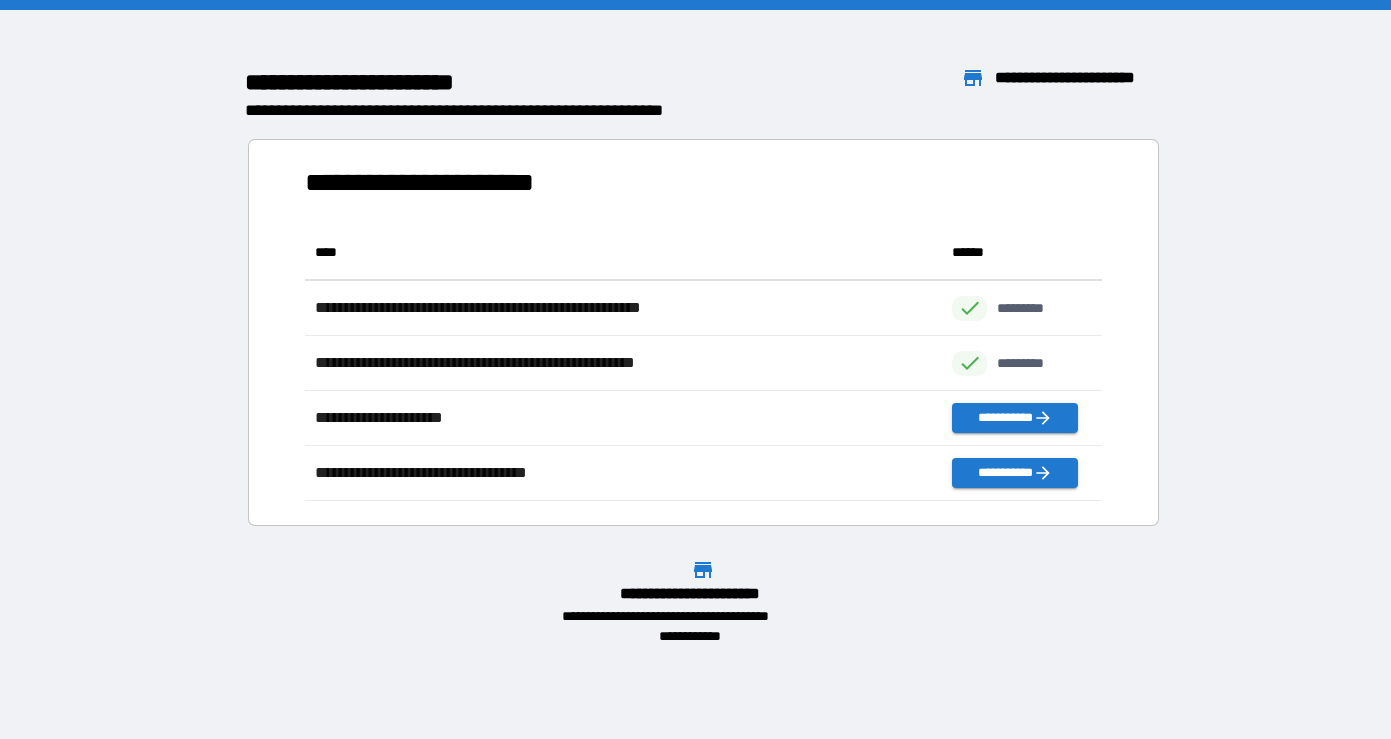 scroll, scrollTop: 1, scrollLeft: 1, axis: both 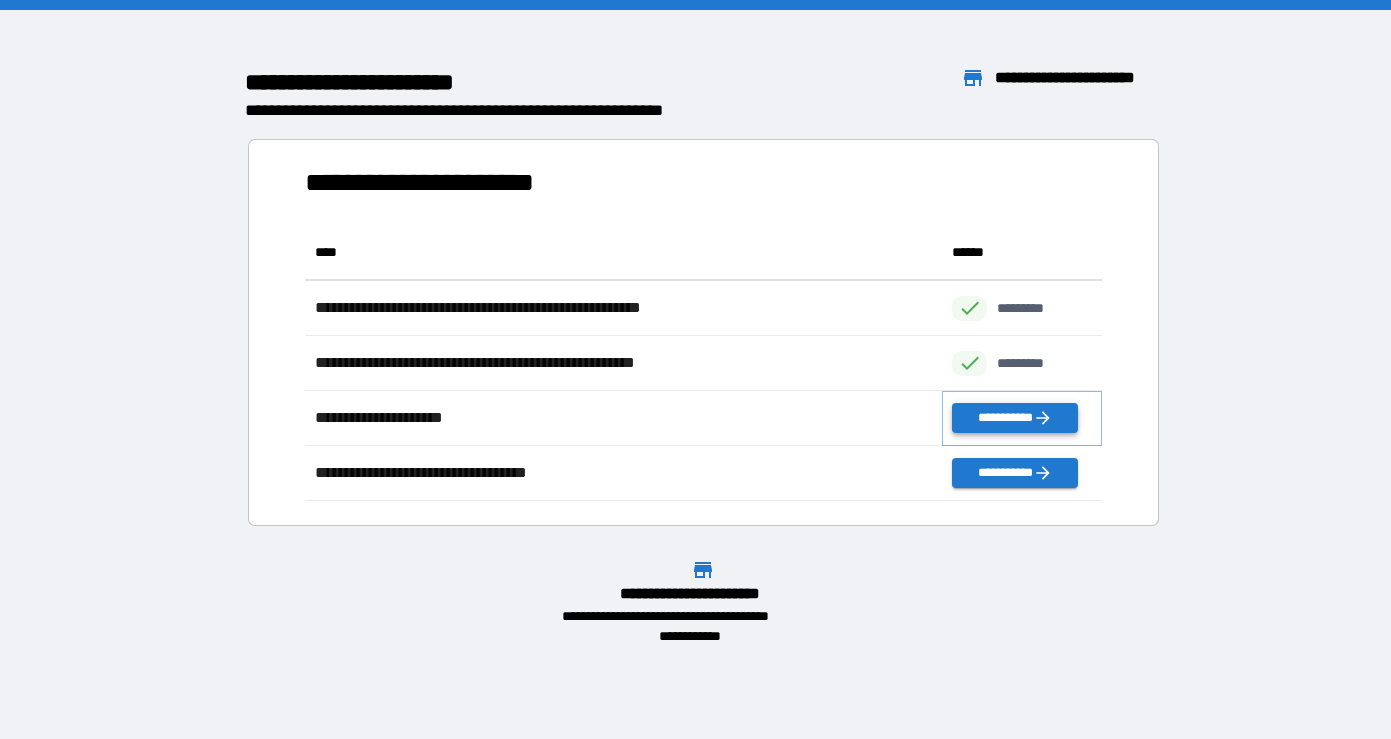 click 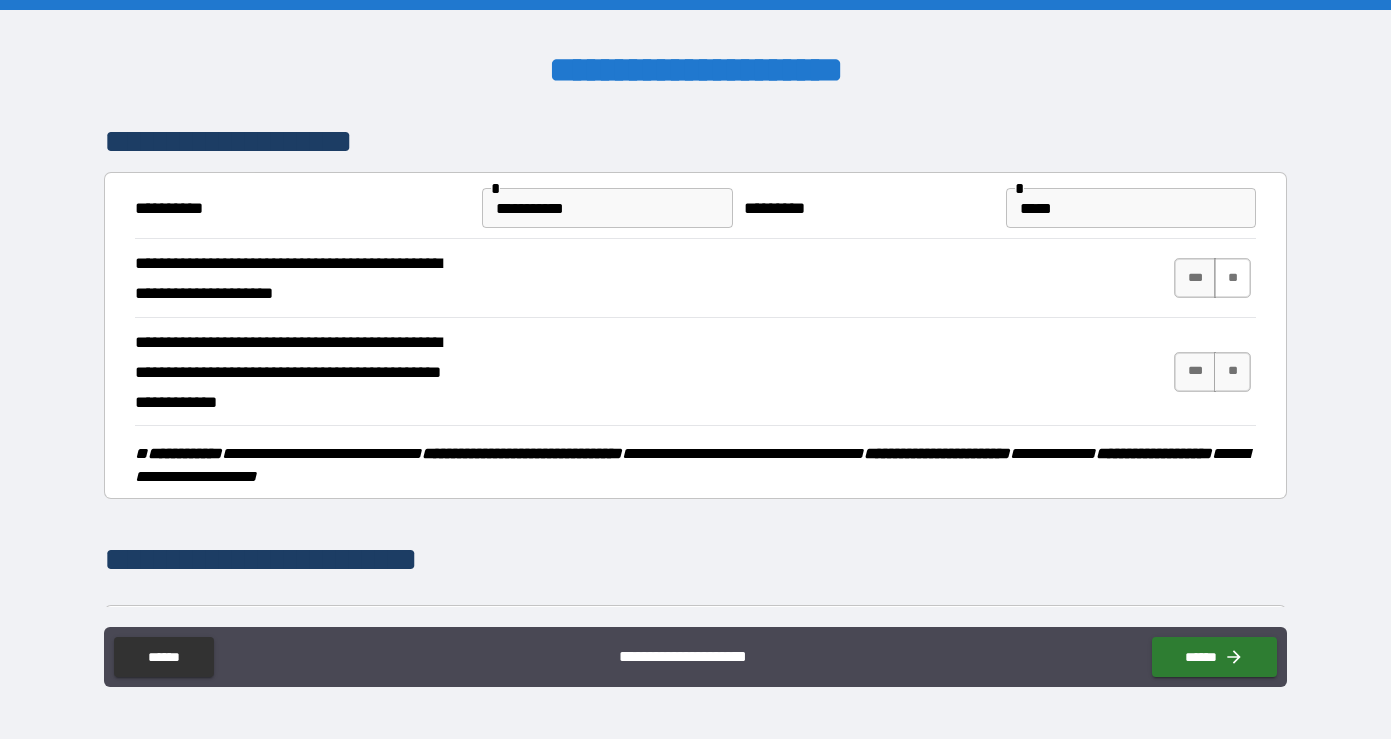 click on "**" at bounding box center (1232, 278) 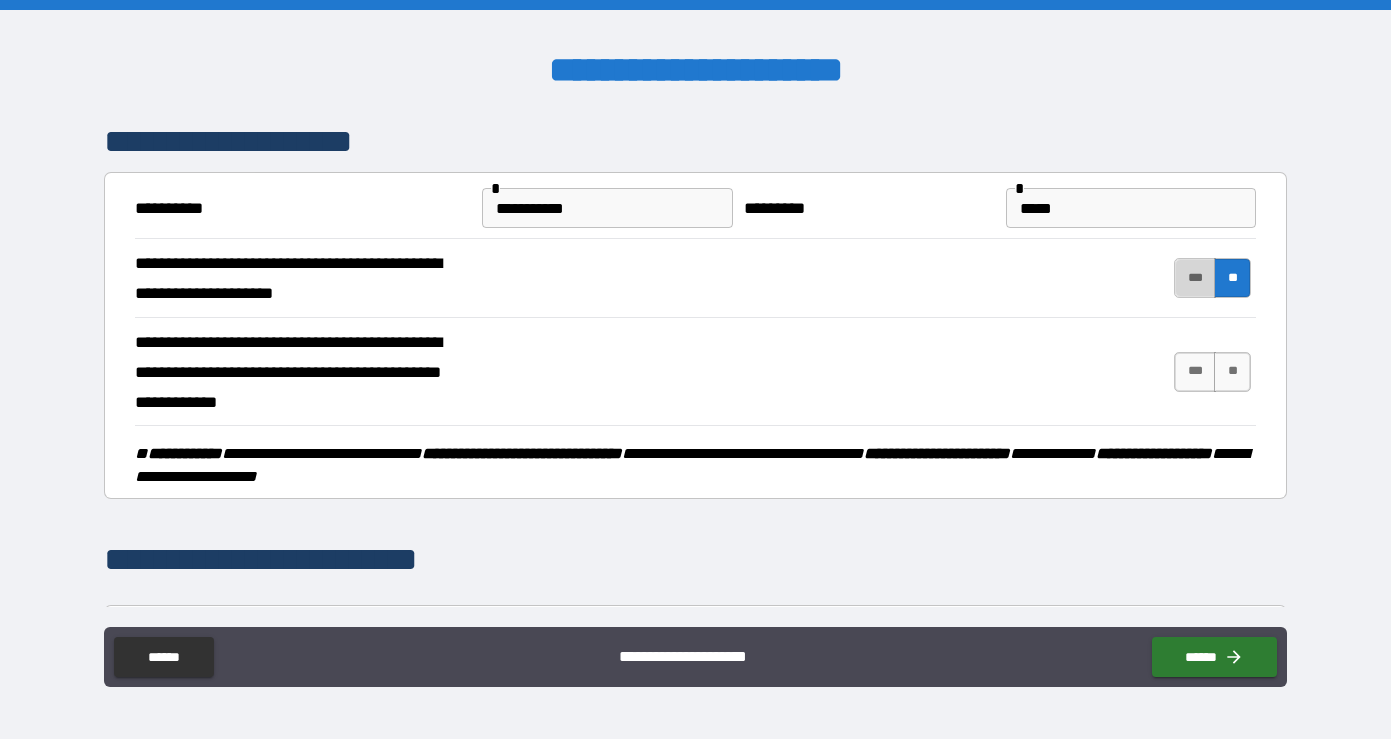 click on "***" at bounding box center [1195, 278] 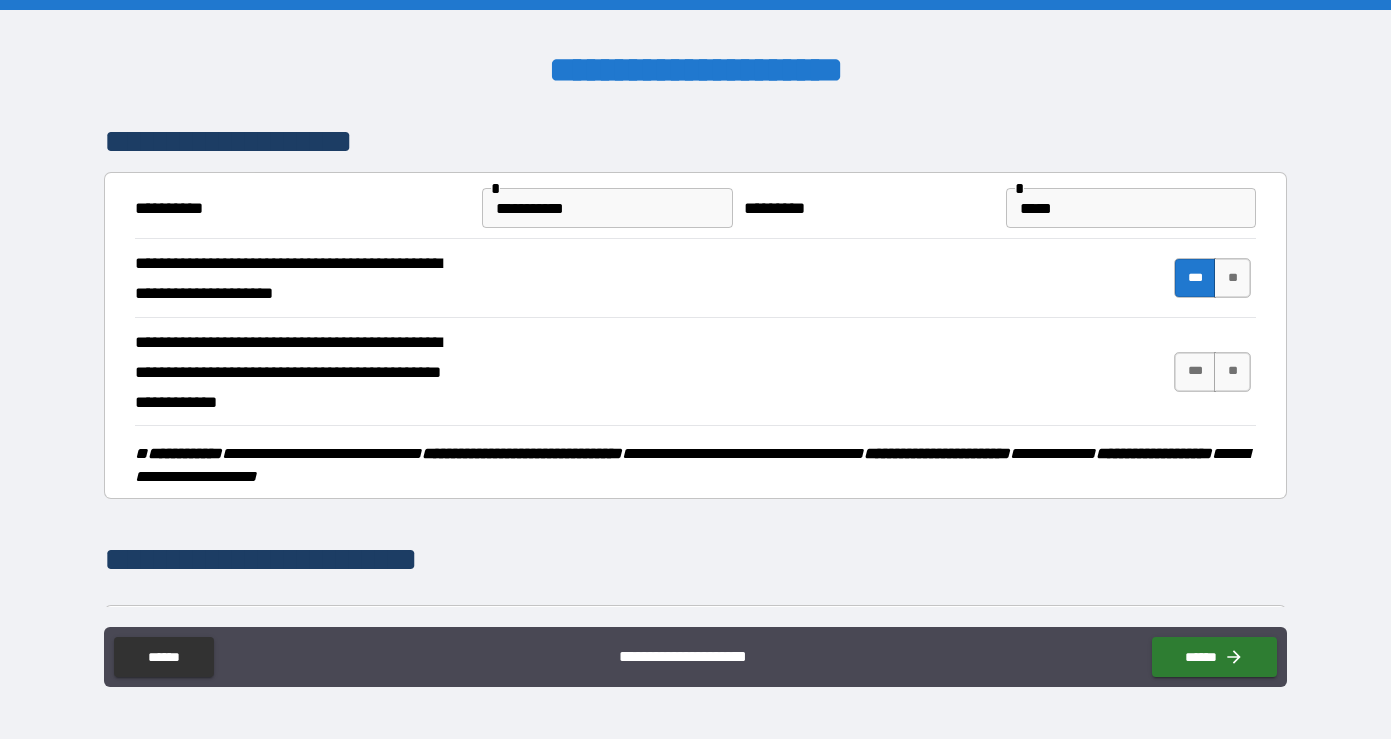 scroll, scrollTop: 5, scrollLeft: 0, axis: vertical 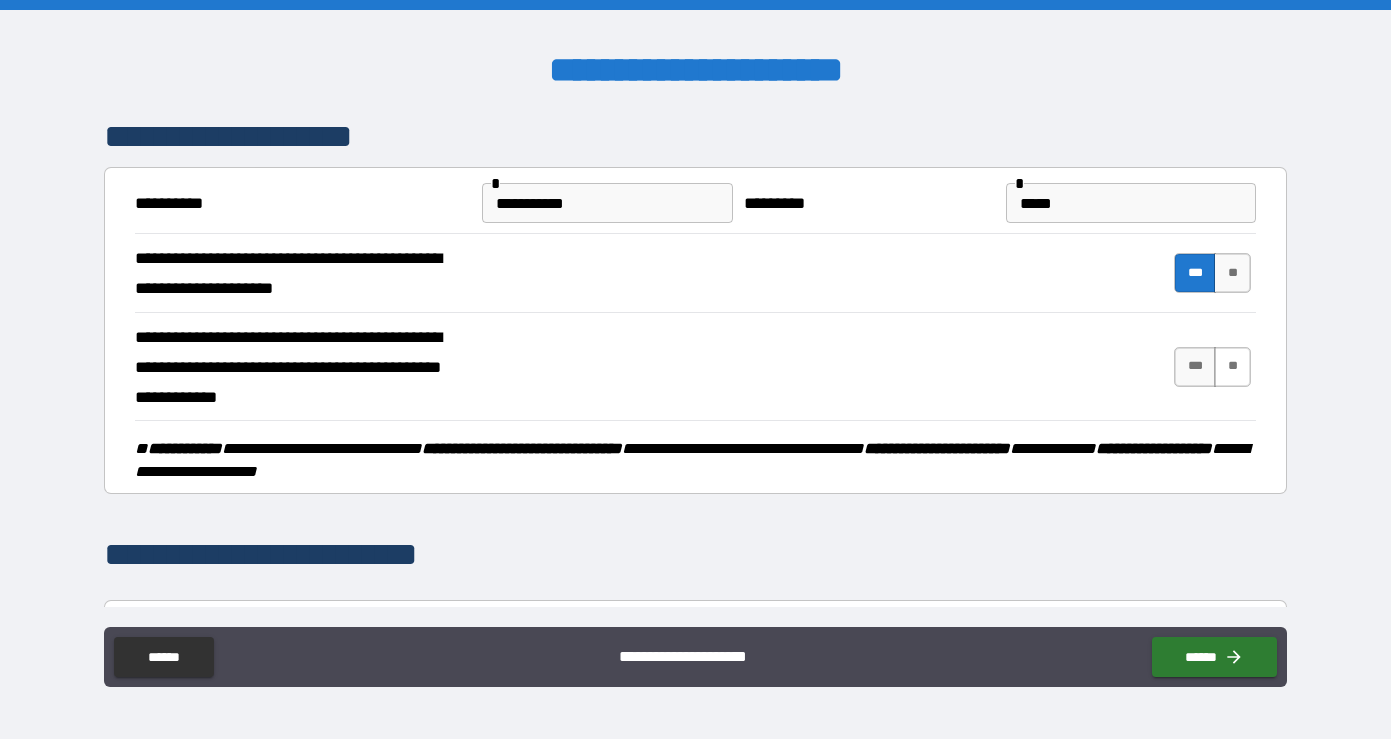 click on "**" at bounding box center (1232, 367) 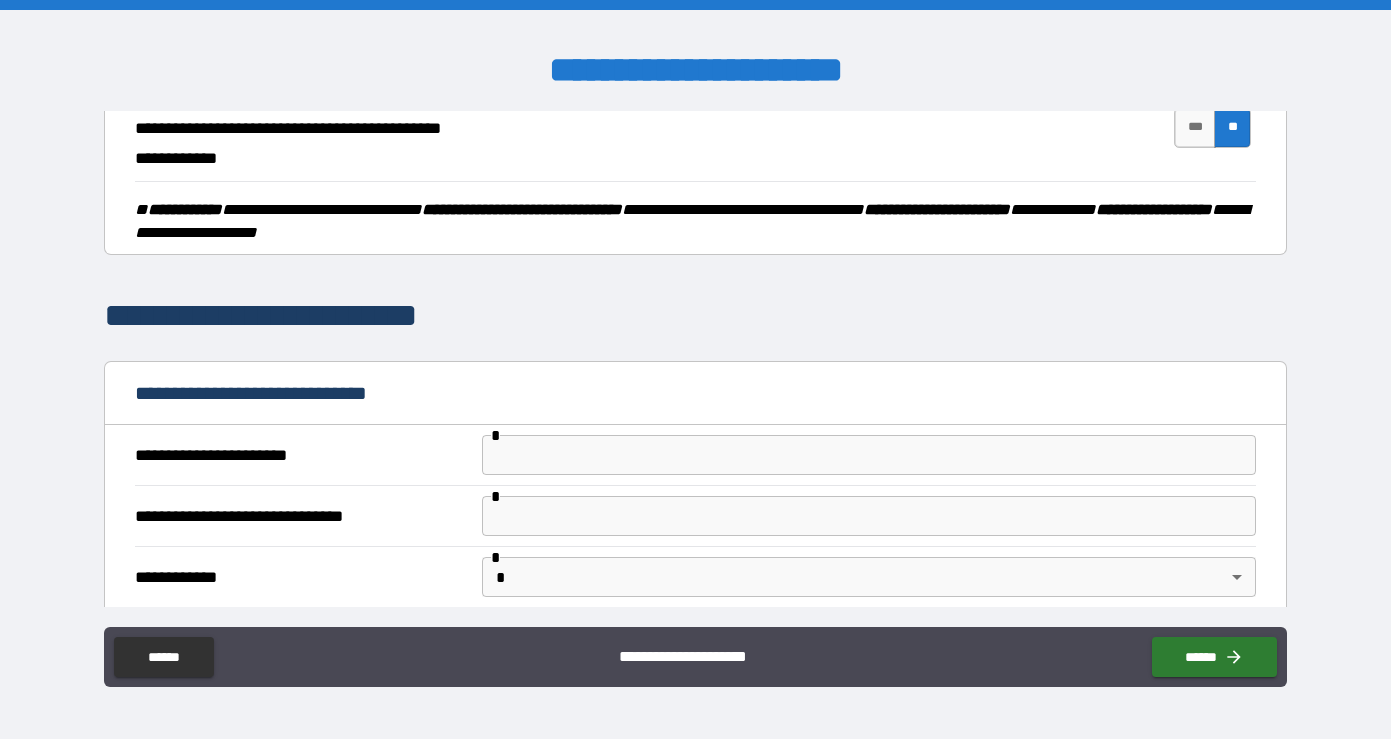scroll, scrollTop: 246, scrollLeft: 0, axis: vertical 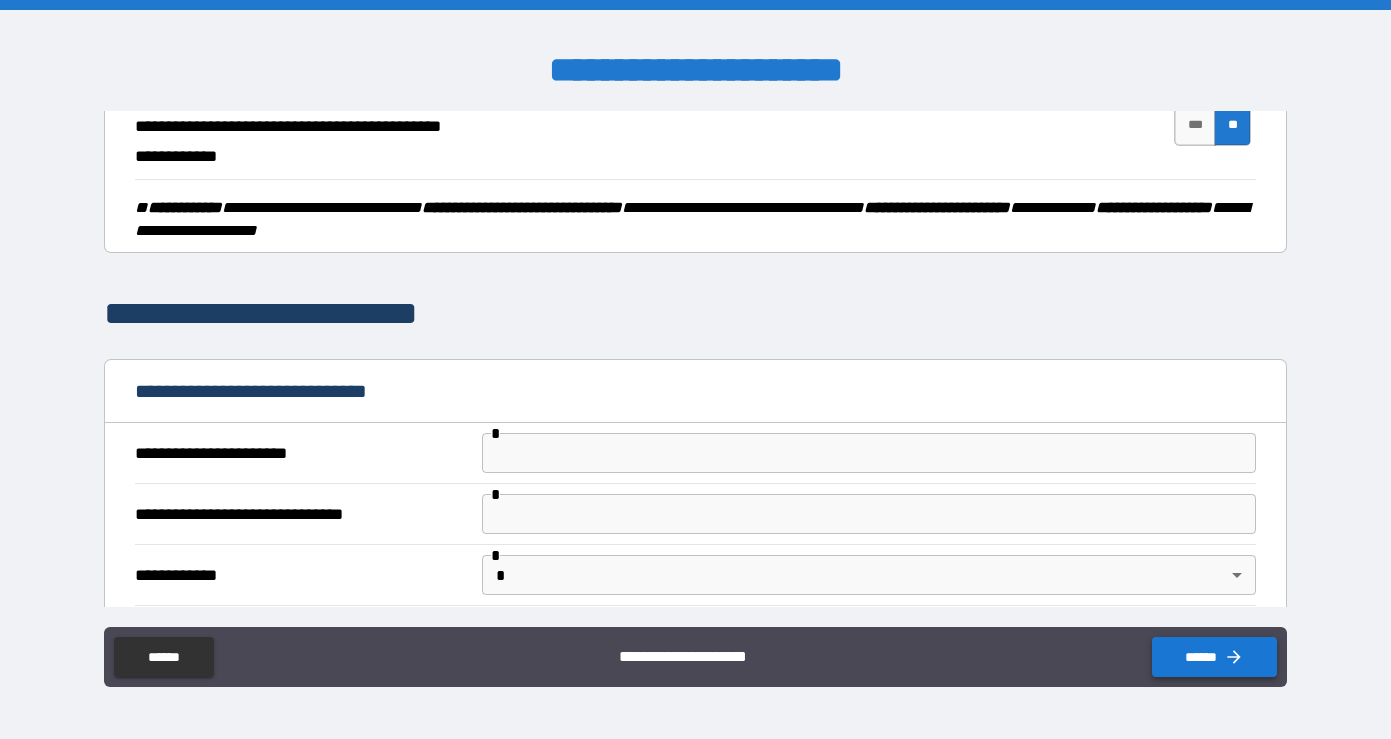 click on "******" at bounding box center [1214, 657] 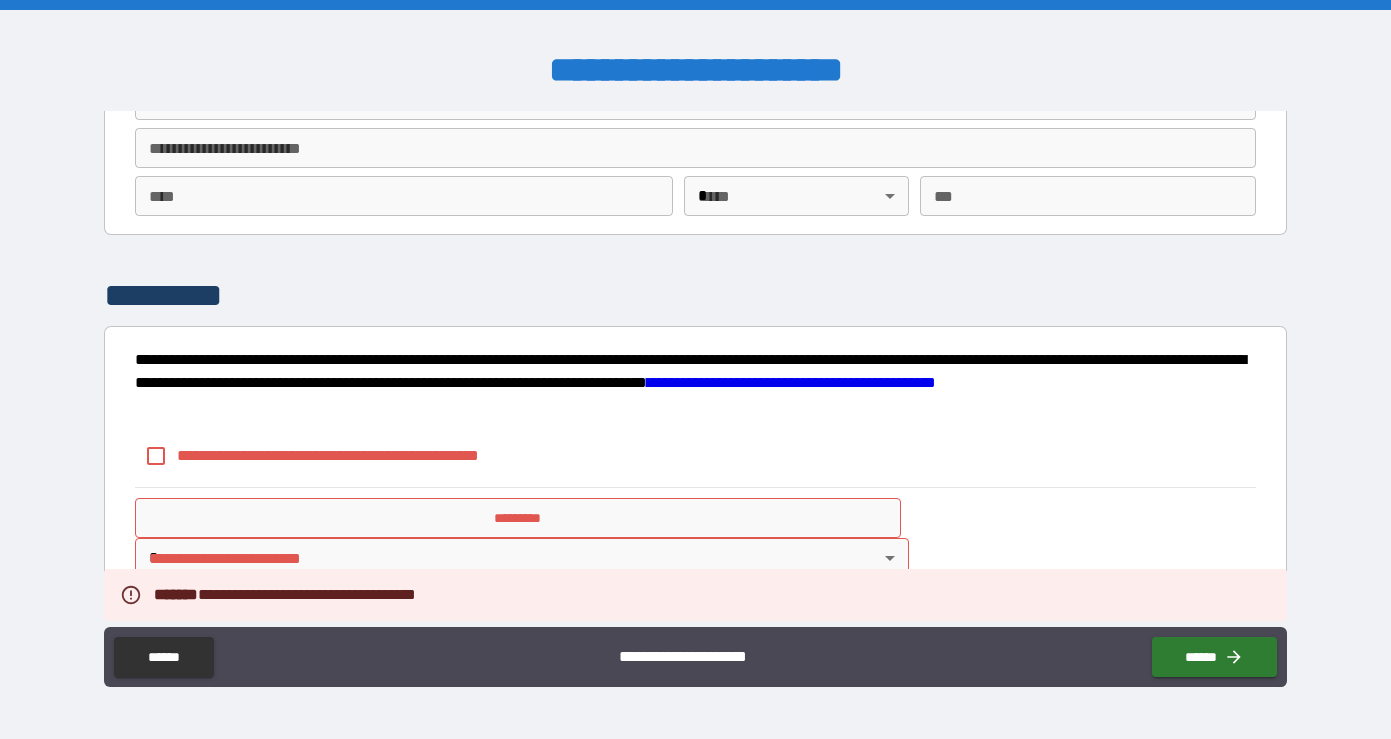 scroll, scrollTop: 3104, scrollLeft: 0, axis: vertical 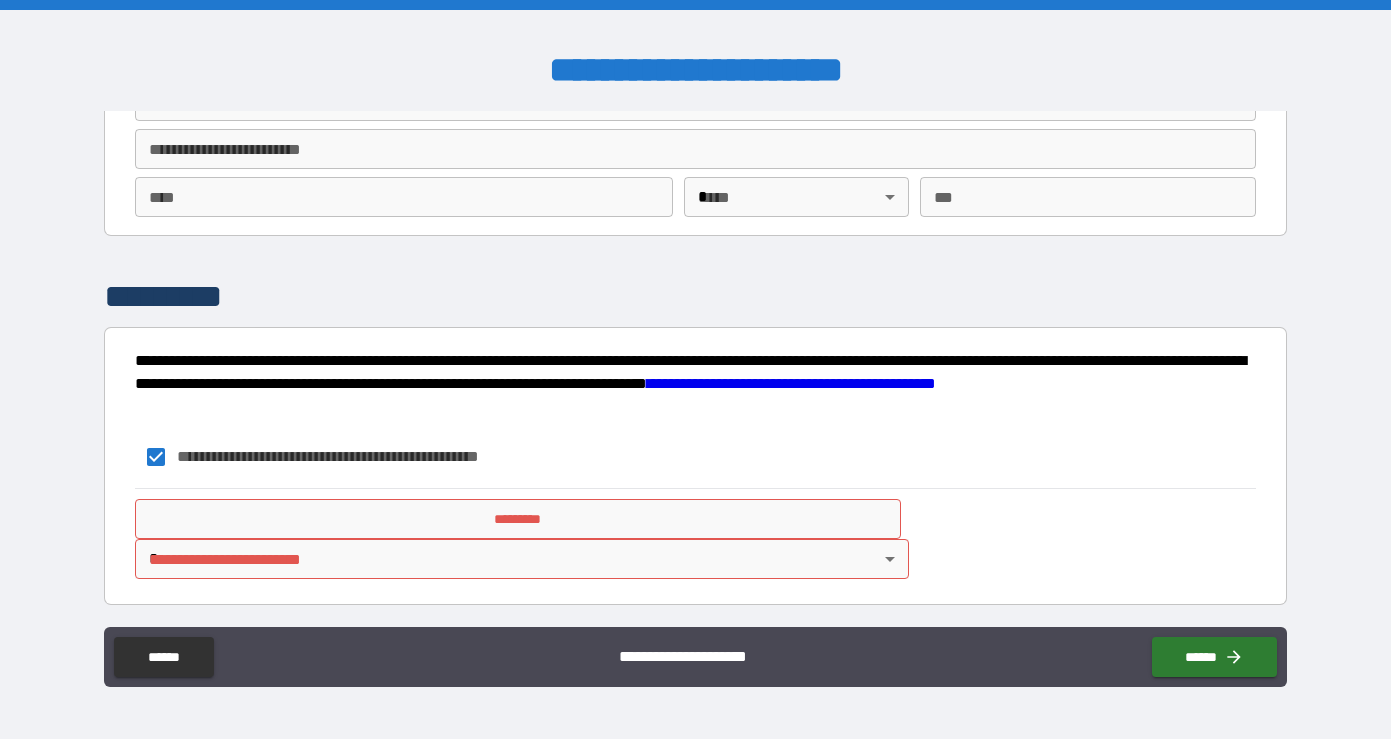 click on "*********" at bounding box center [518, 519] 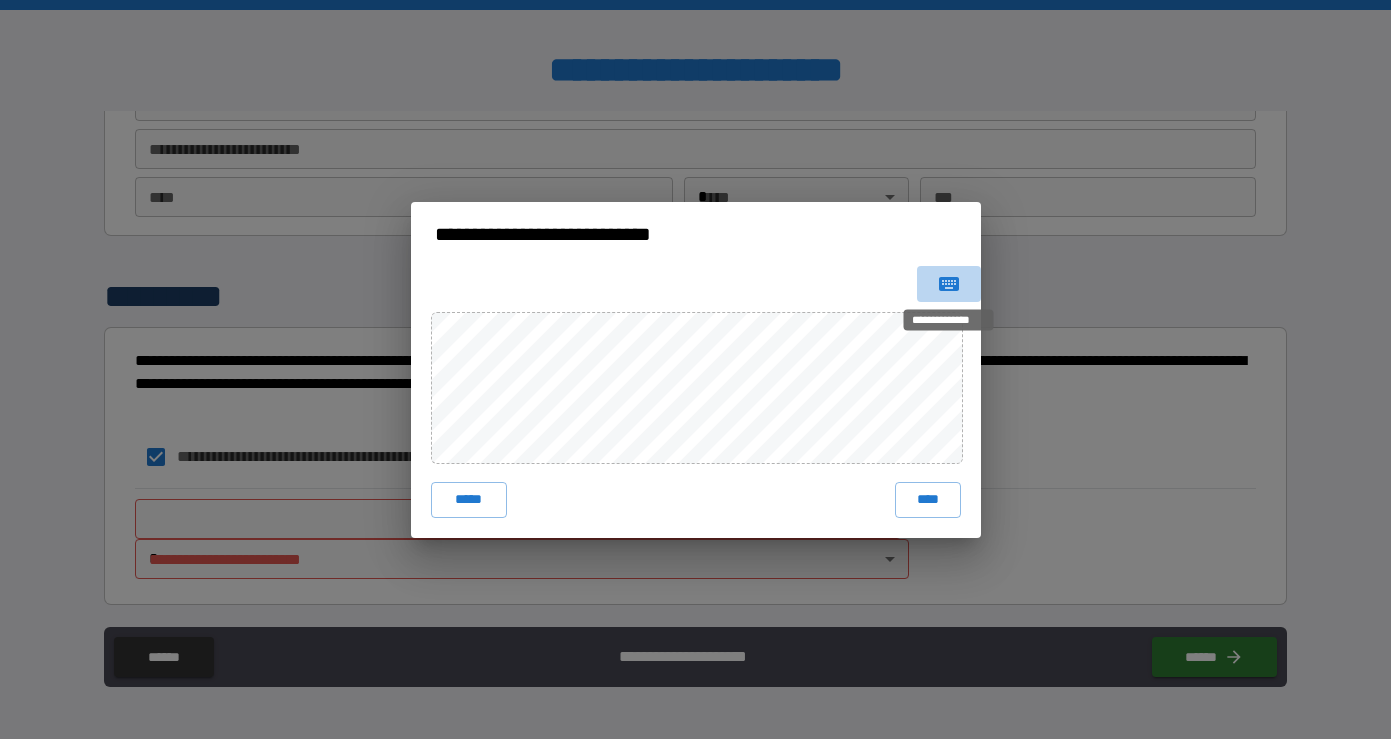 click 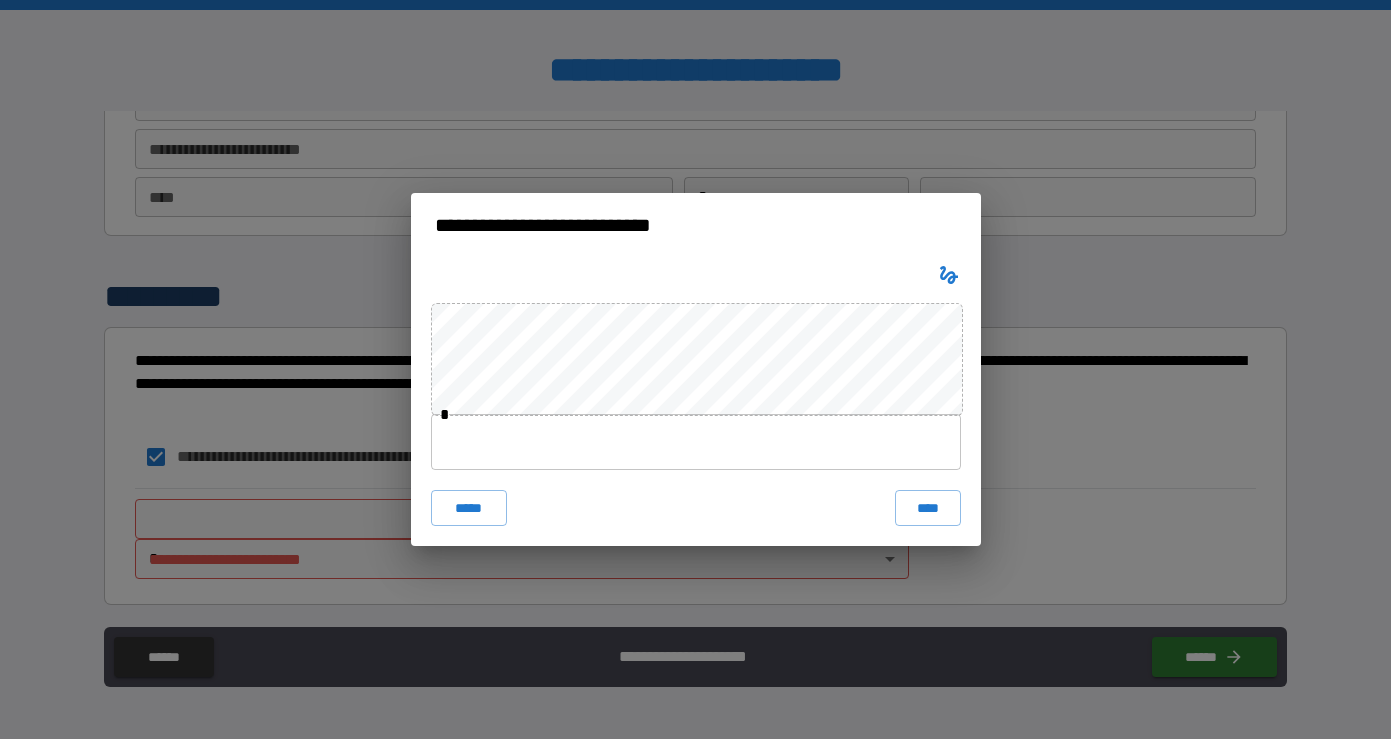 click at bounding box center [696, 442] 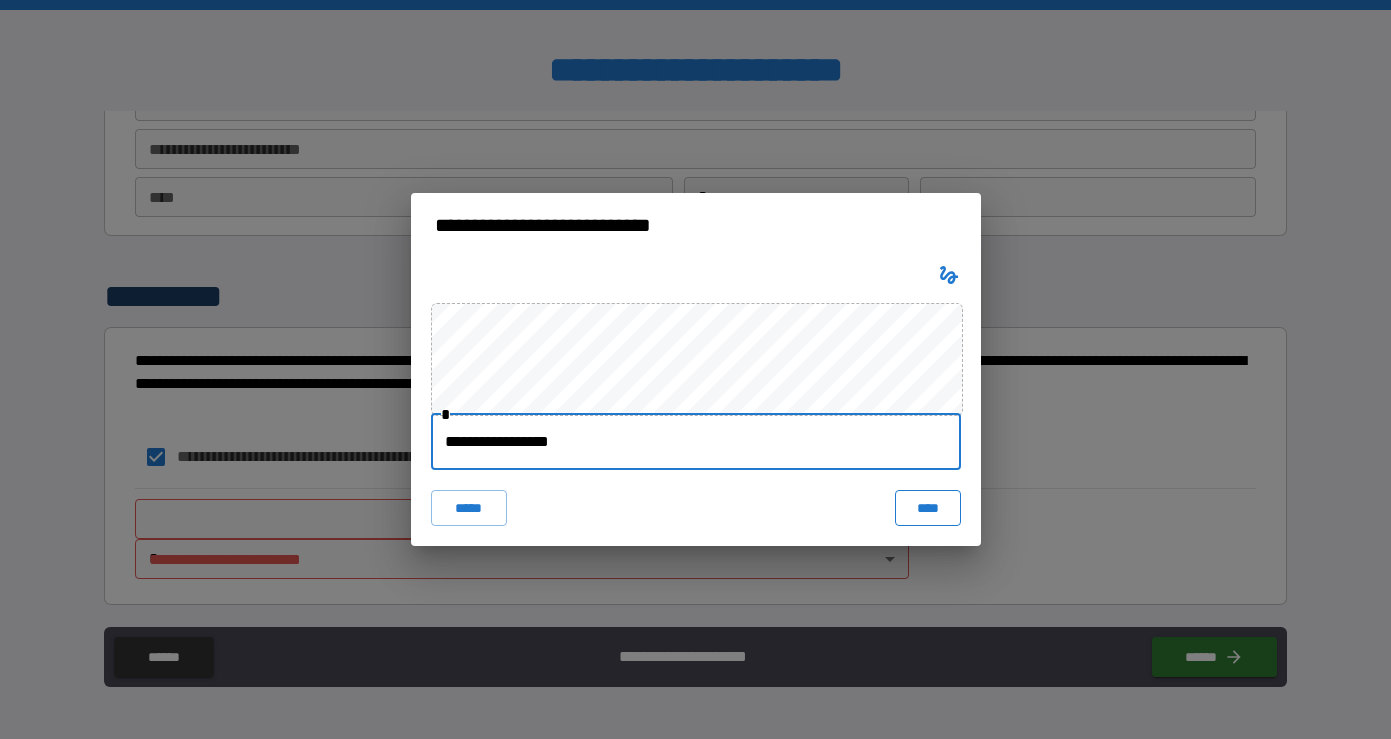 type on "**********" 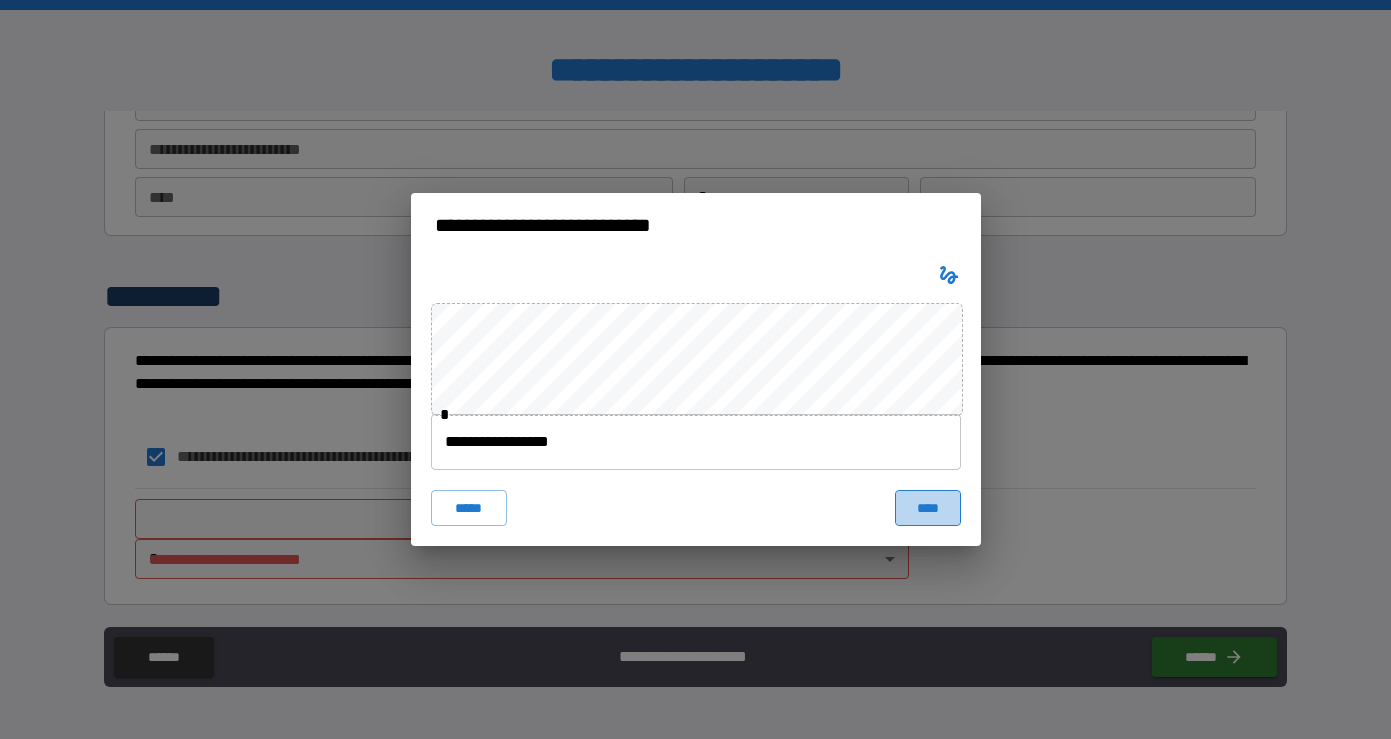 click on "****" at bounding box center [928, 508] 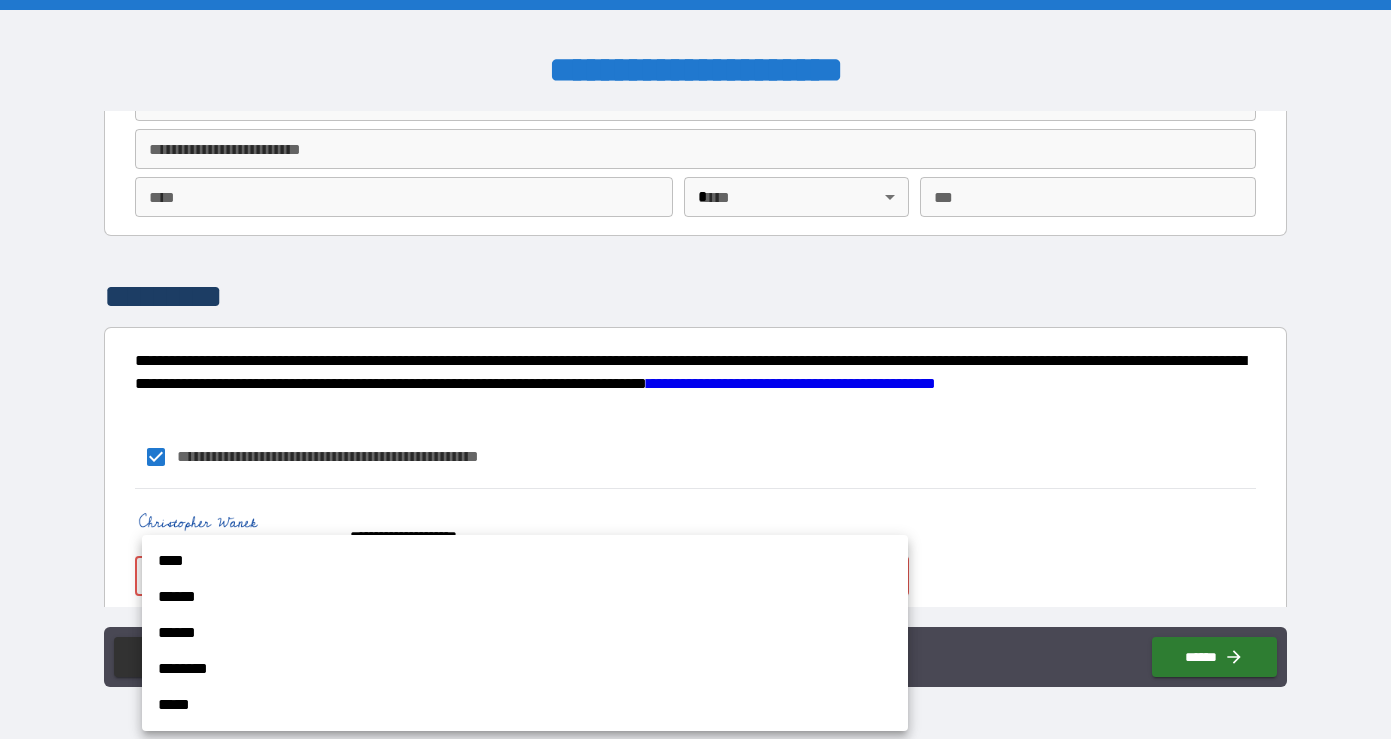 click on "**********" at bounding box center [695, 369] 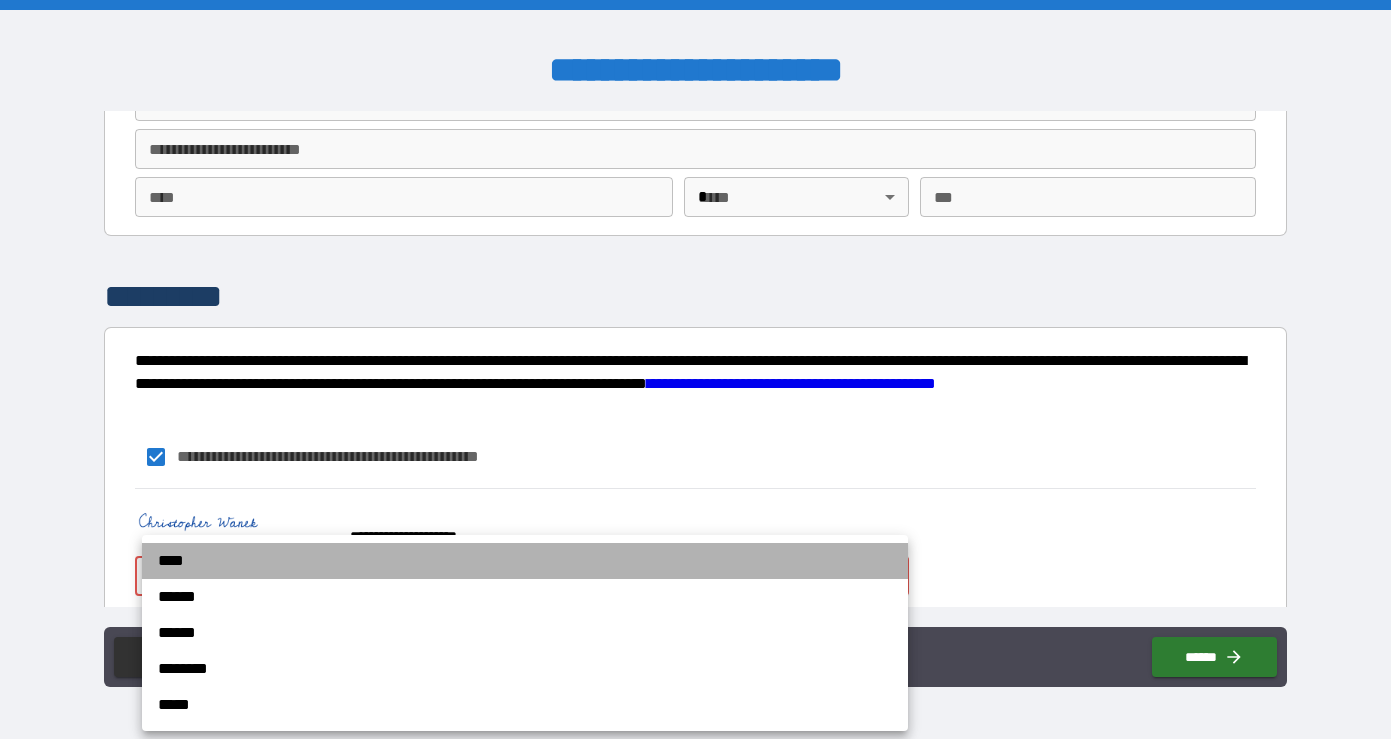 click on "****" at bounding box center (525, 561) 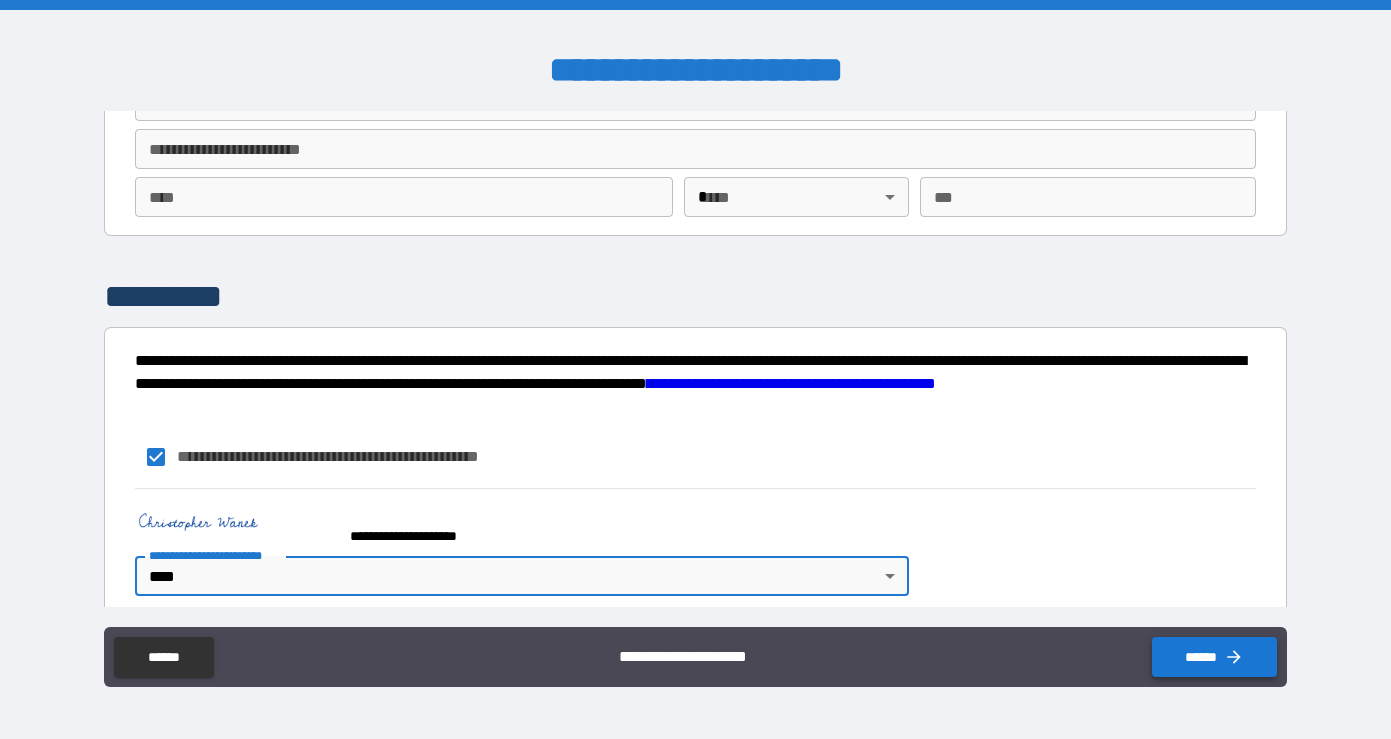 click on "******" at bounding box center (1214, 657) 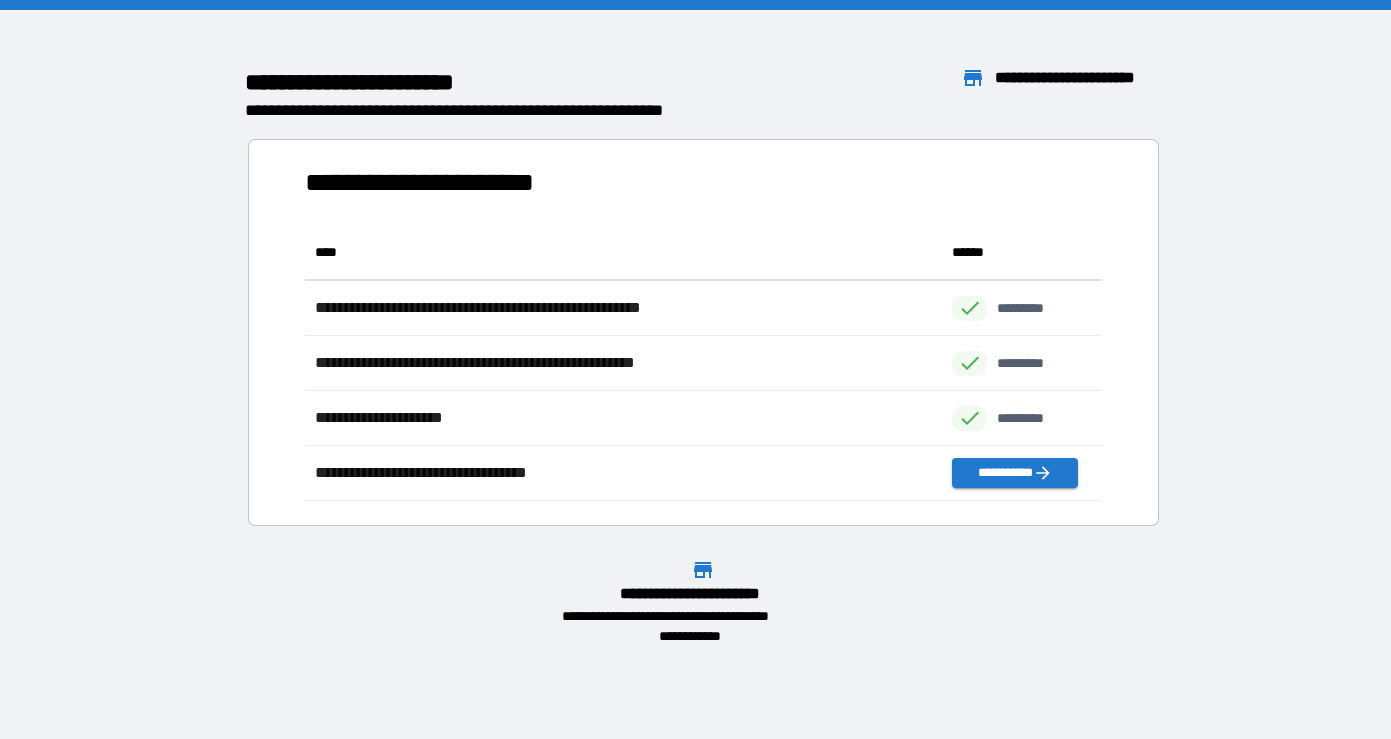 scroll, scrollTop: 1, scrollLeft: 1, axis: both 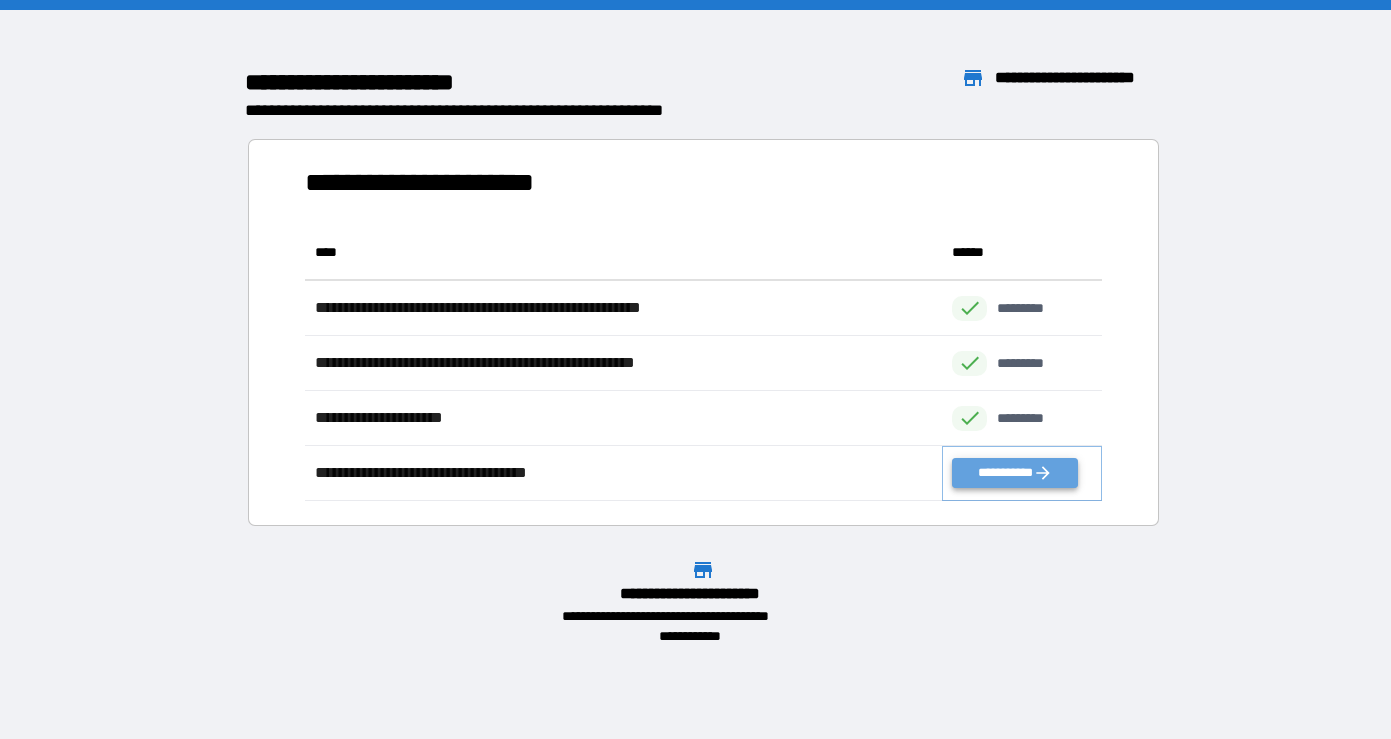 click on "**********" at bounding box center [1014, 473] 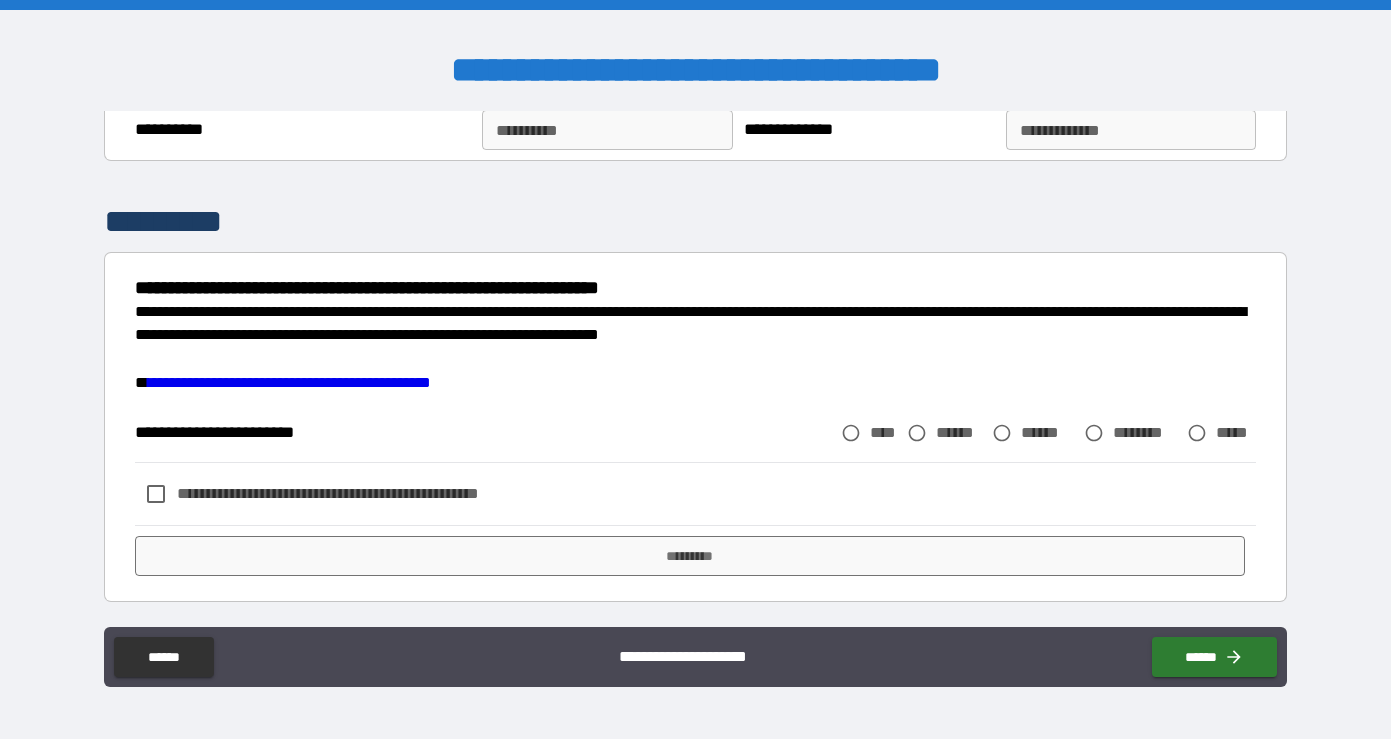 scroll, scrollTop: 2301, scrollLeft: 0, axis: vertical 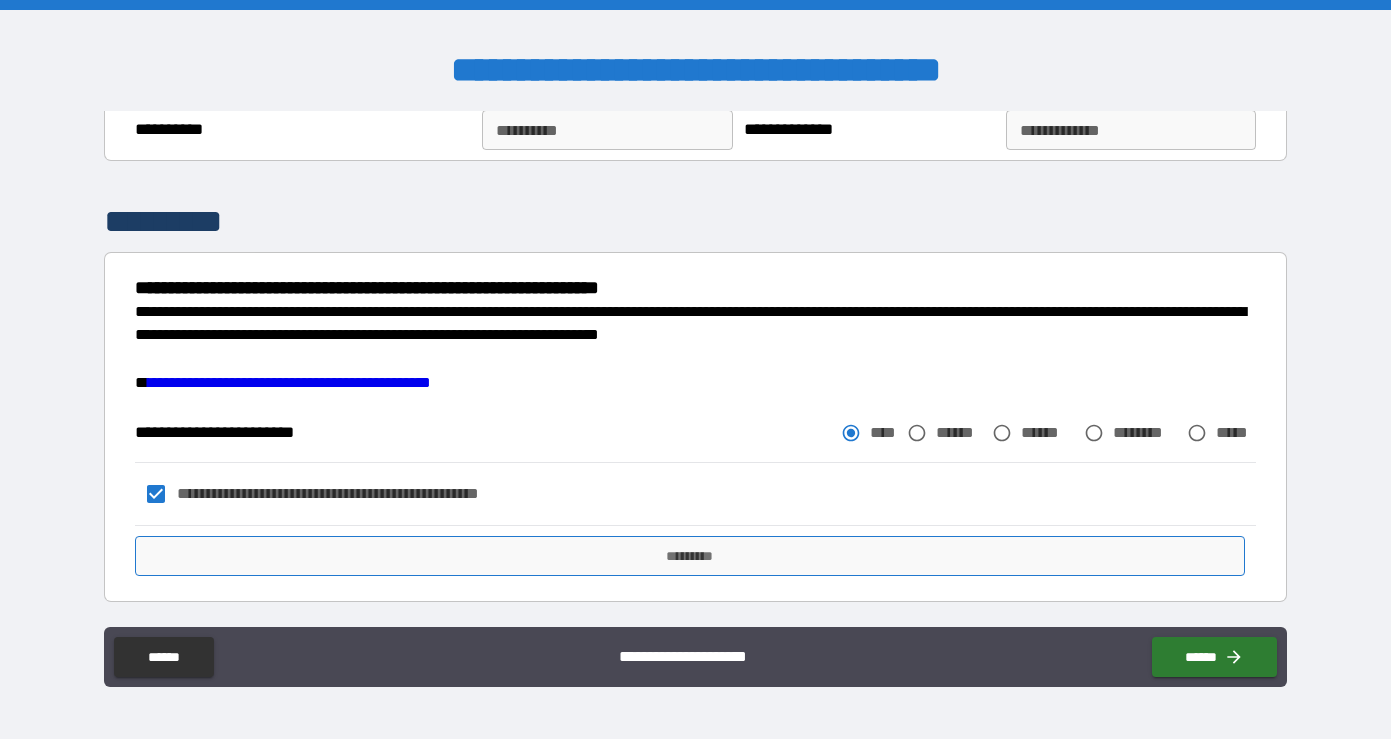click on "*********" at bounding box center (690, 556) 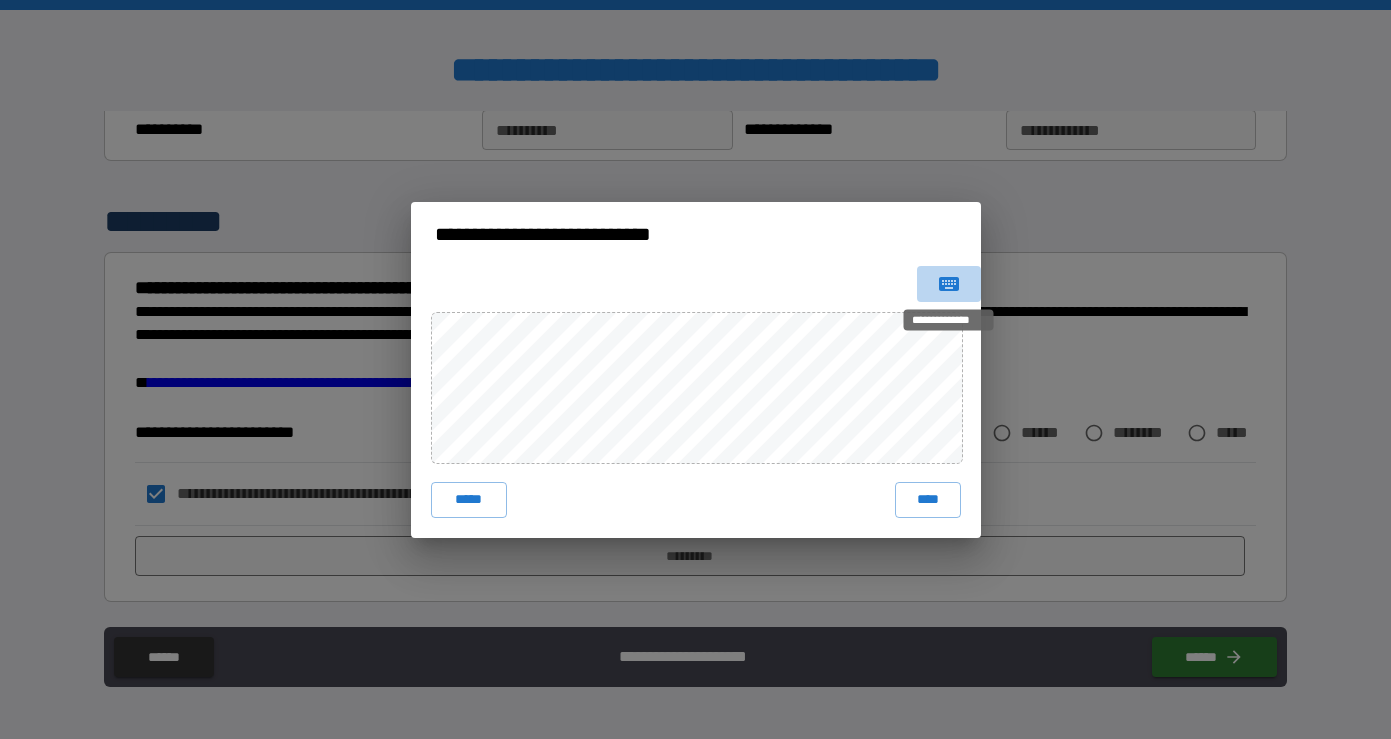 click 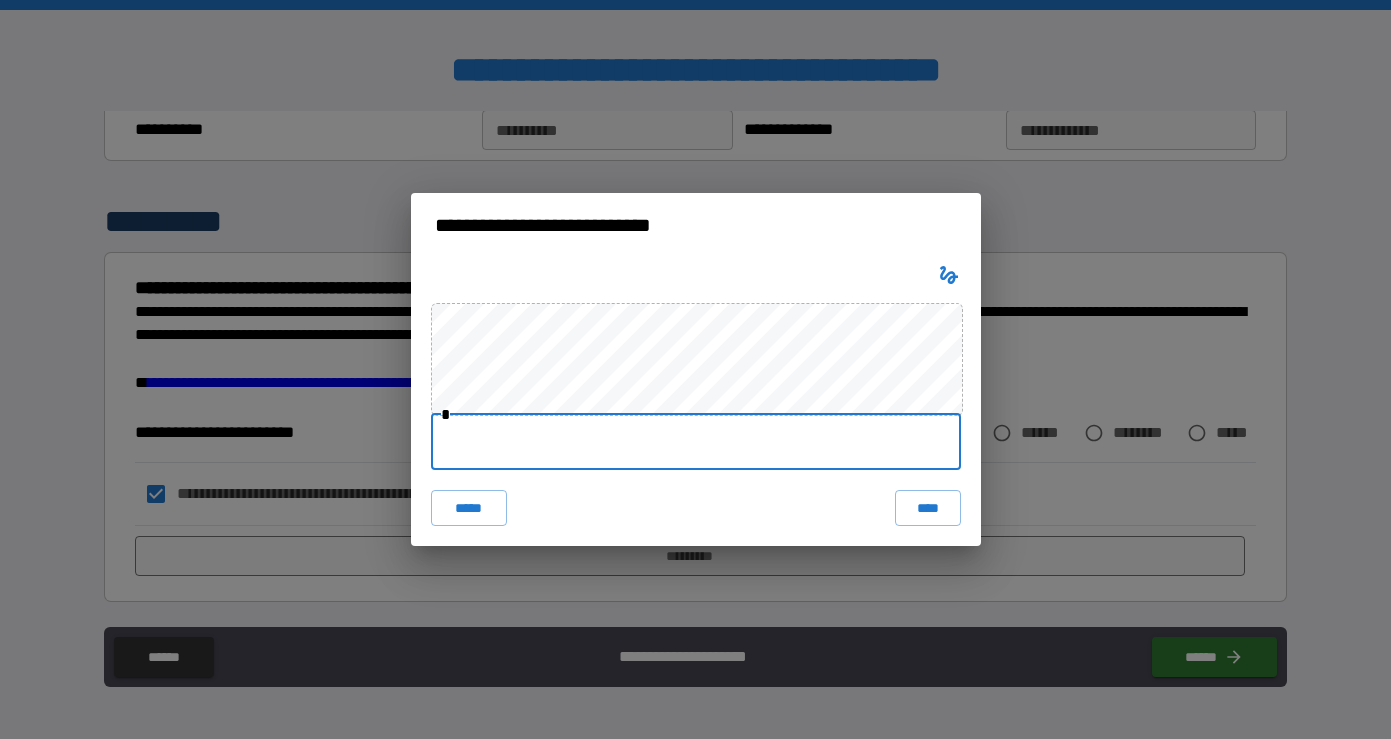 click at bounding box center (696, 442) 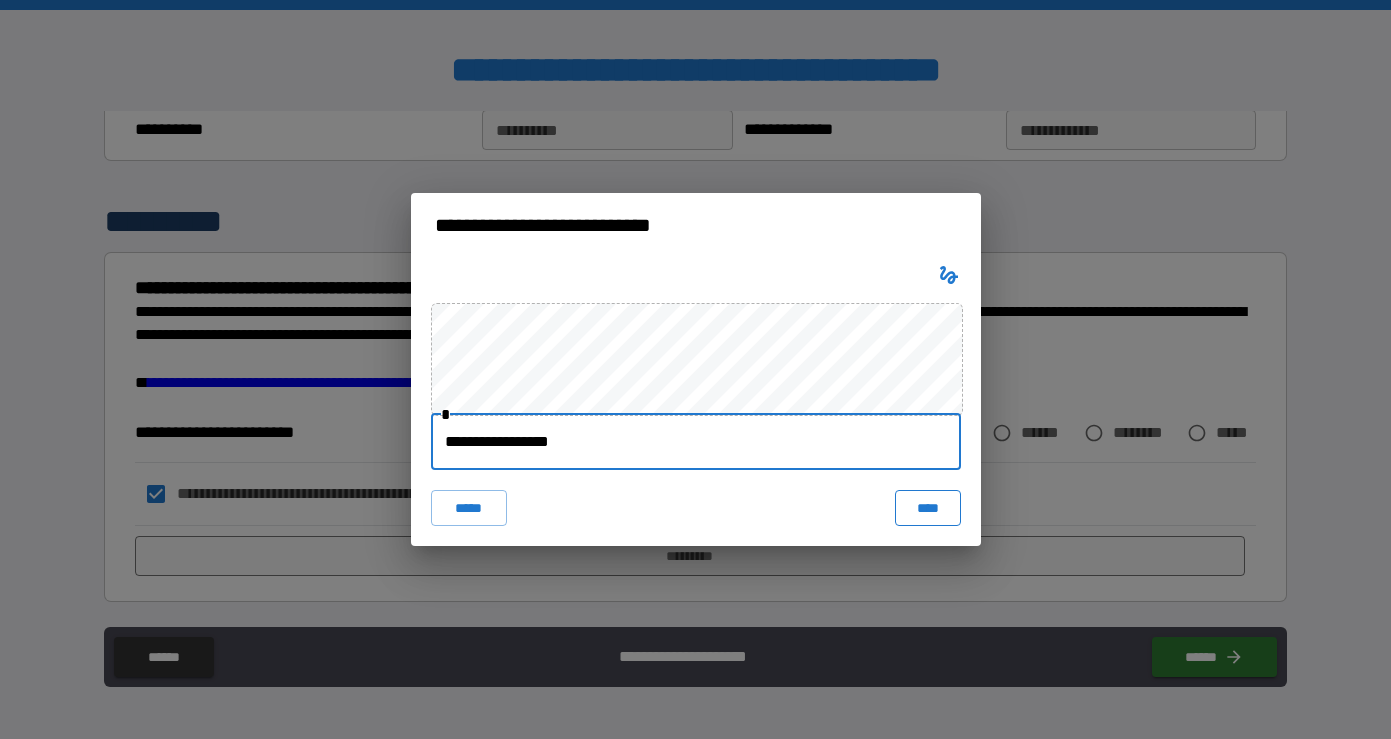 type on "**********" 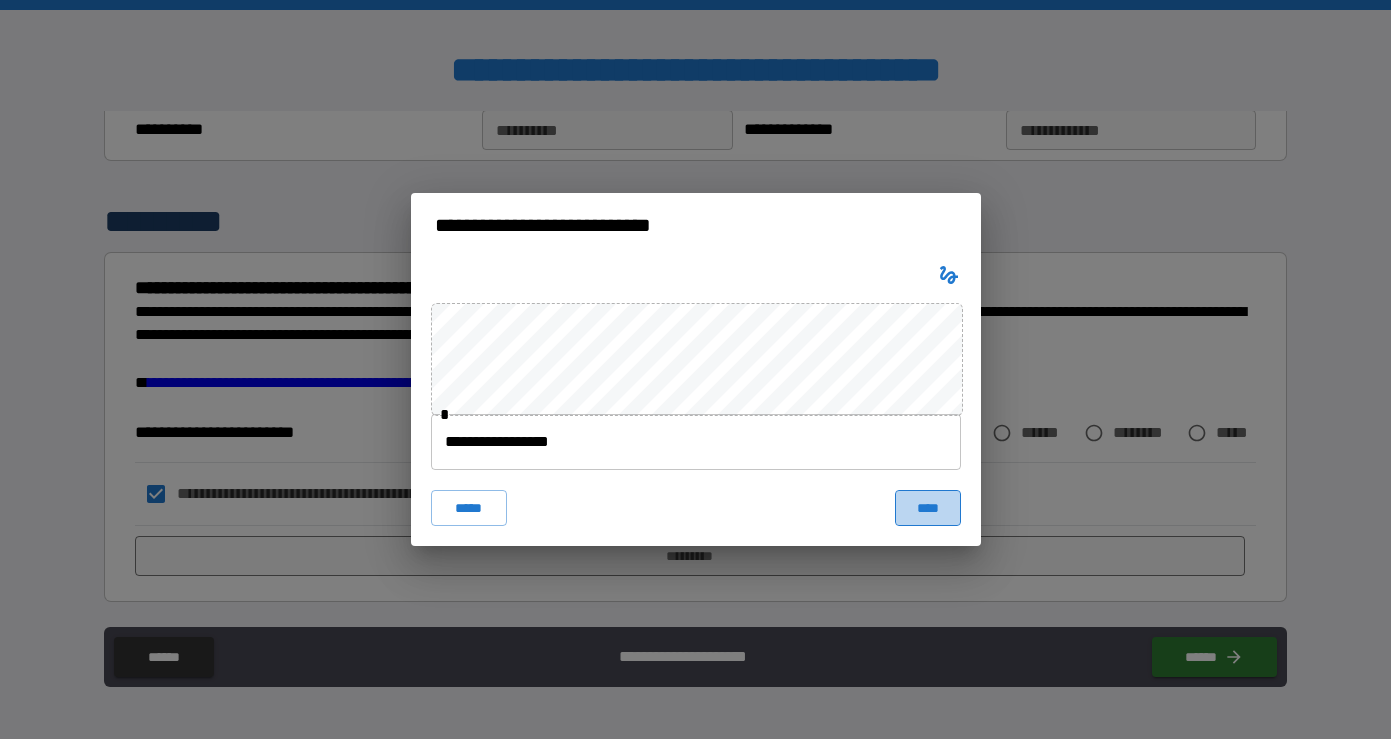 click on "****" at bounding box center [928, 508] 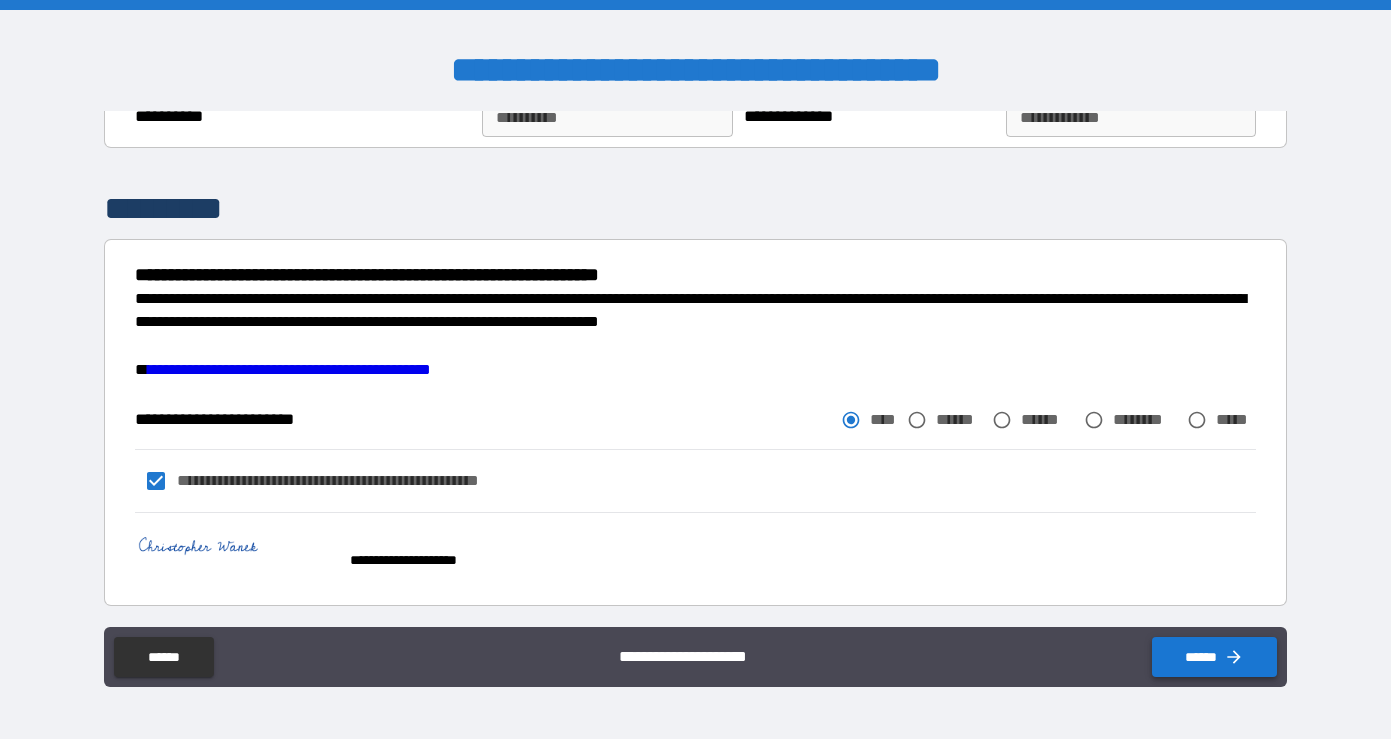 click on "******" at bounding box center [1214, 657] 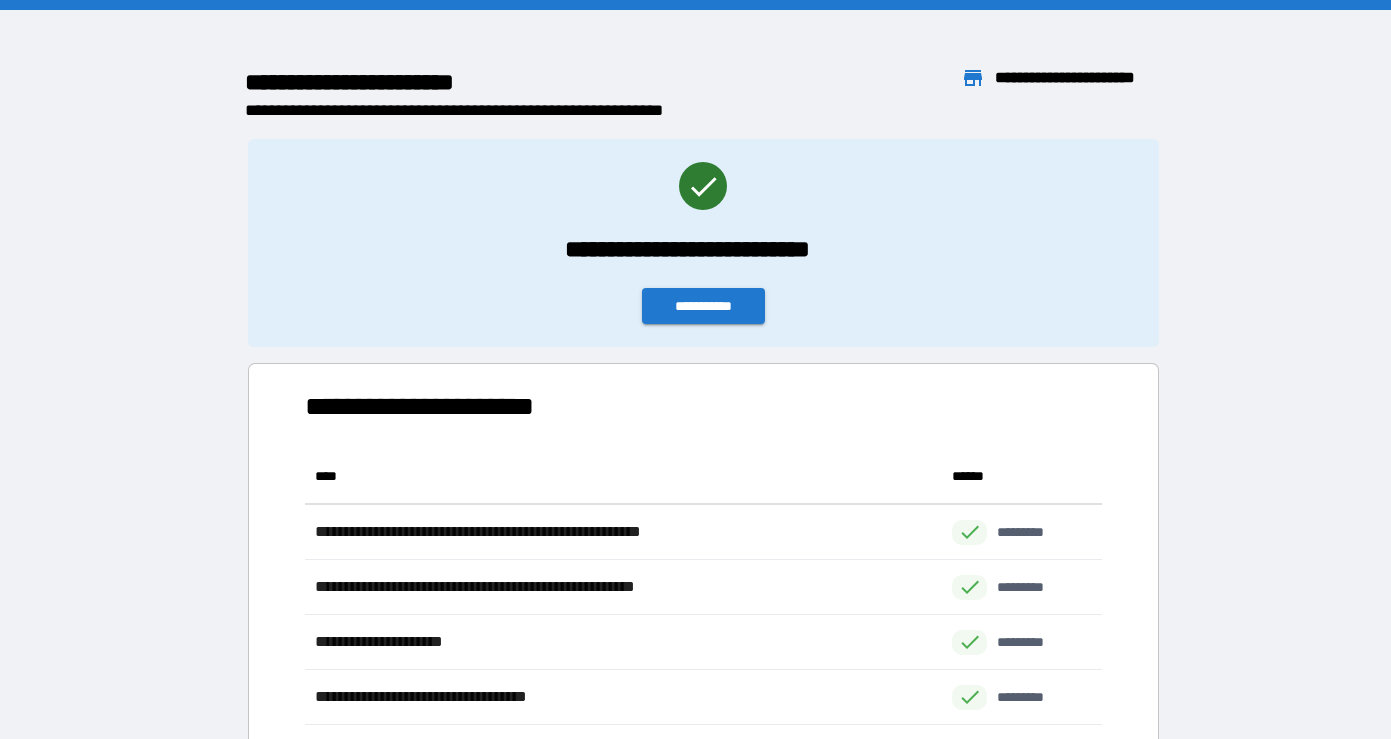 scroll, scrollTop: 1, scrollLeft: 1, axis: both 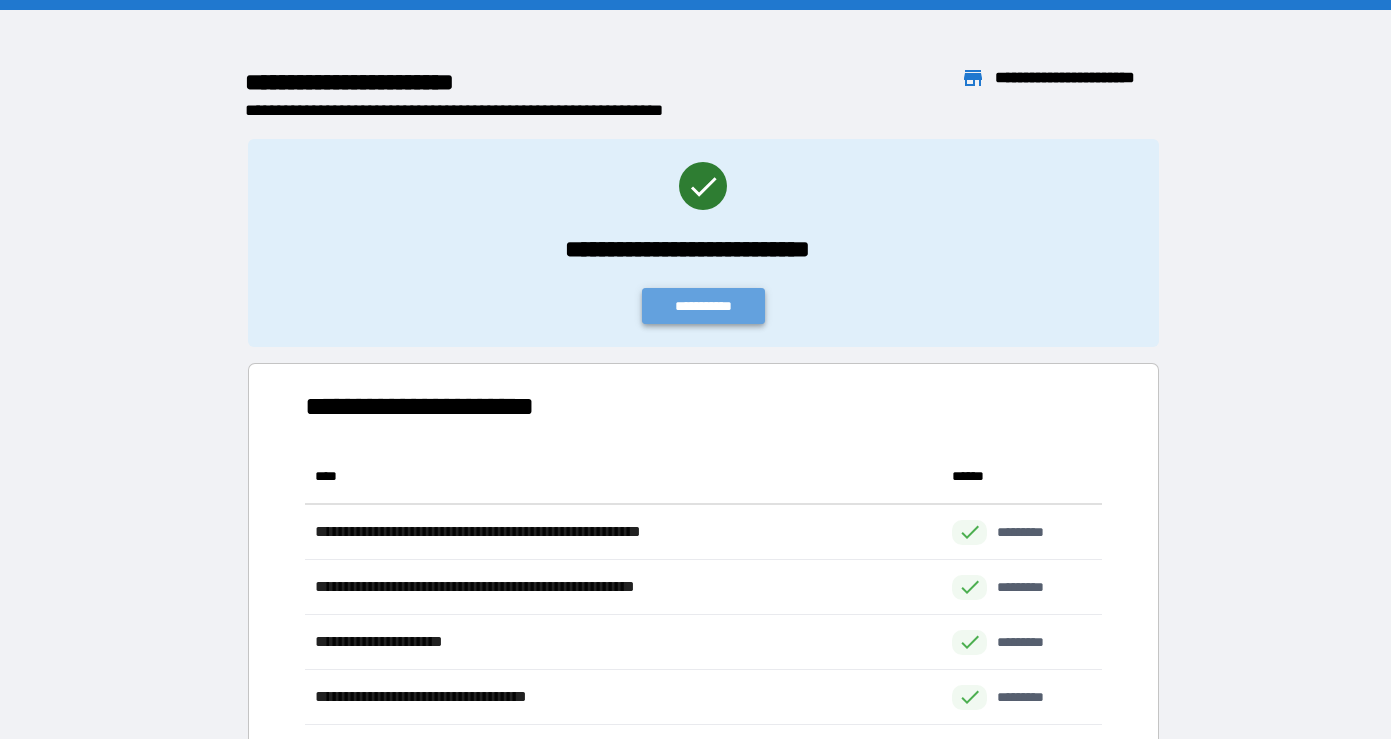 click on "**********" at bounding box center (704, 306) 